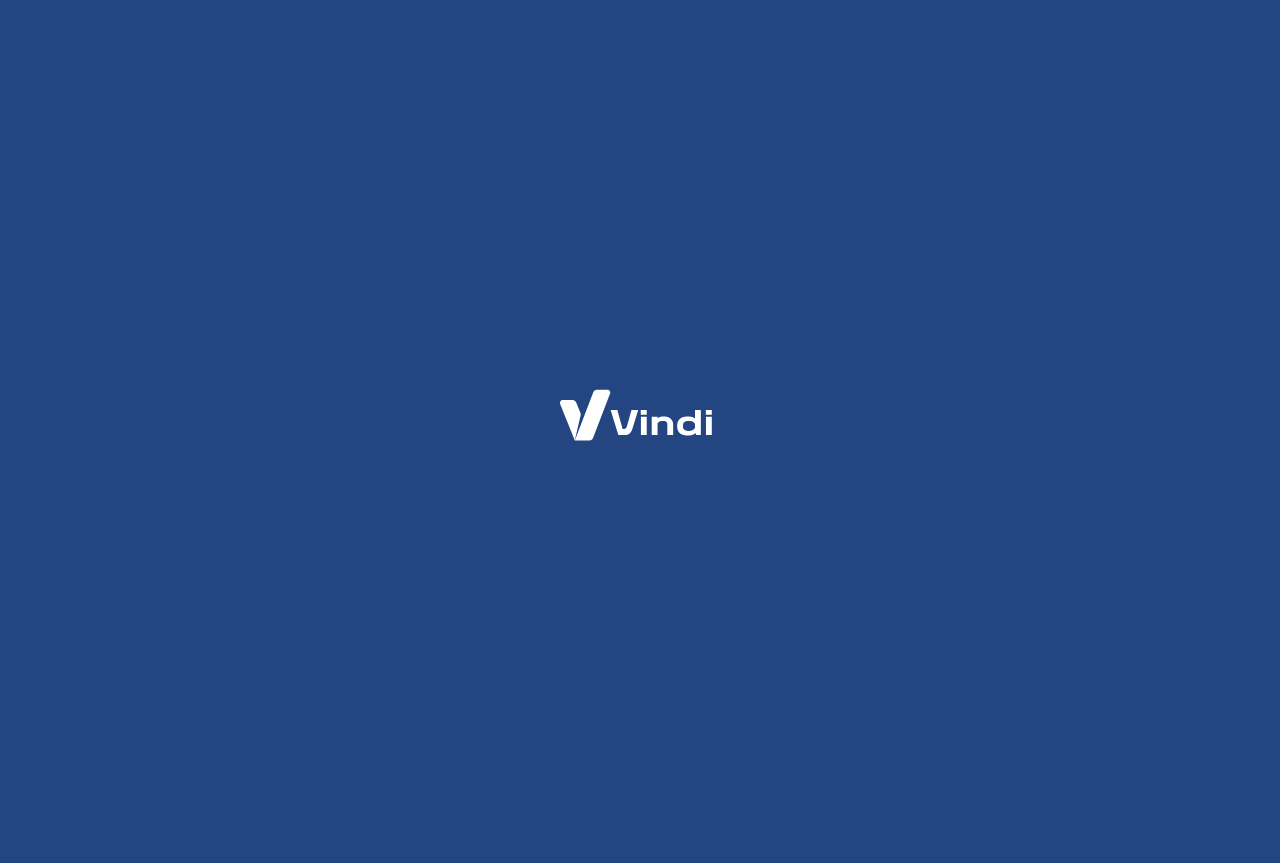 scroll, scrollTop: 0, scrollLeft: 0, axis: both 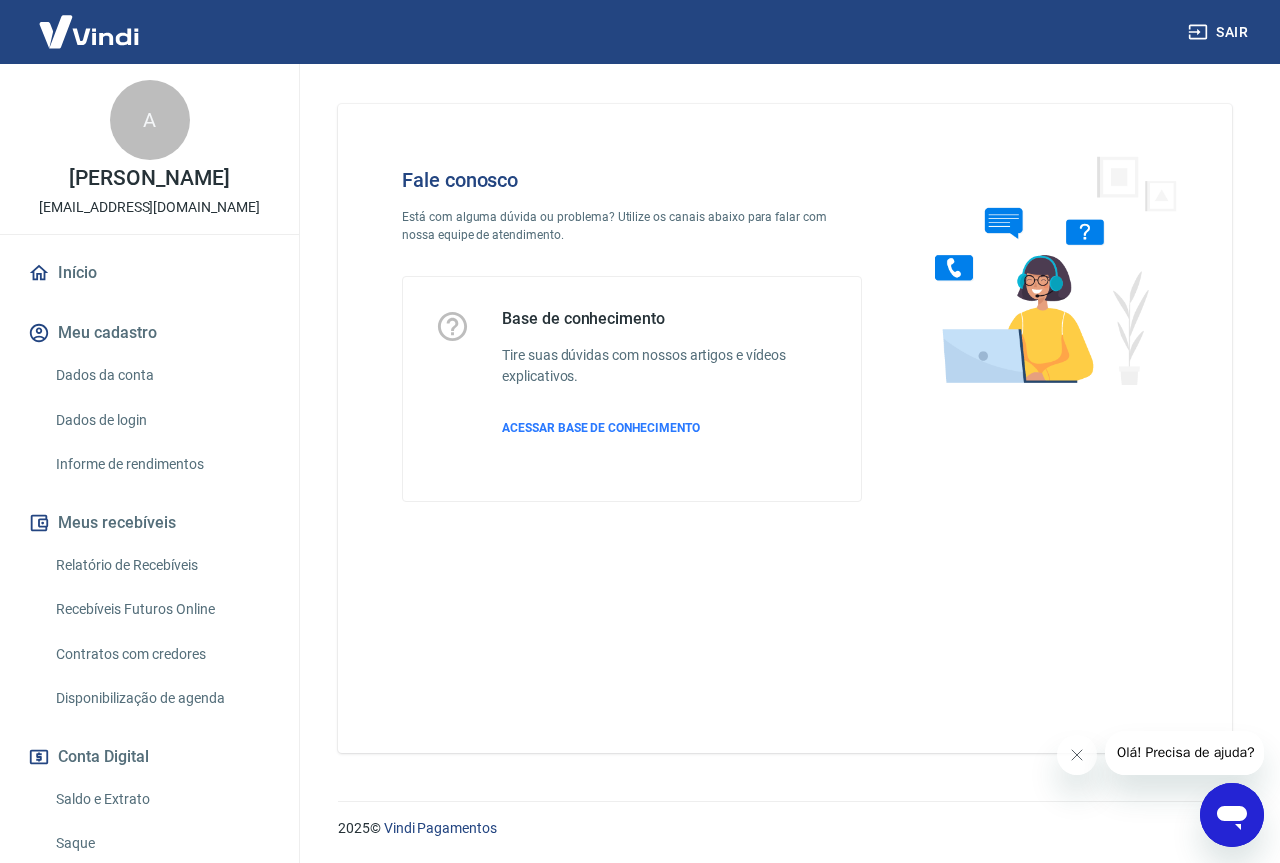 click 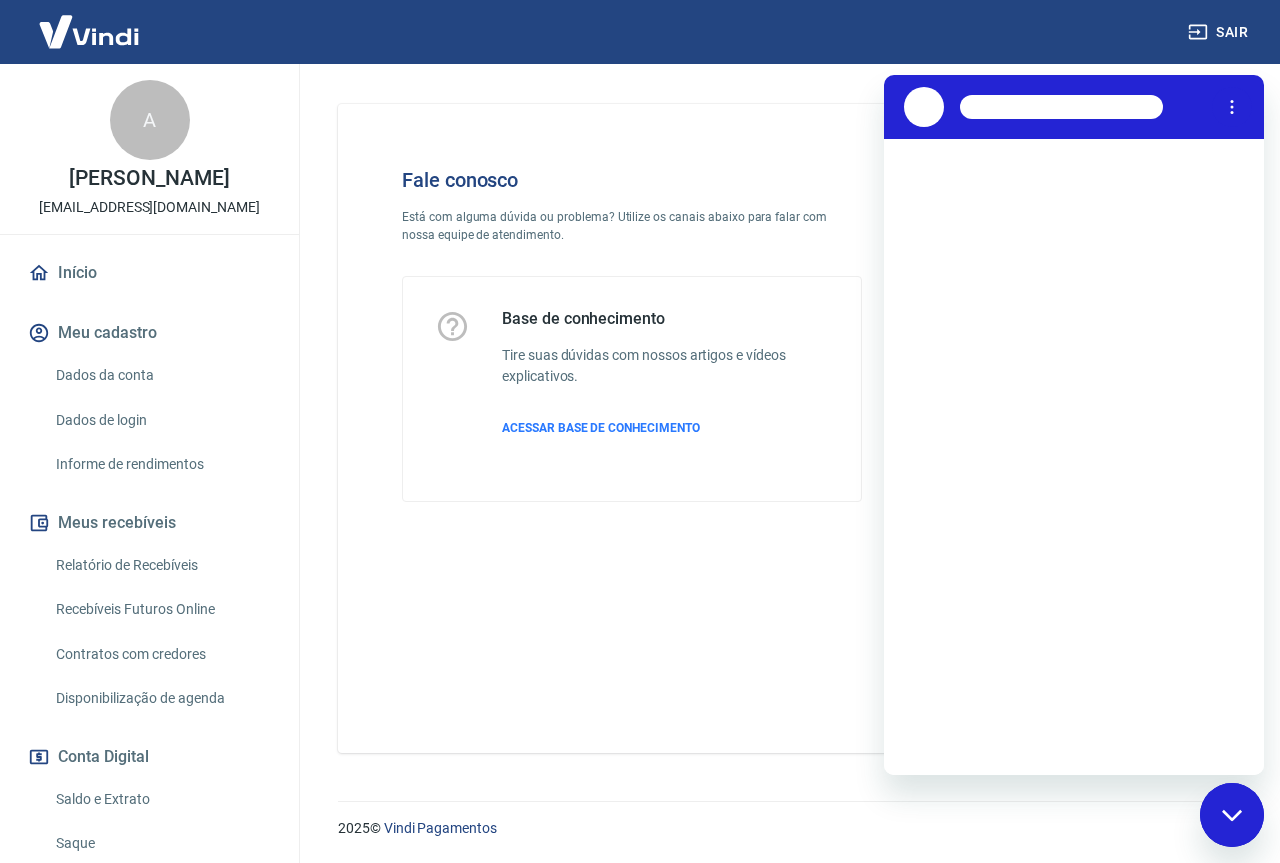 scroll, scrollTop: 0, scrollLeft: 0, axis: both 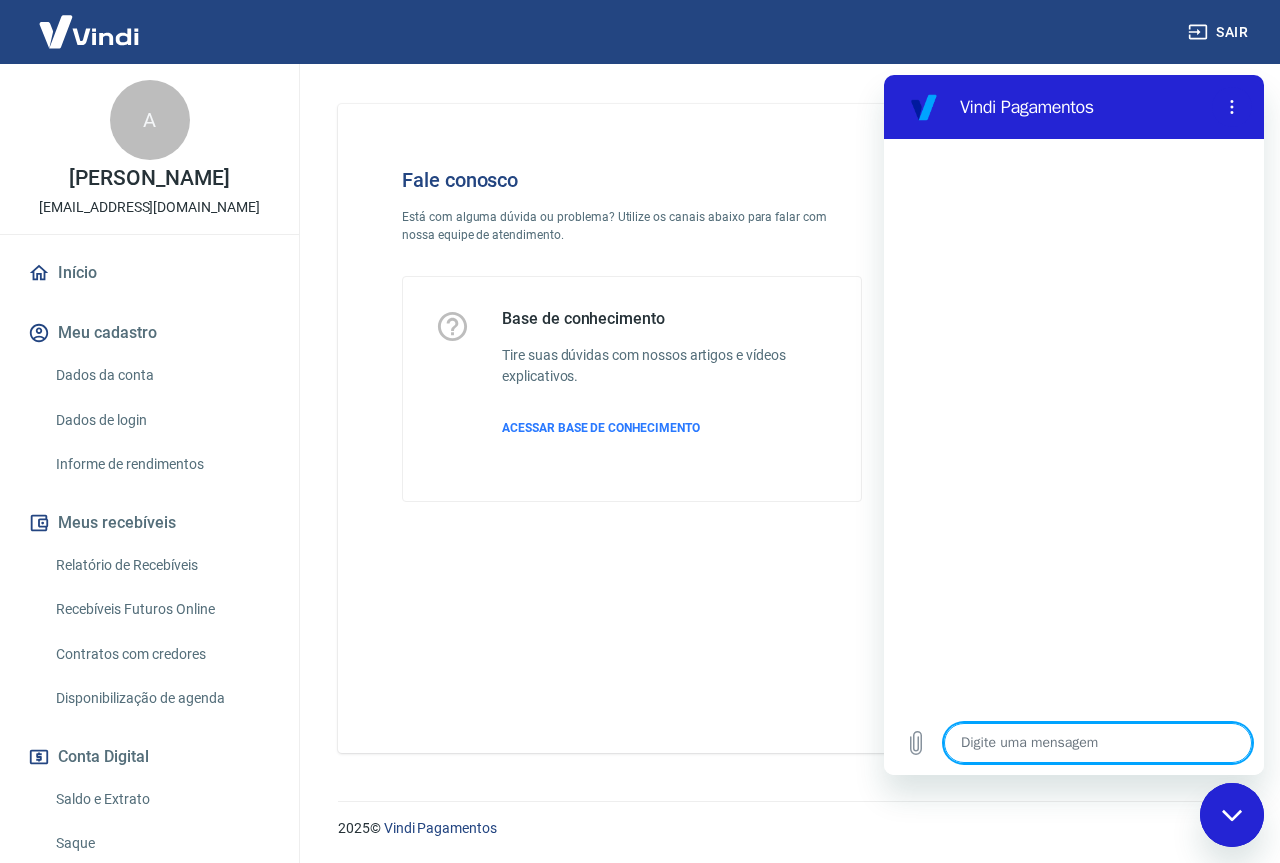 type on "x" 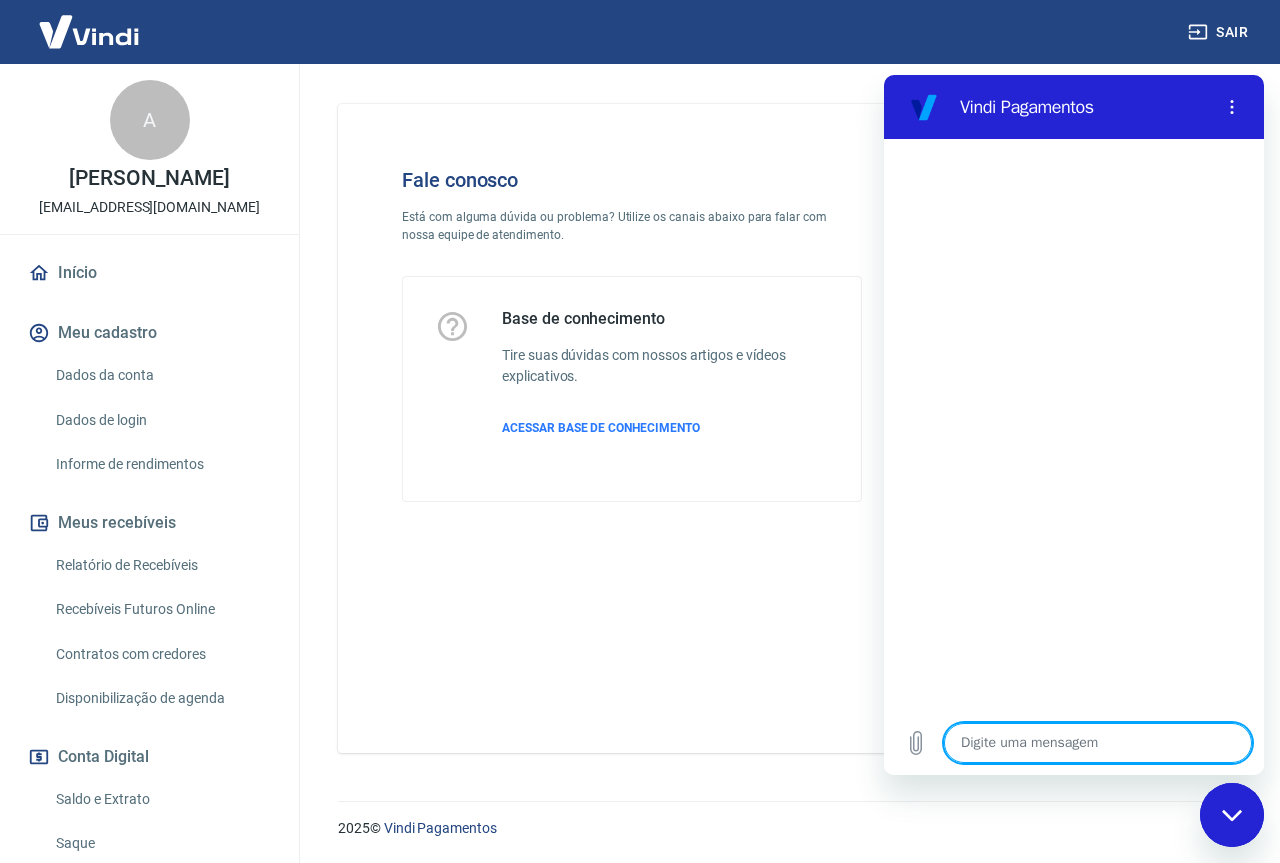 type on "V" 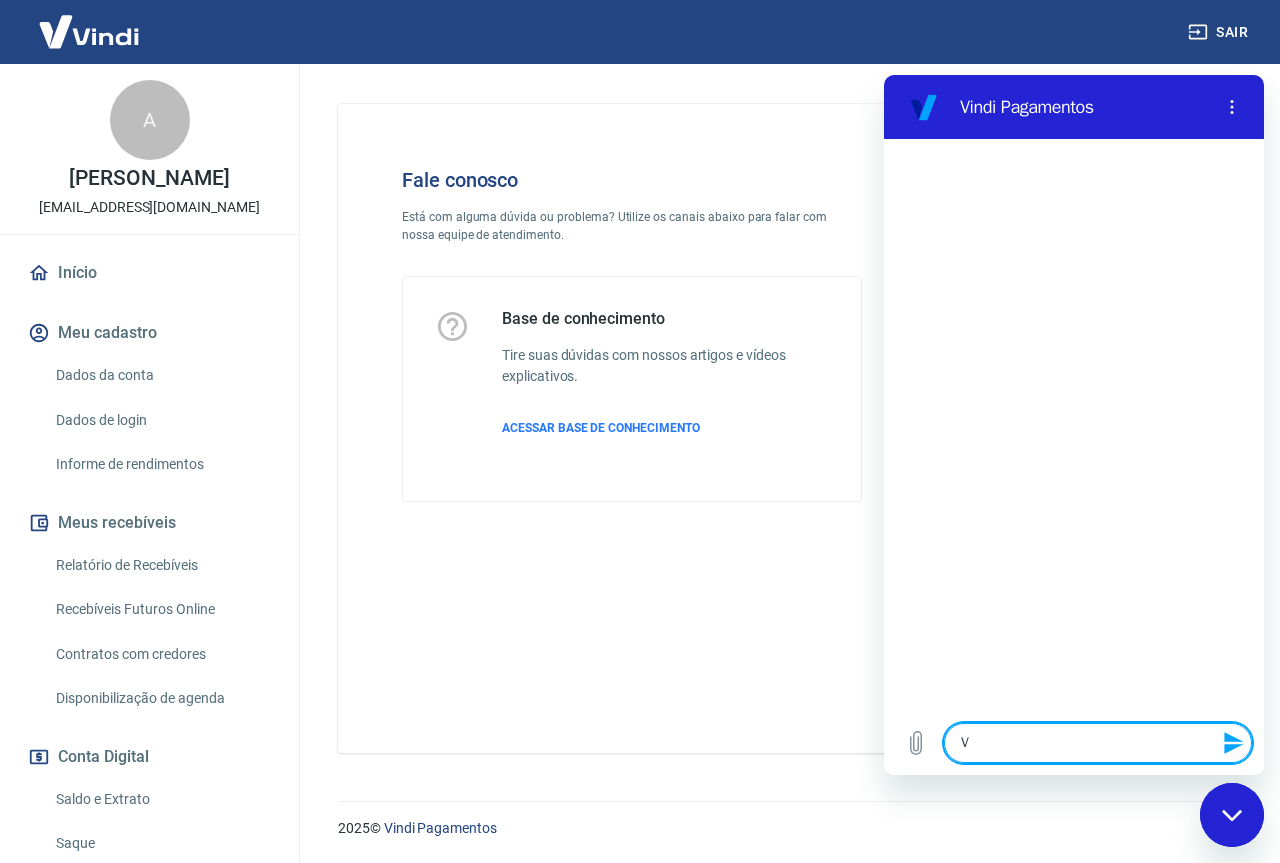 type 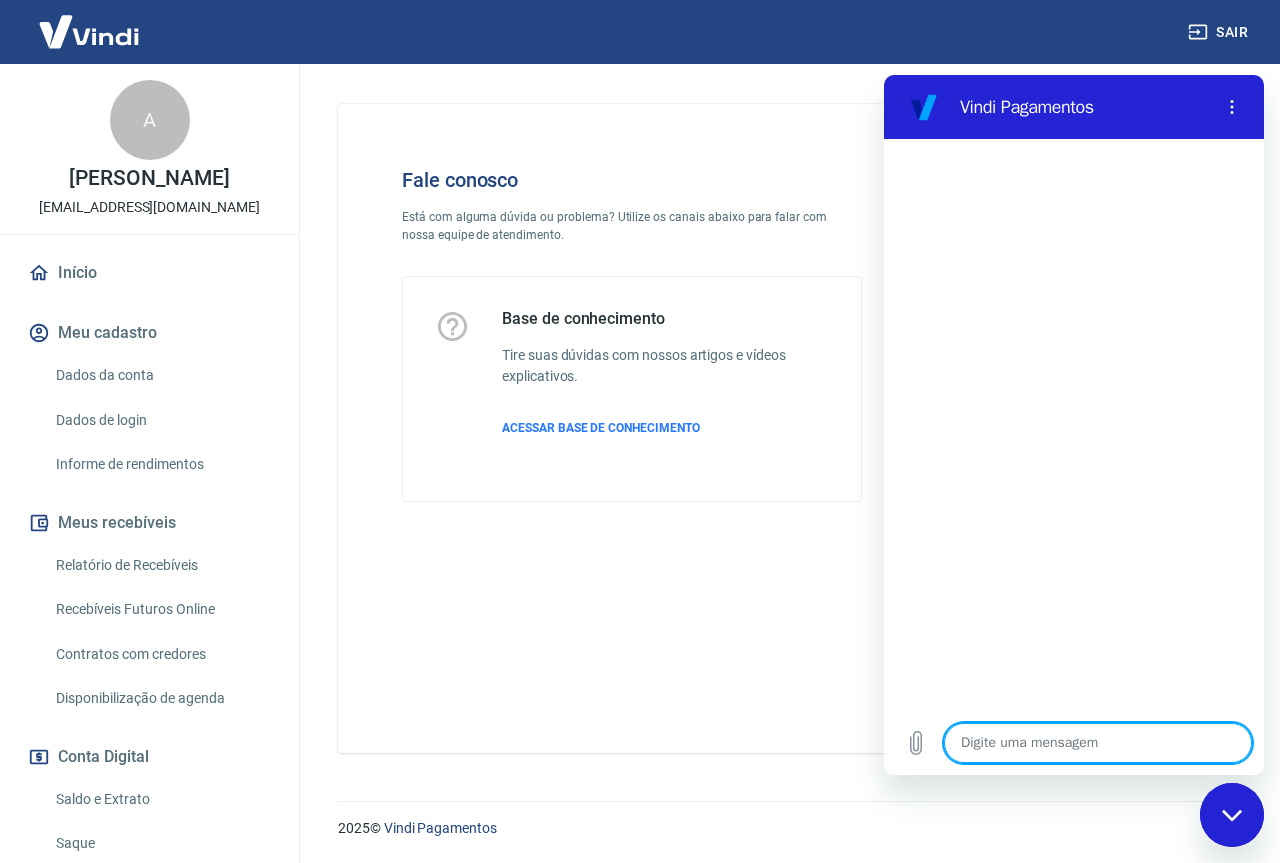 type on "C" 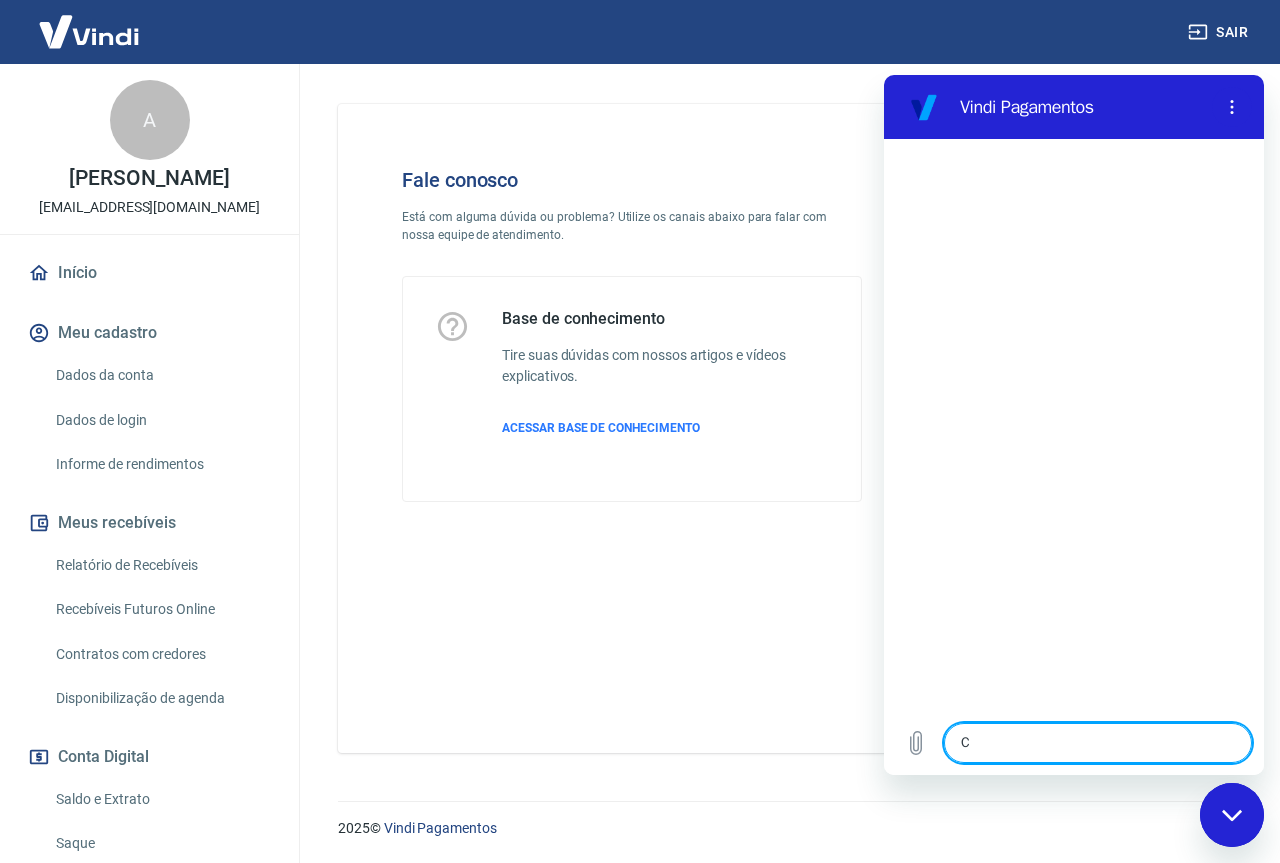 type on "Co" 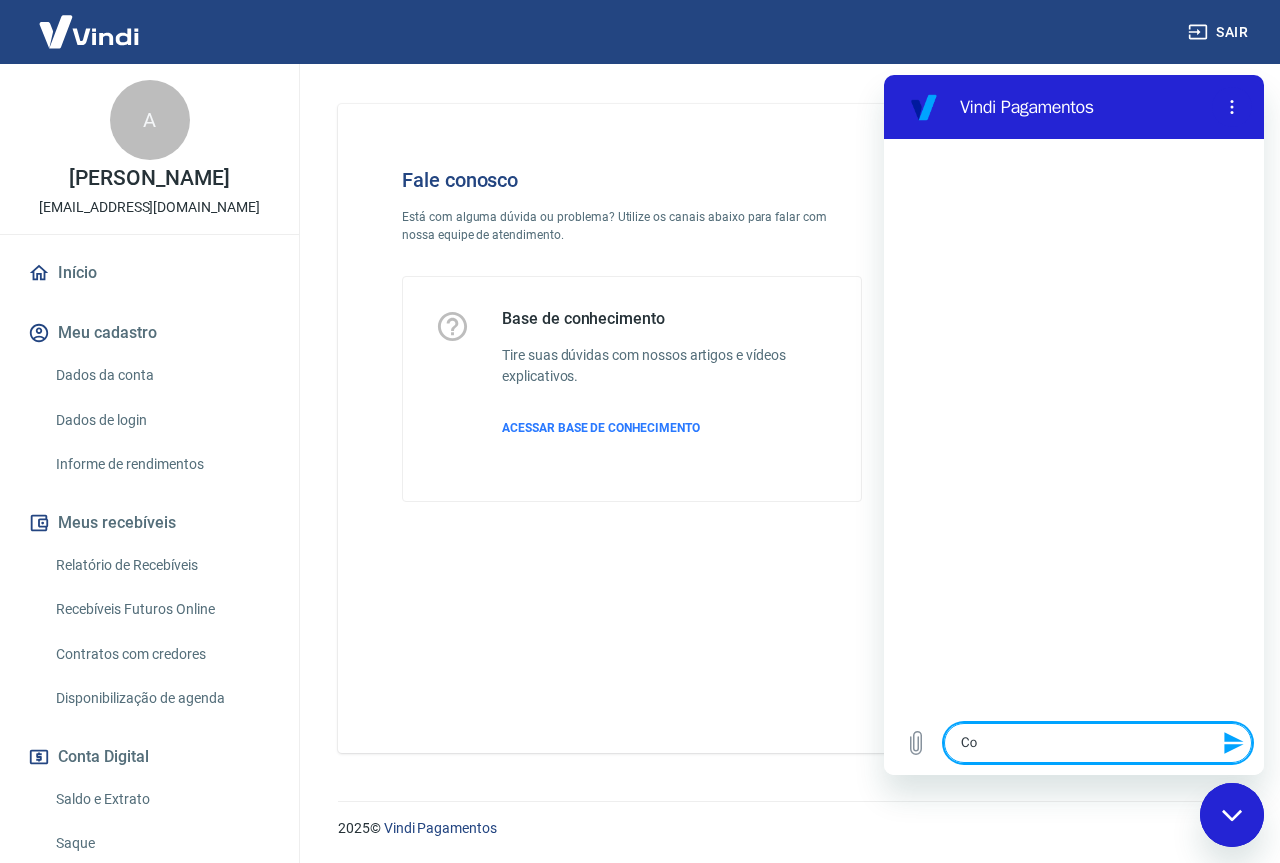type on "Con" 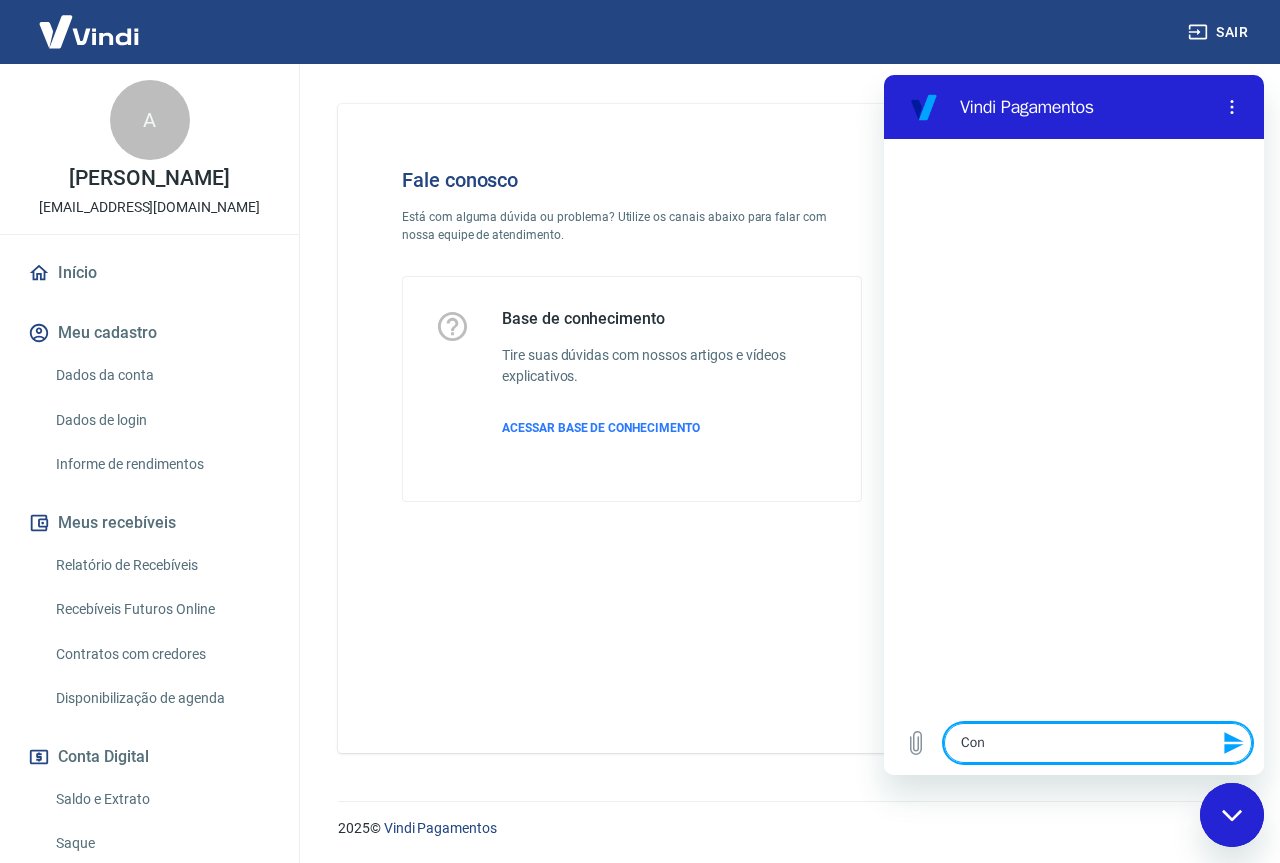 type on "Cons" 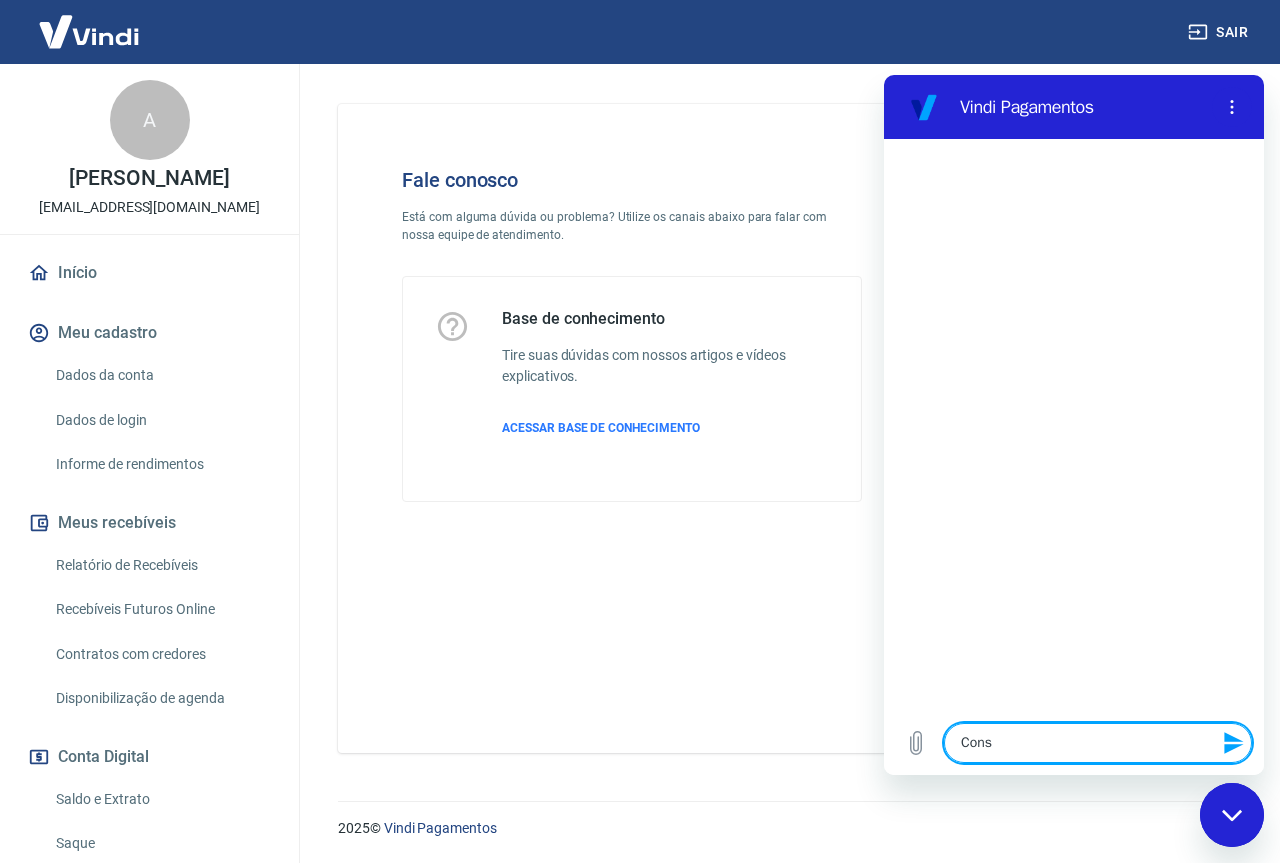 type on "Consu" 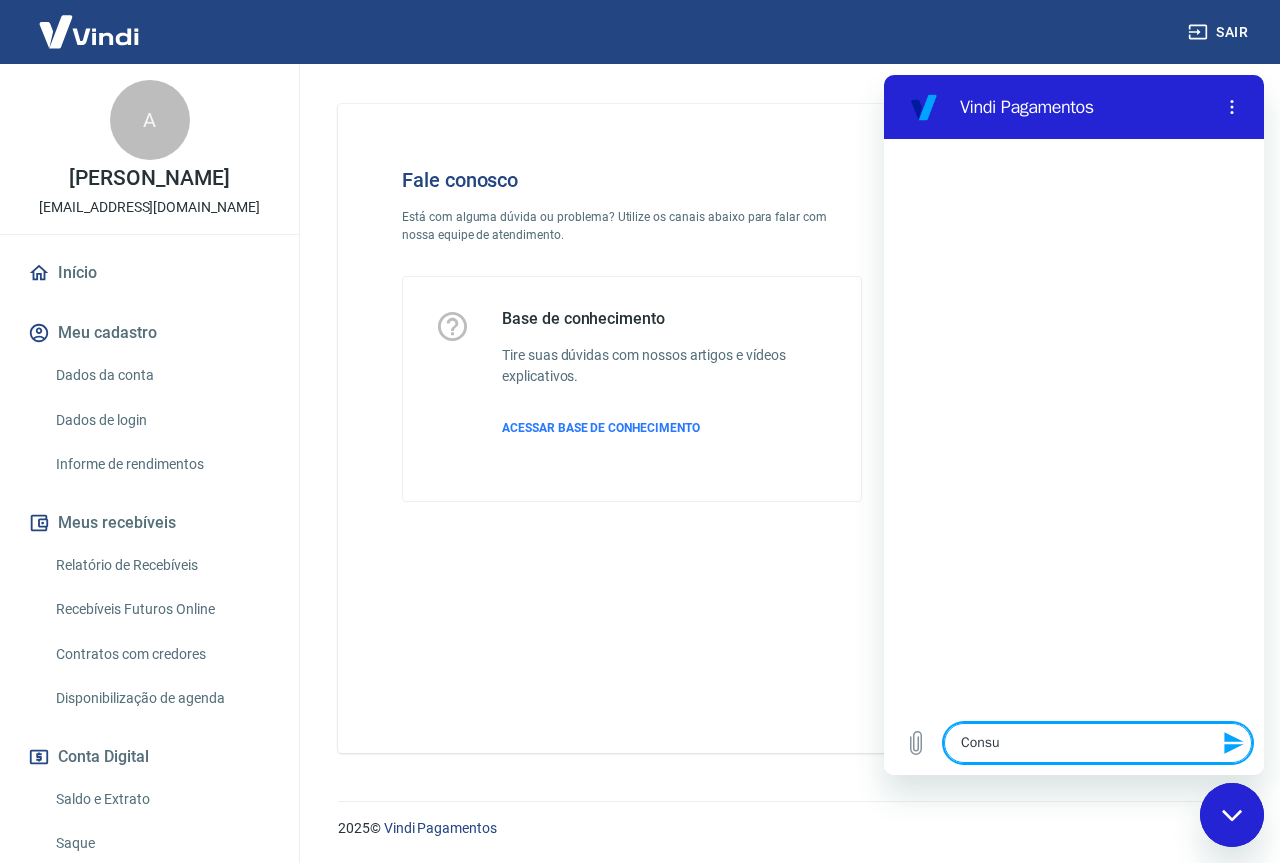 type on "Consul" 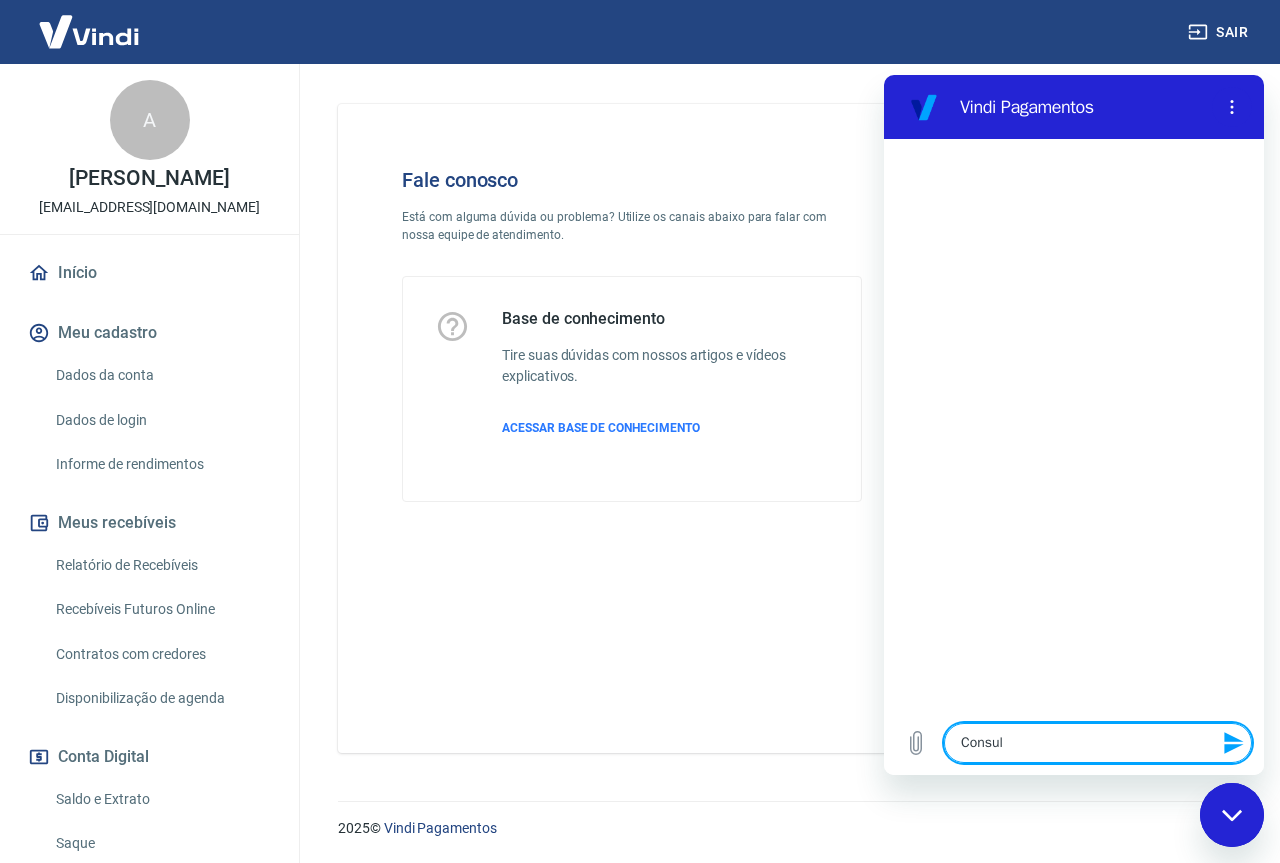 type on "Consult" 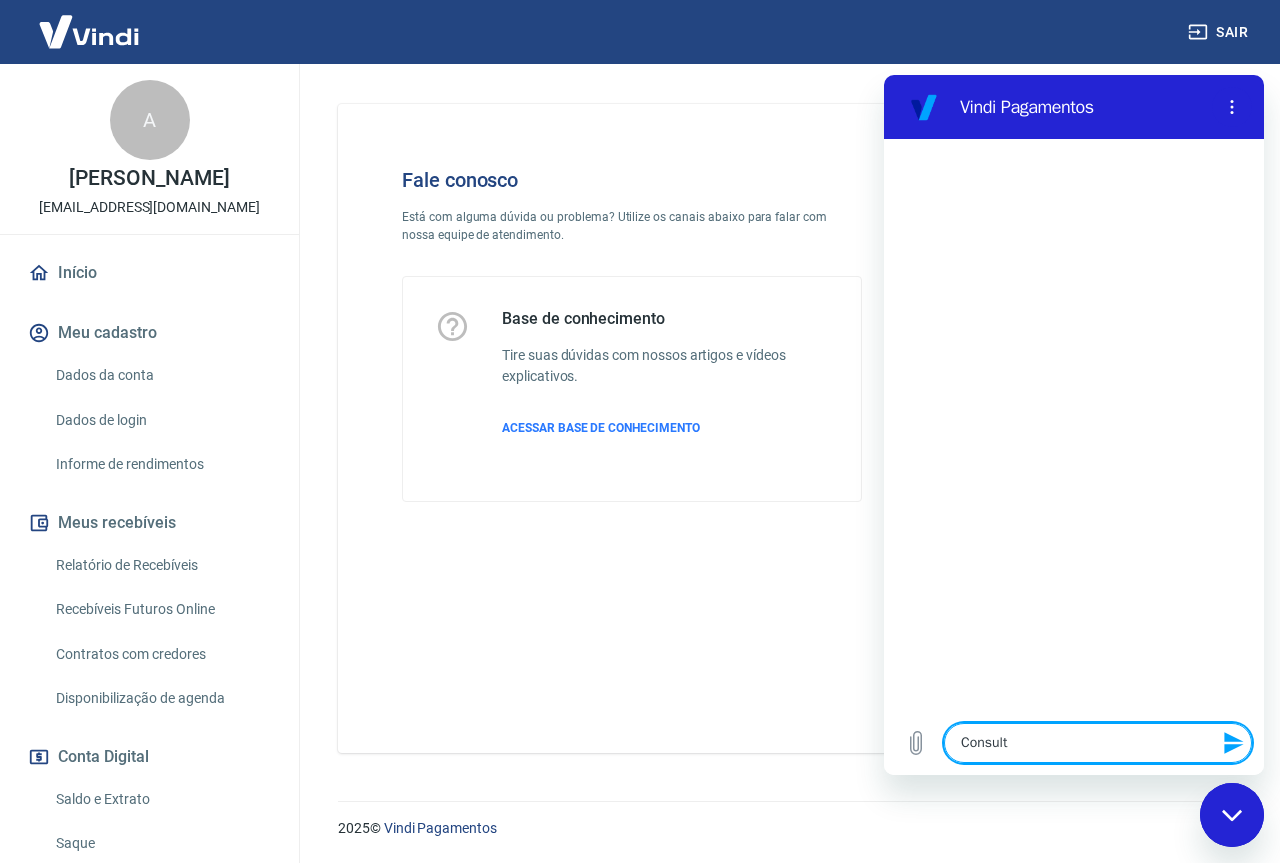 type on "Consulta" 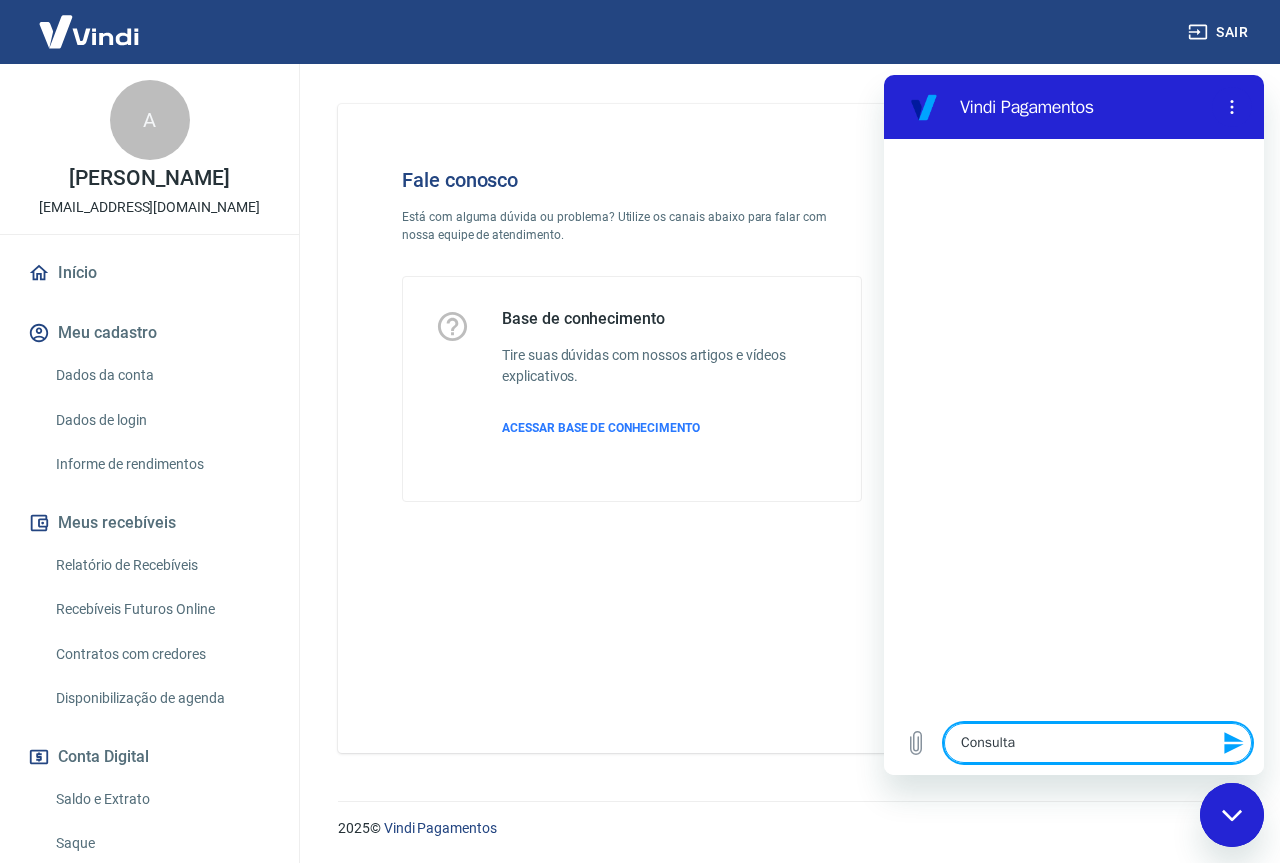type on "x" 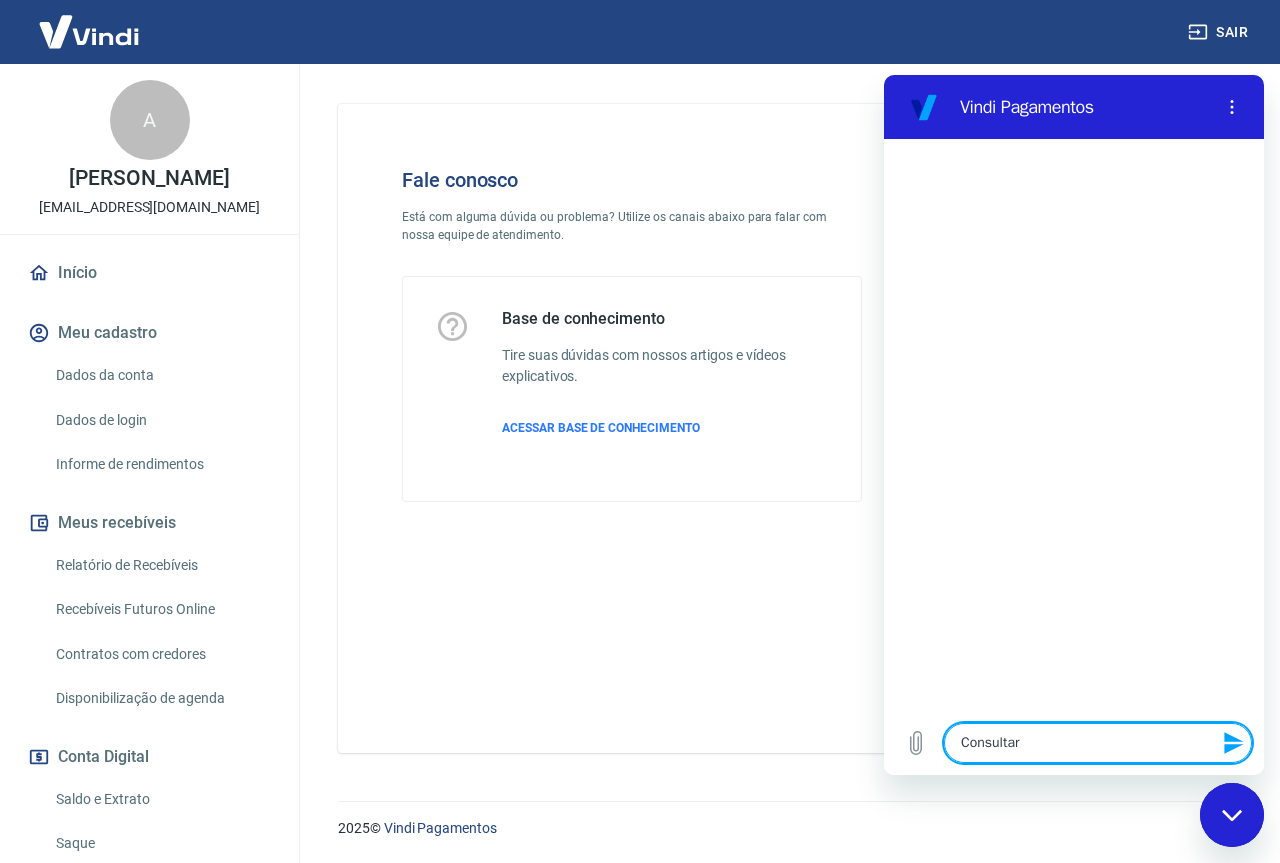 type on "Consultar" 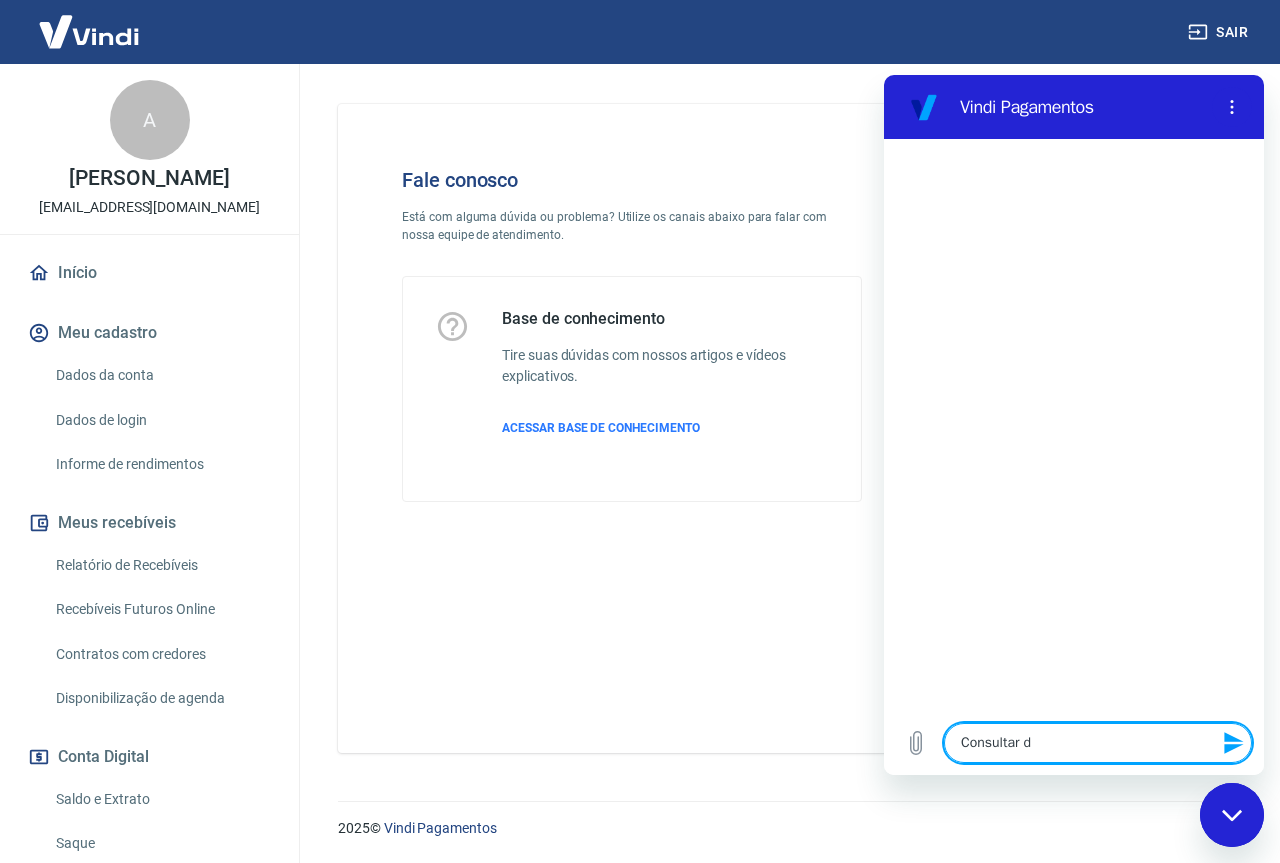type on "Consultar du" 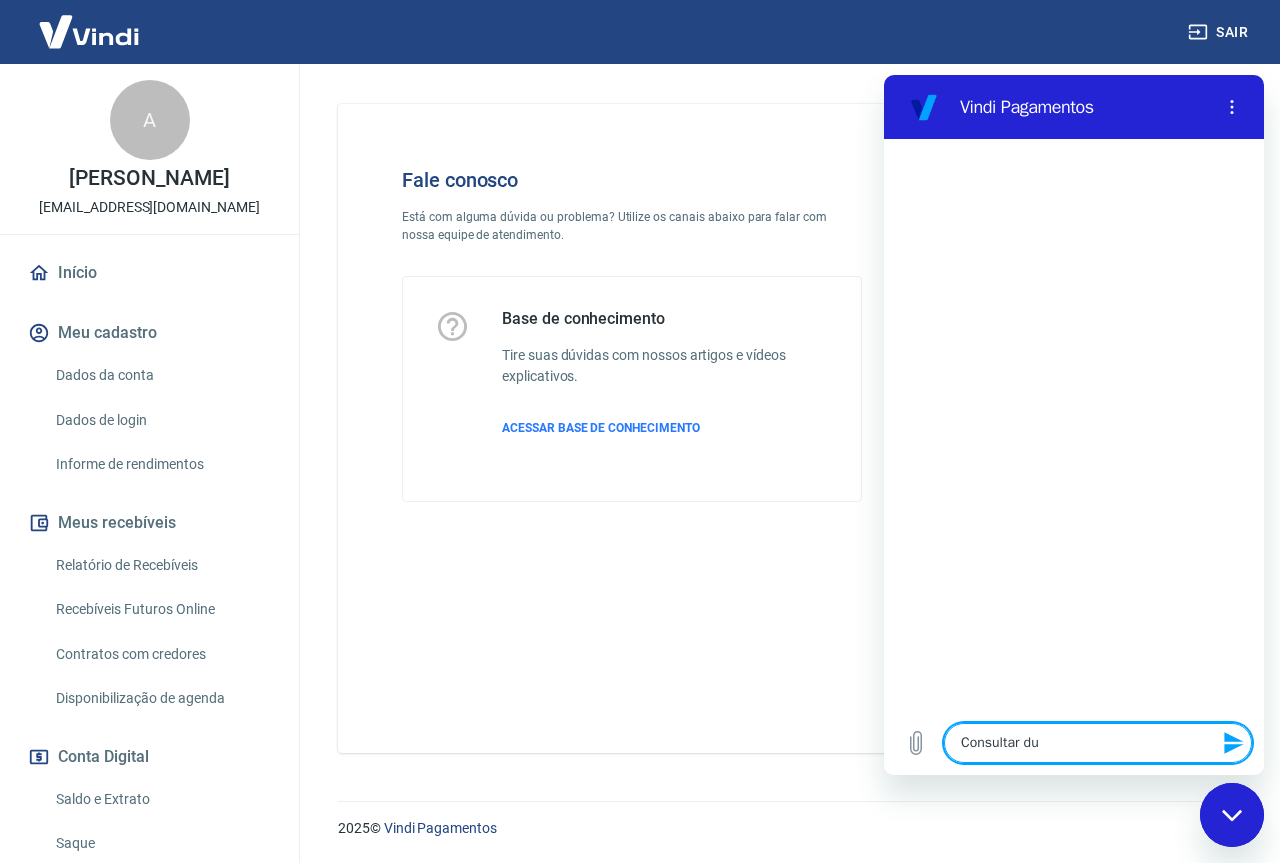 type on "Consultar dup" 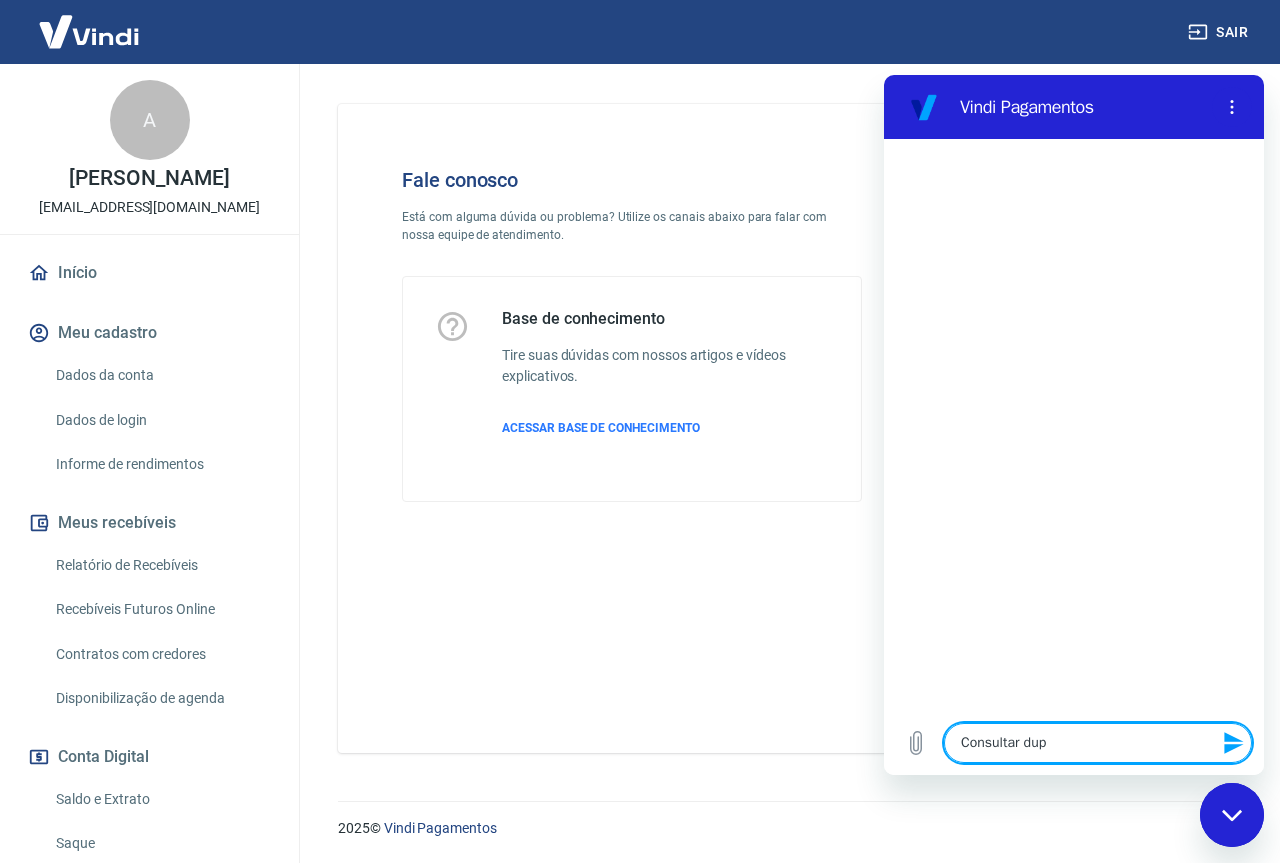 type on "Consultar dupl" 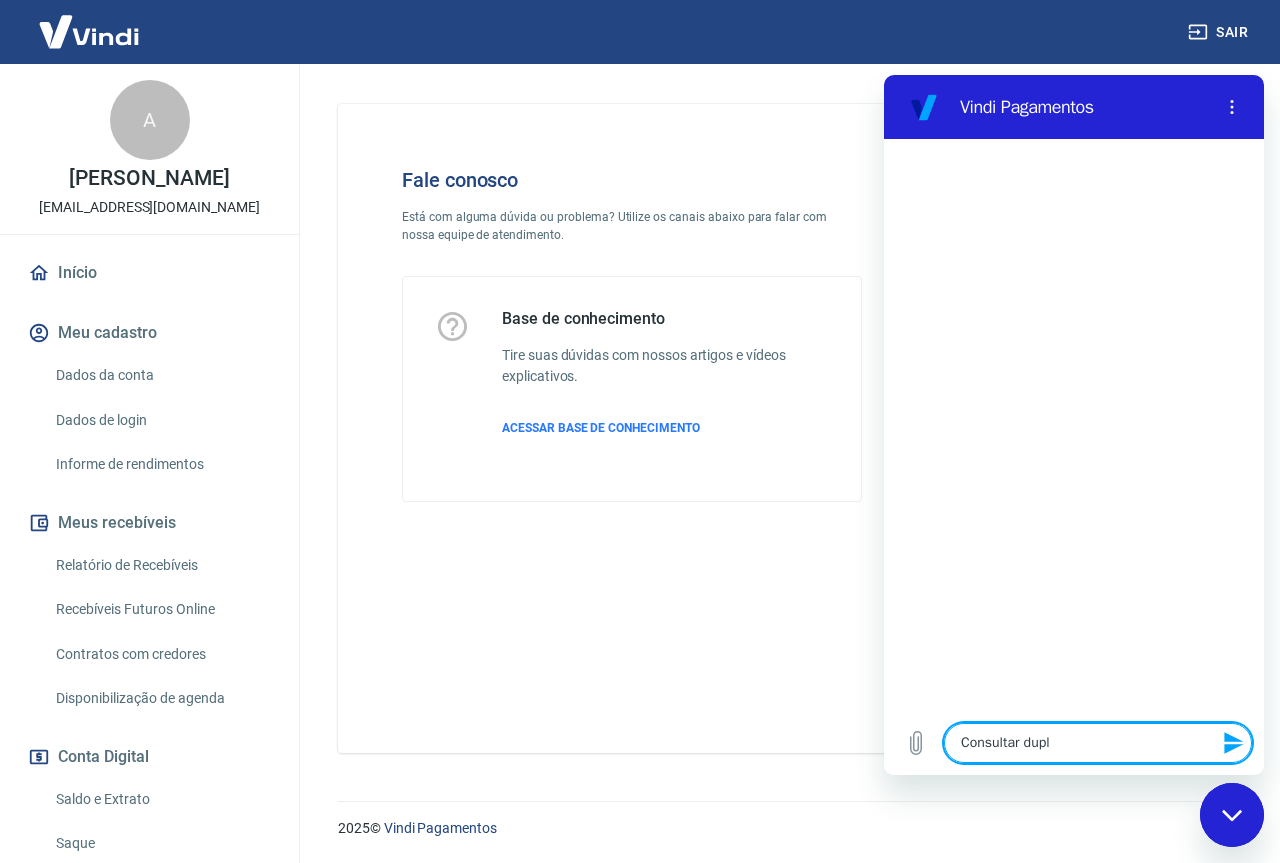 type on "Consultar dupli" 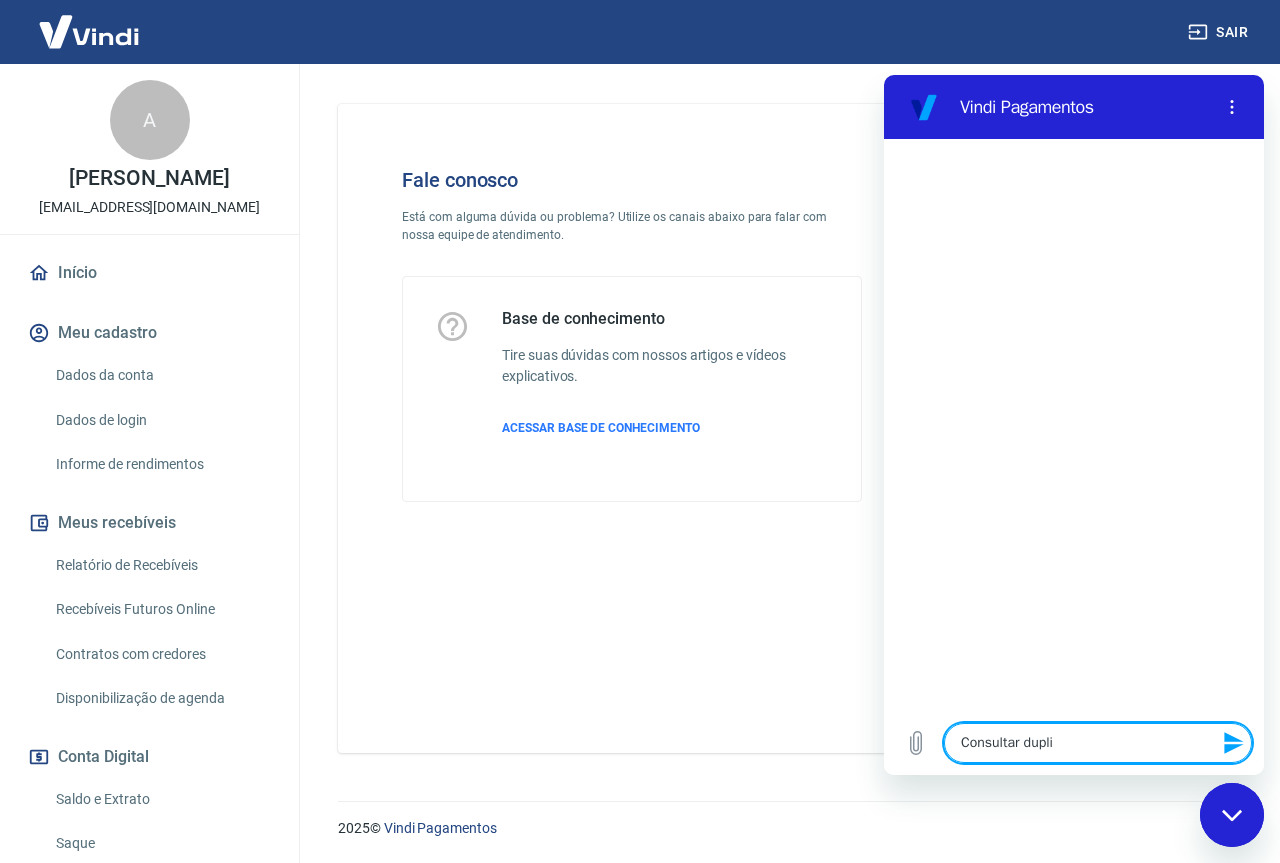 type on "Consultar duplic" 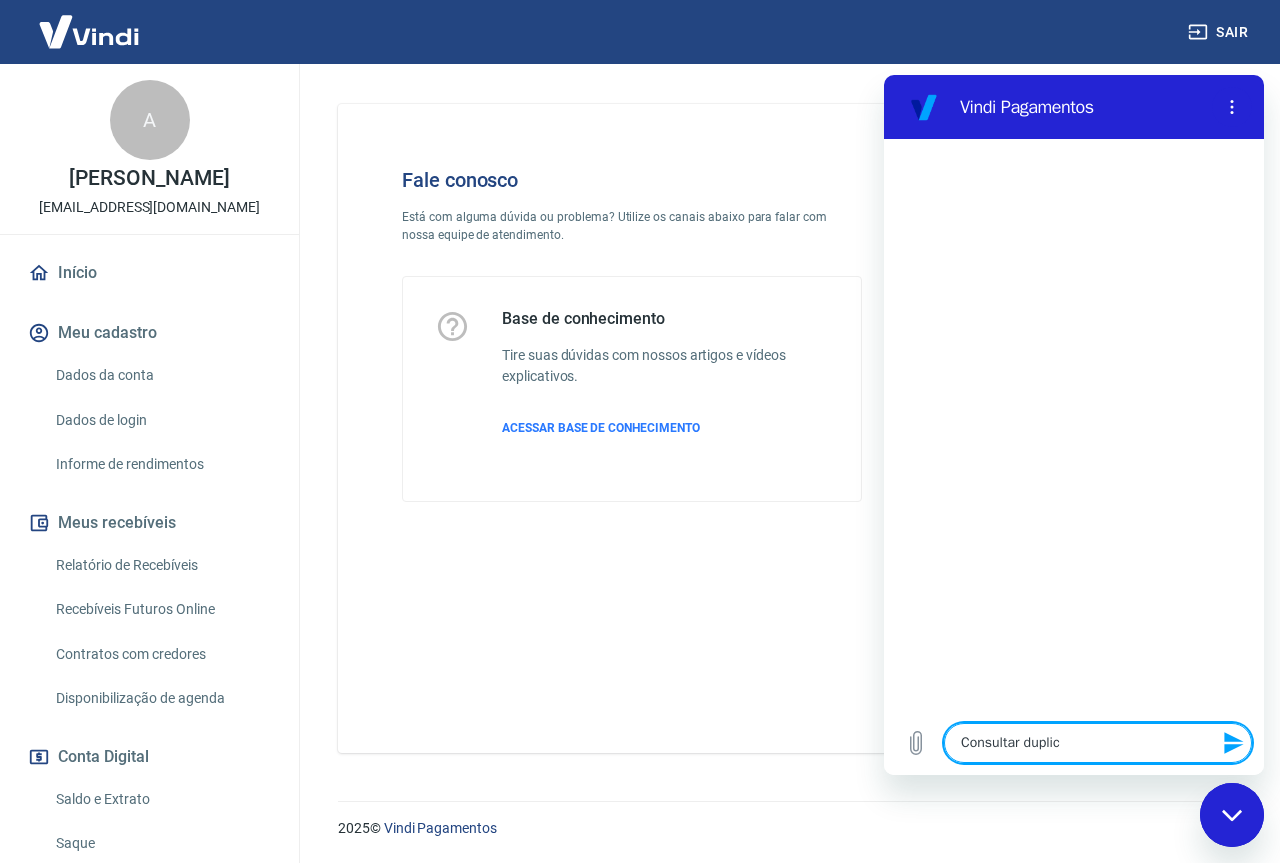type on "Consultar duplici" 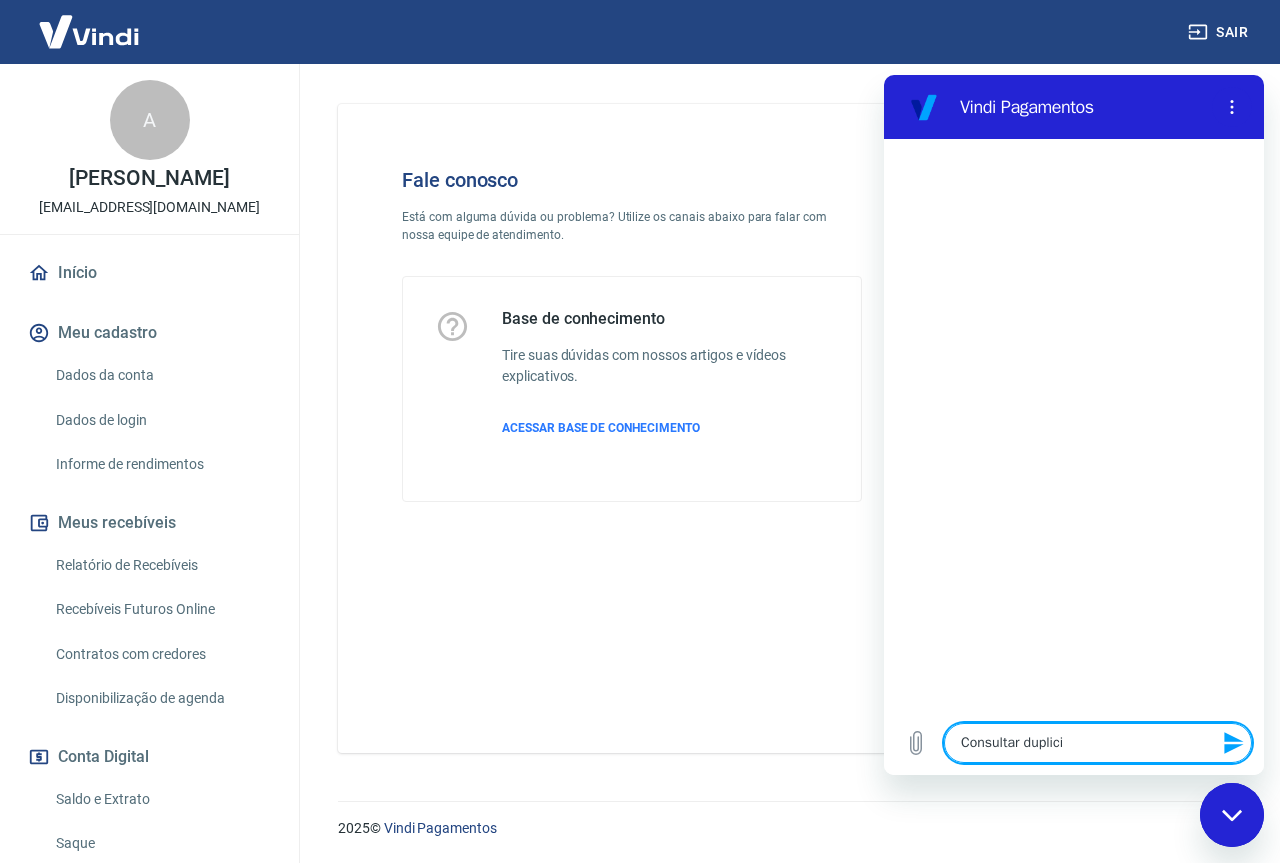 type on "Consultar duplicid" 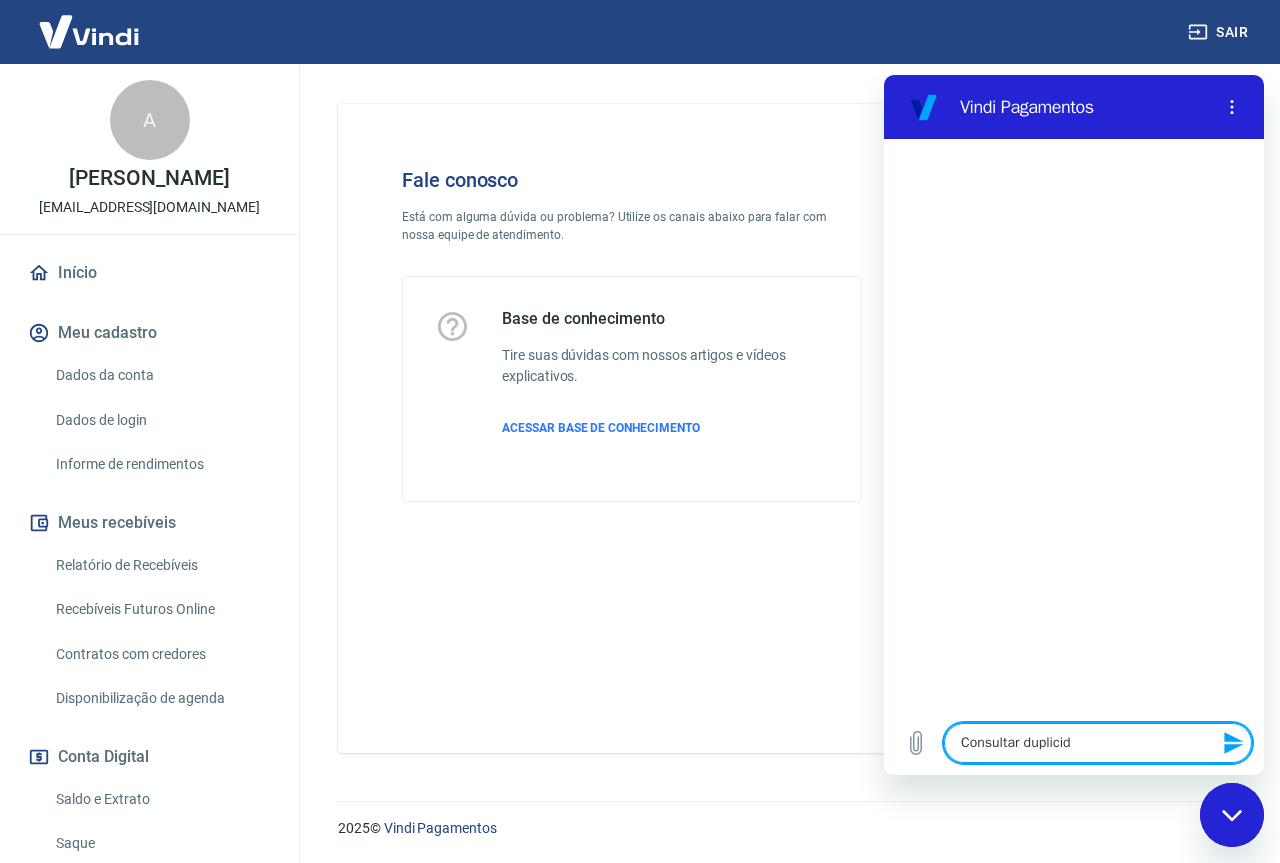 type on "Consultar duplicida" 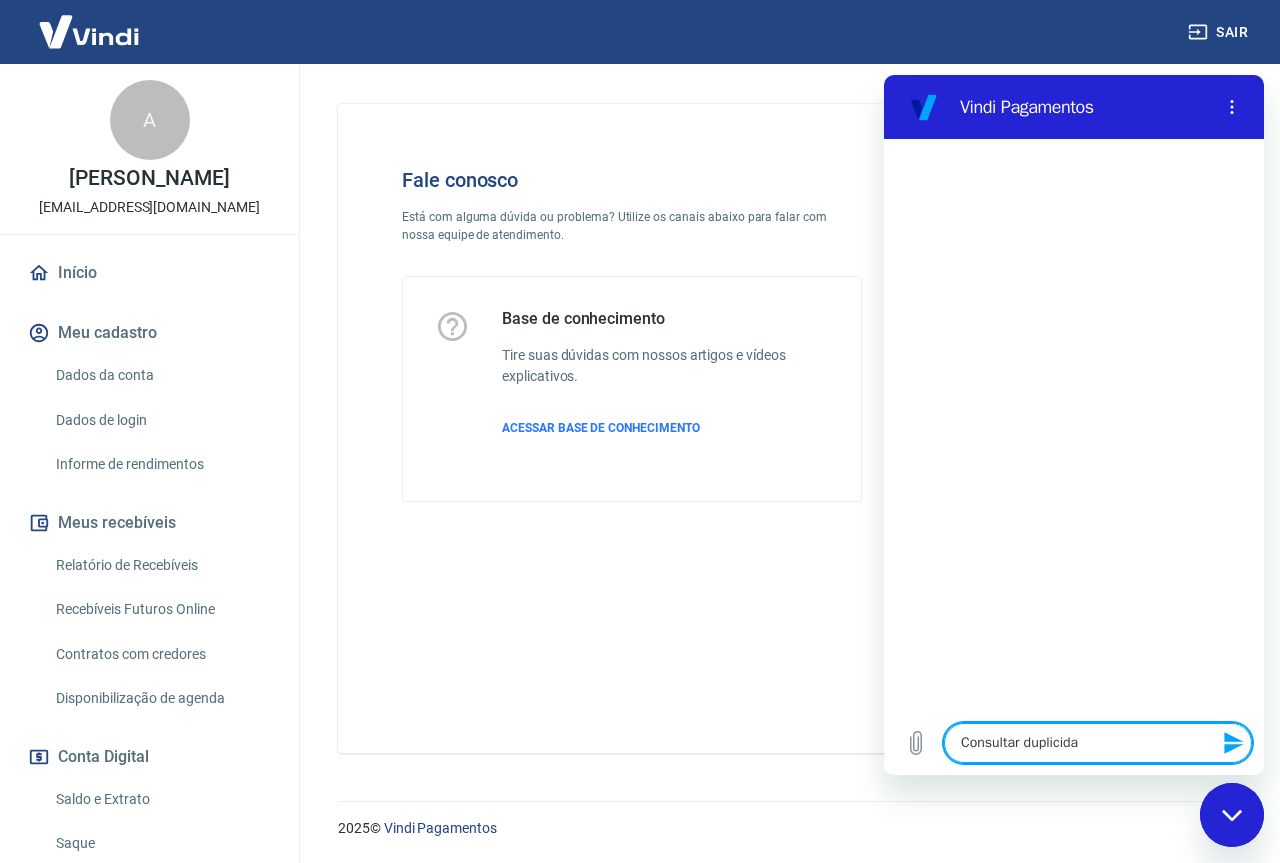 type on "Consultar duplicidad" 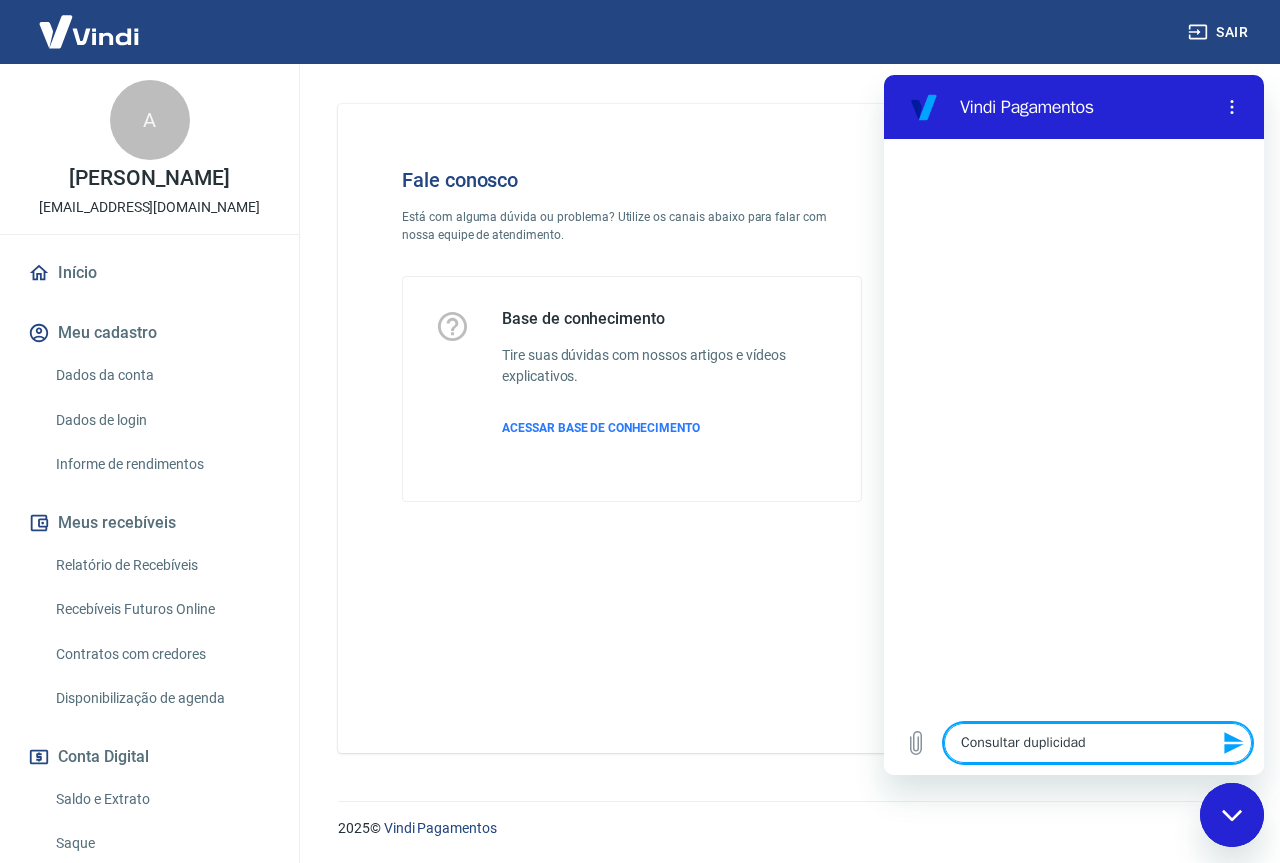 type on "Consultar duplicidade" 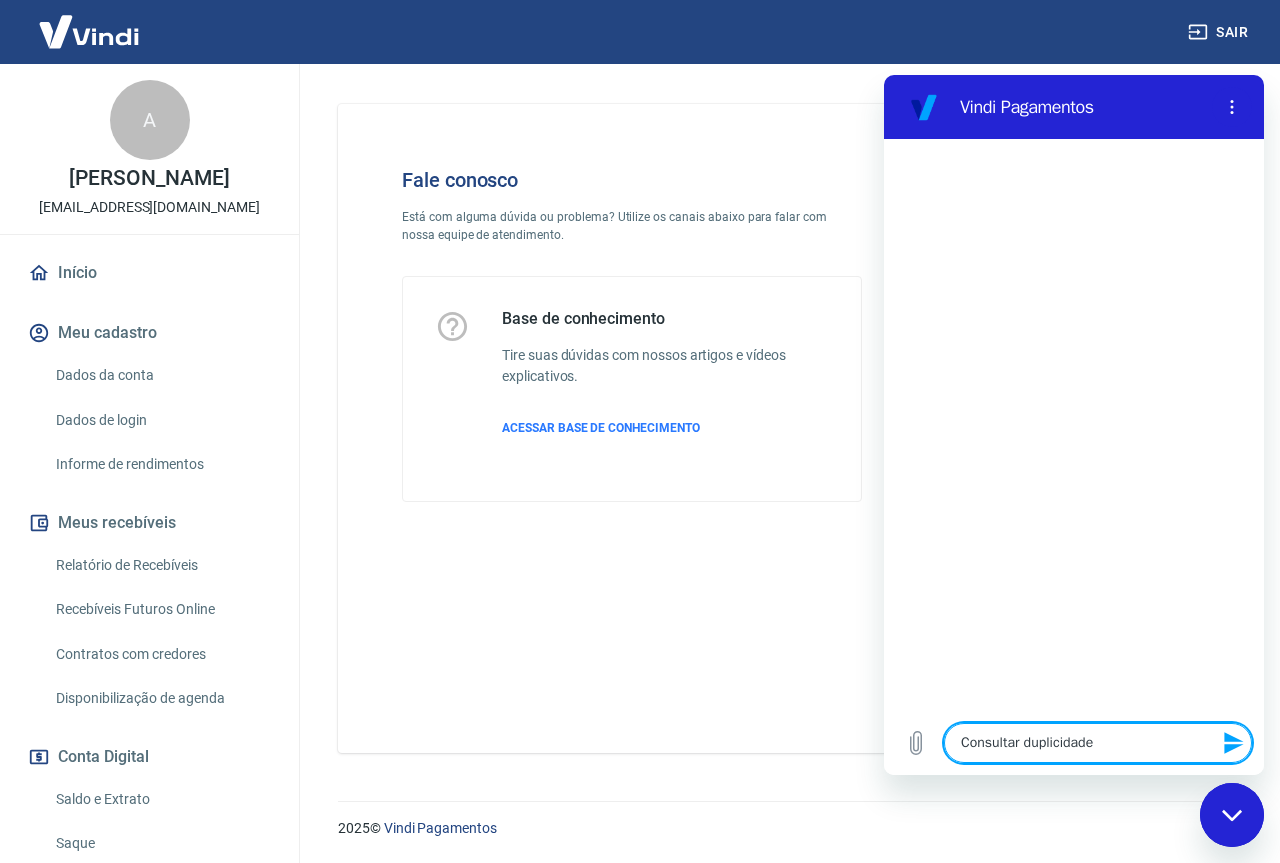 type on "Consultar duplicidade" 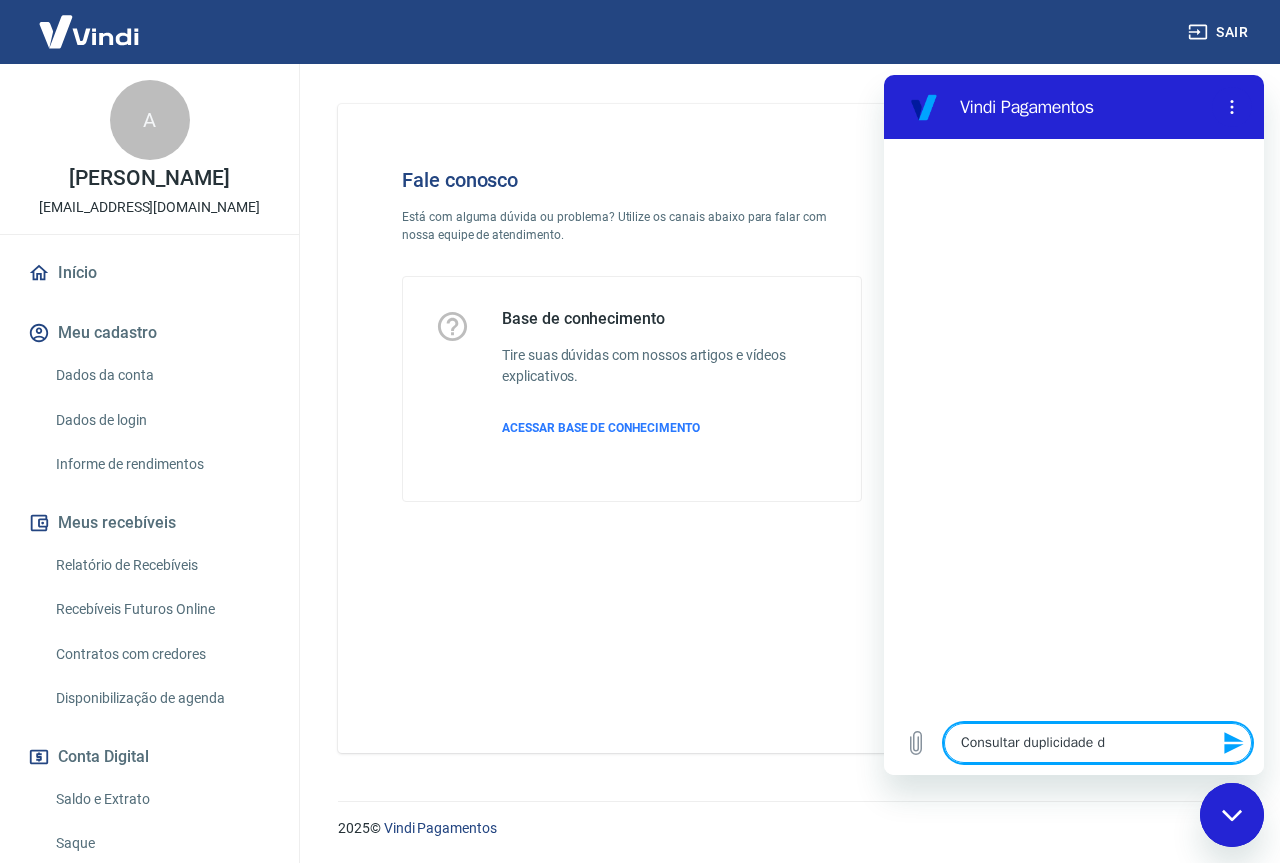 type on "Consultar duplicidade de" 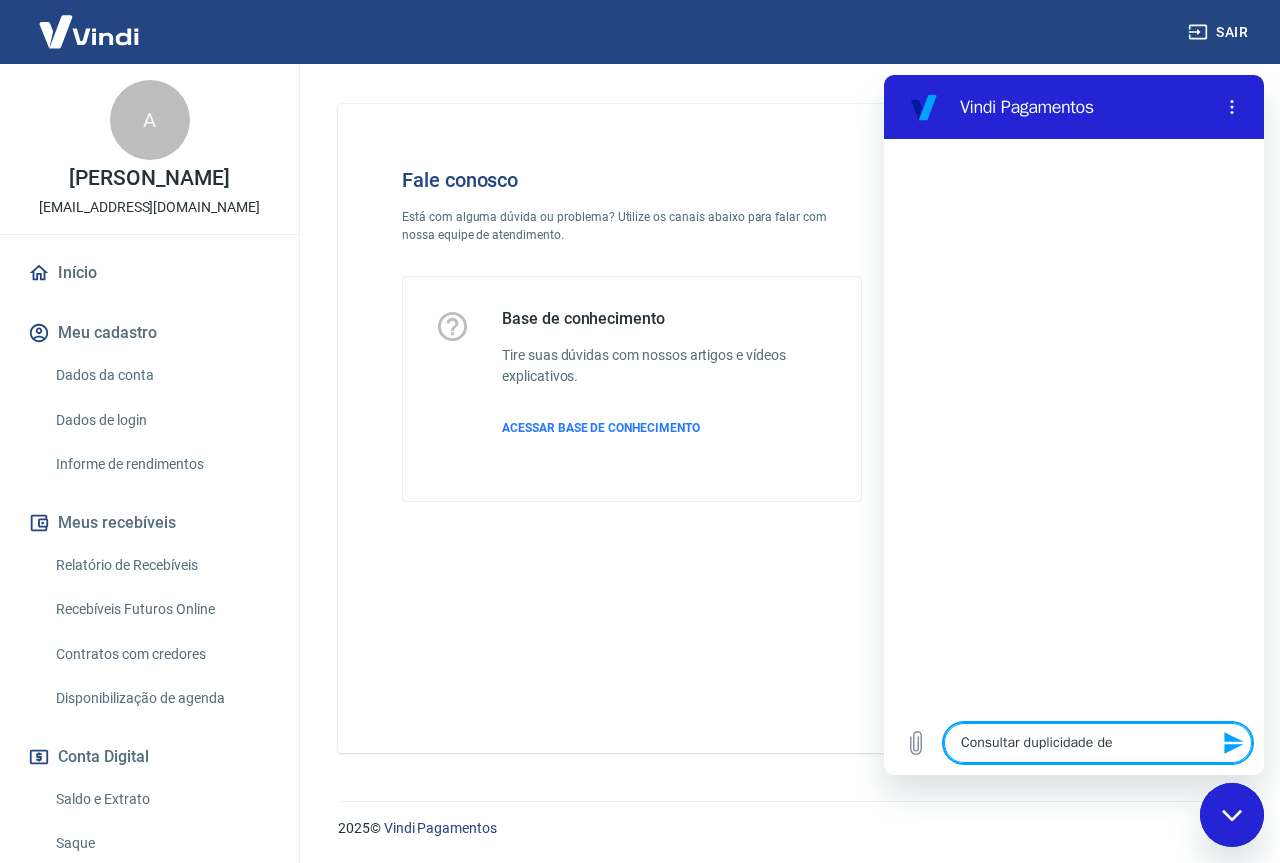 type on "Consultar duplicidade de" 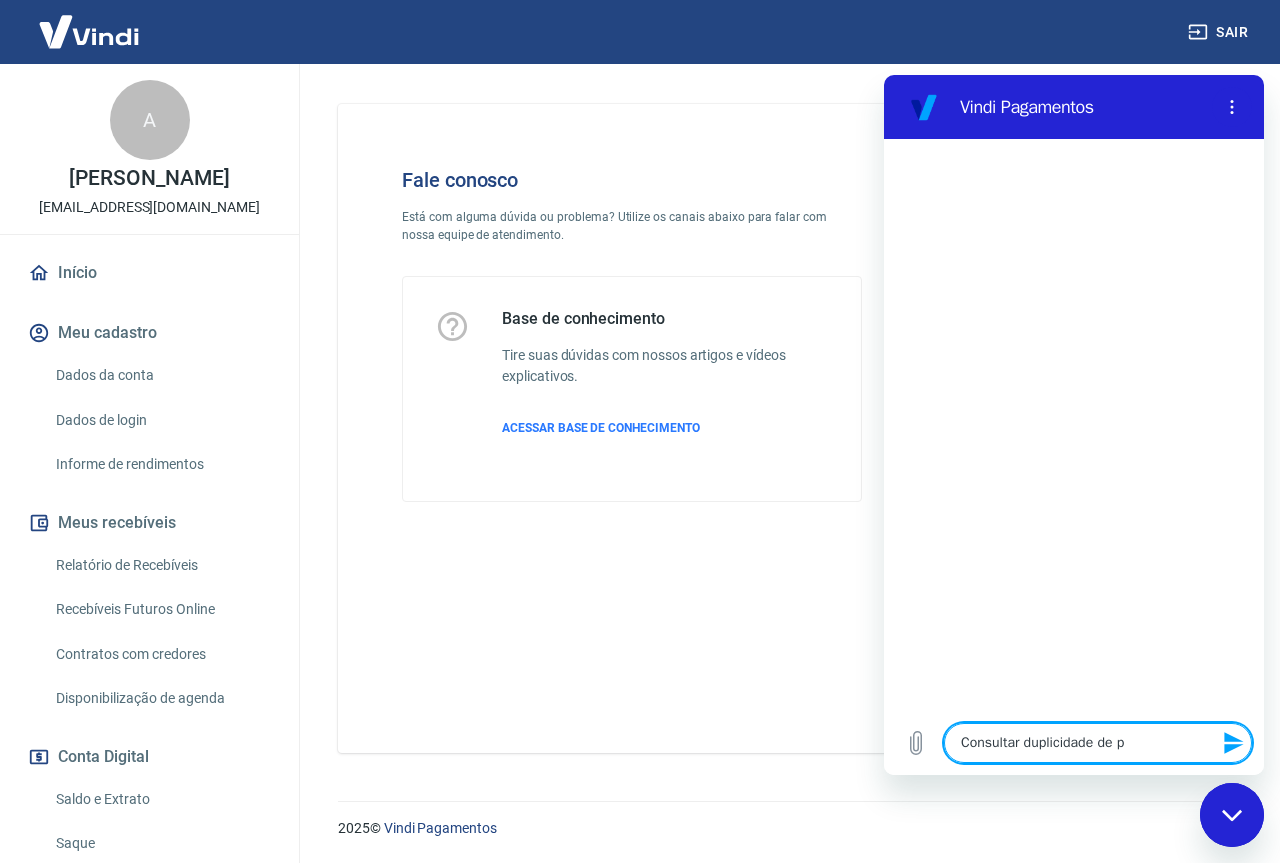 type on "Consultar duplicidade de pa" 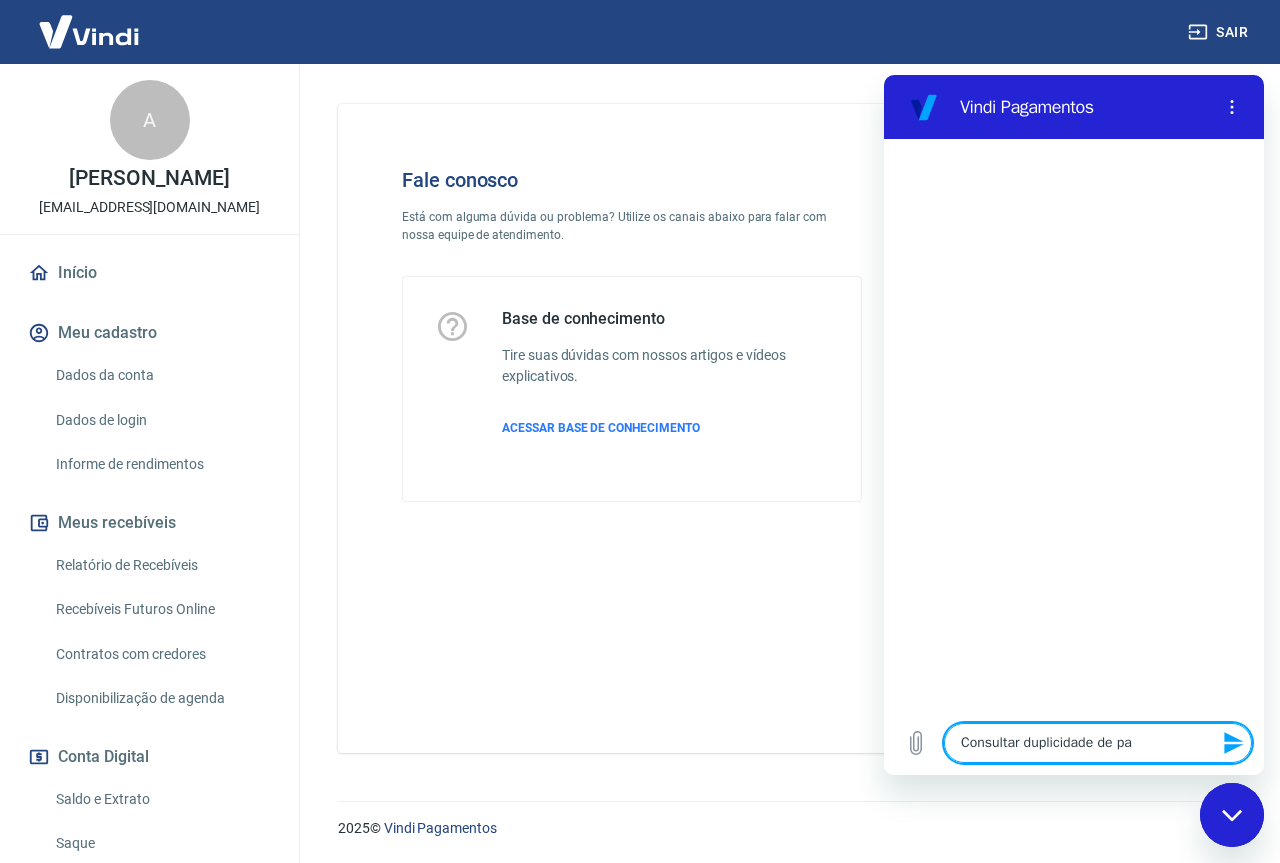 type on "Consultar duplicidade de pag" 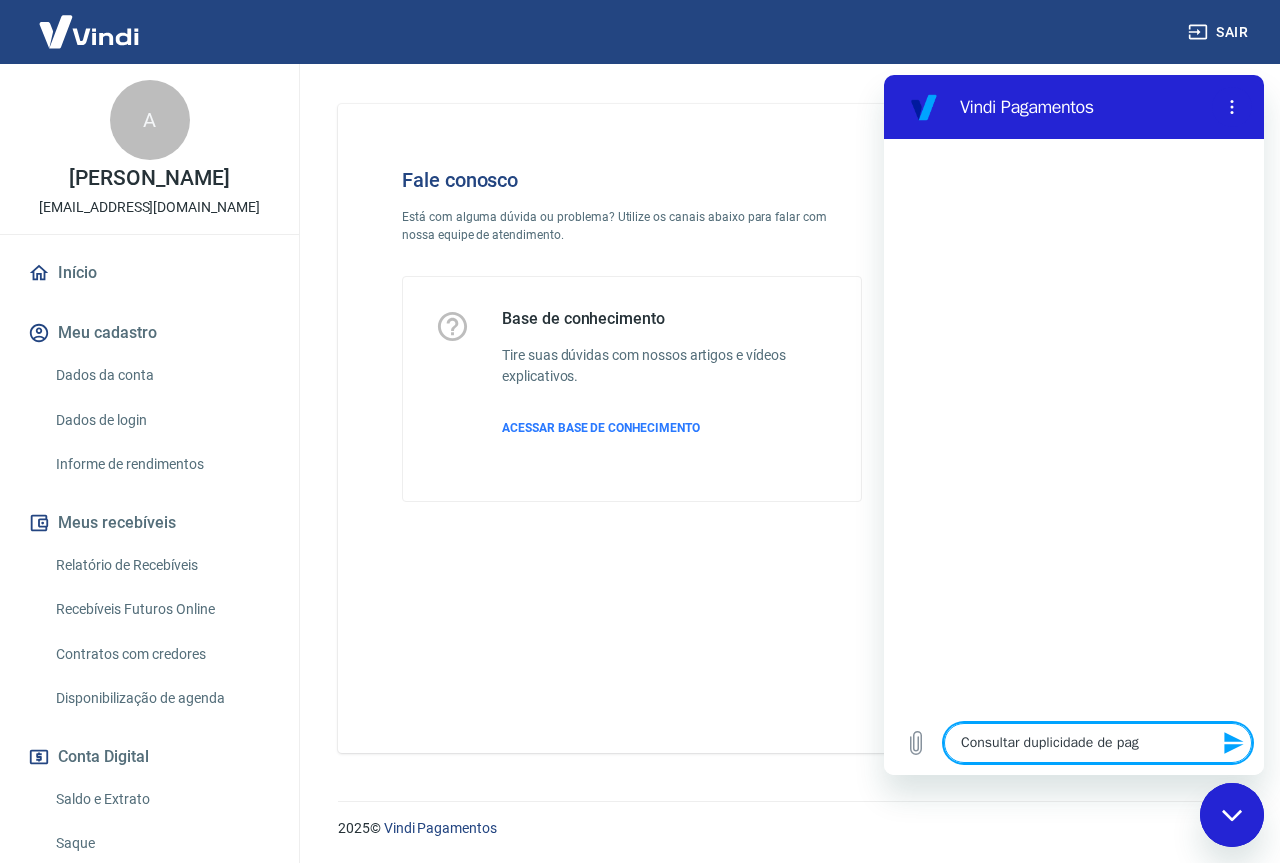 type on "Consultar duplicidade de paga" 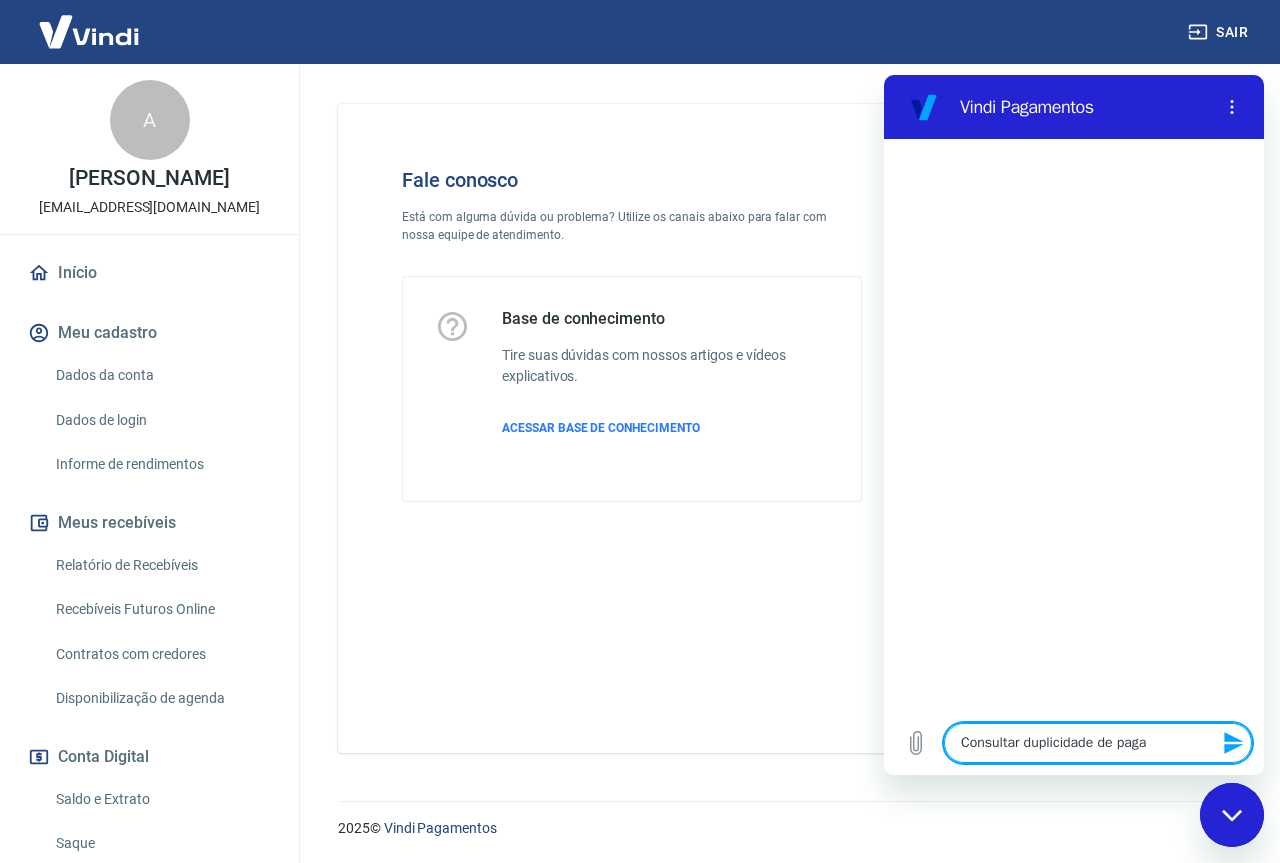 type on "Consultar duplicidade de pagam" 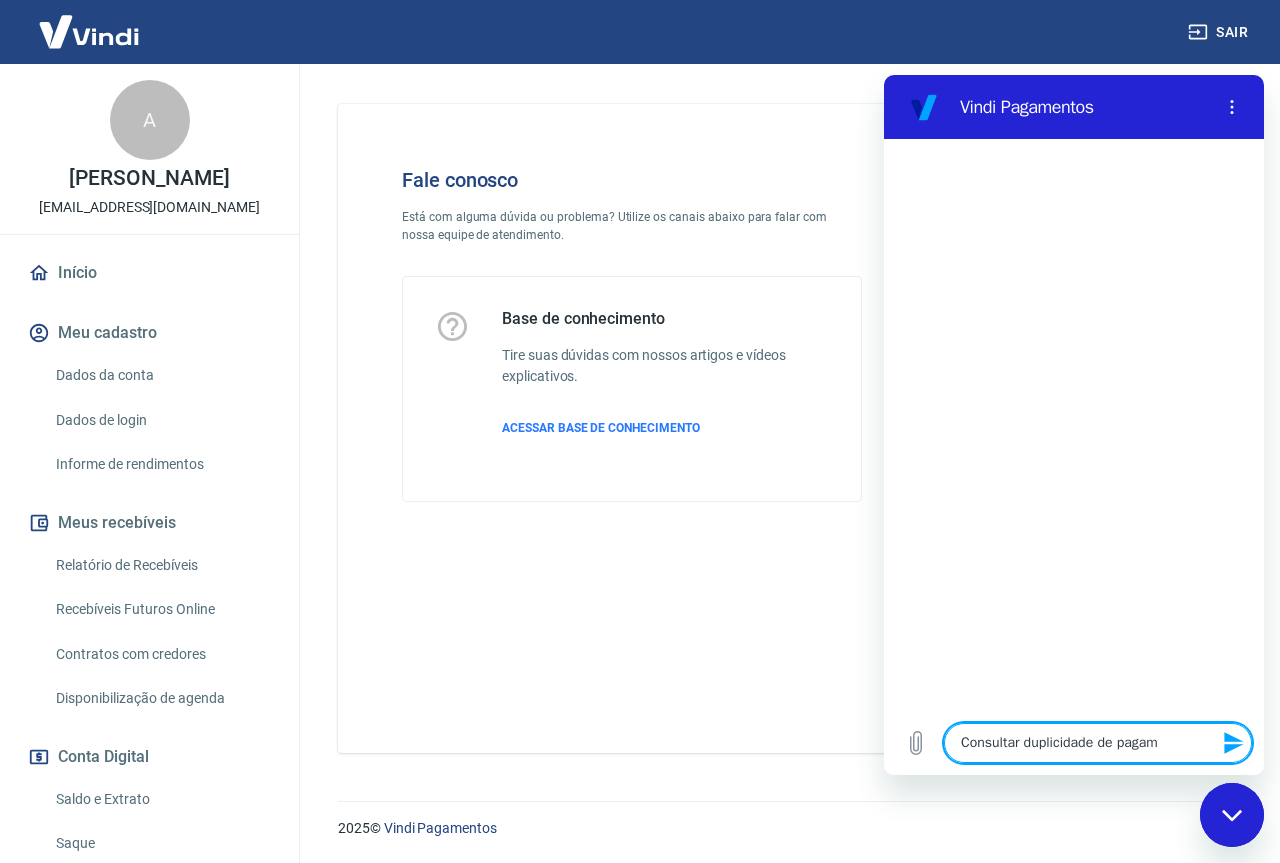 type on "Consultar duplicidade de pagame" 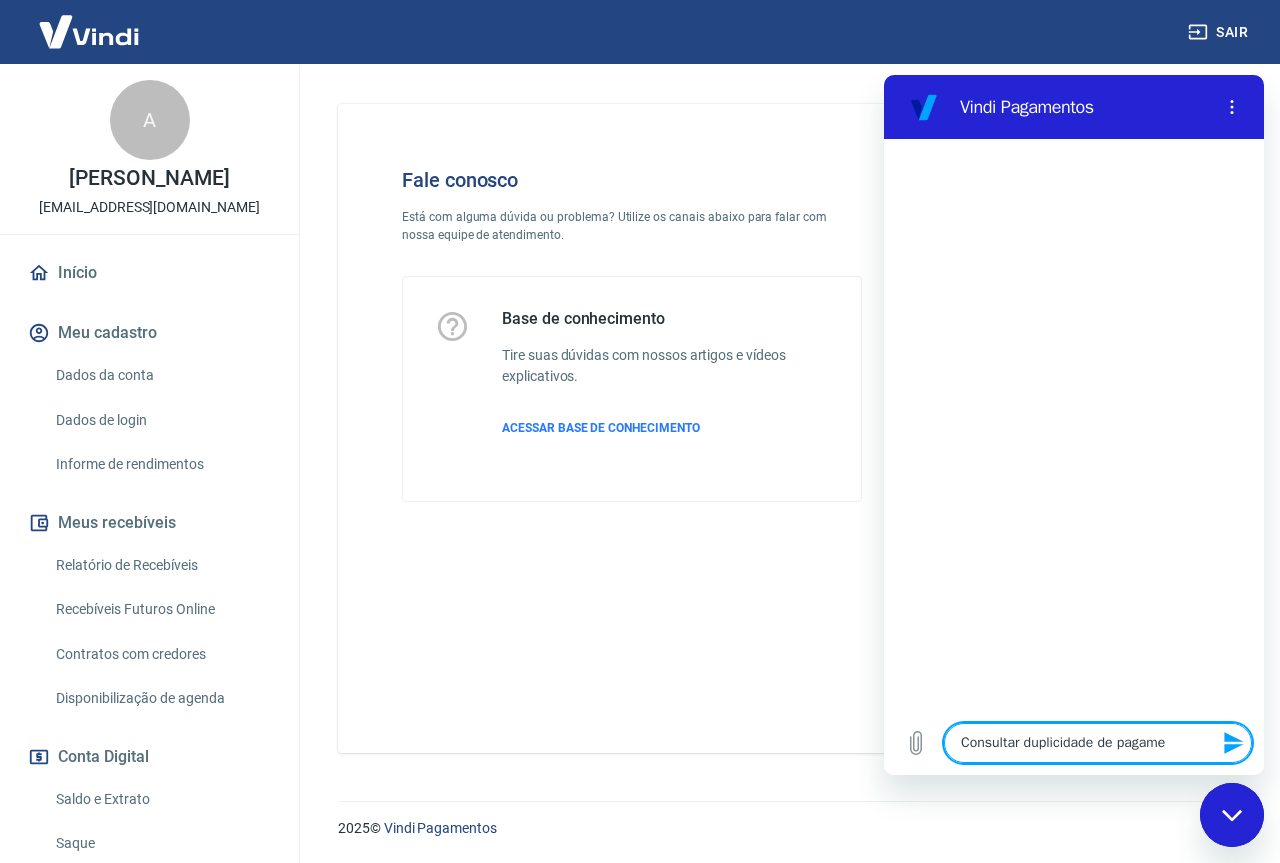 type on "Consultar duplicidade de pagamen" 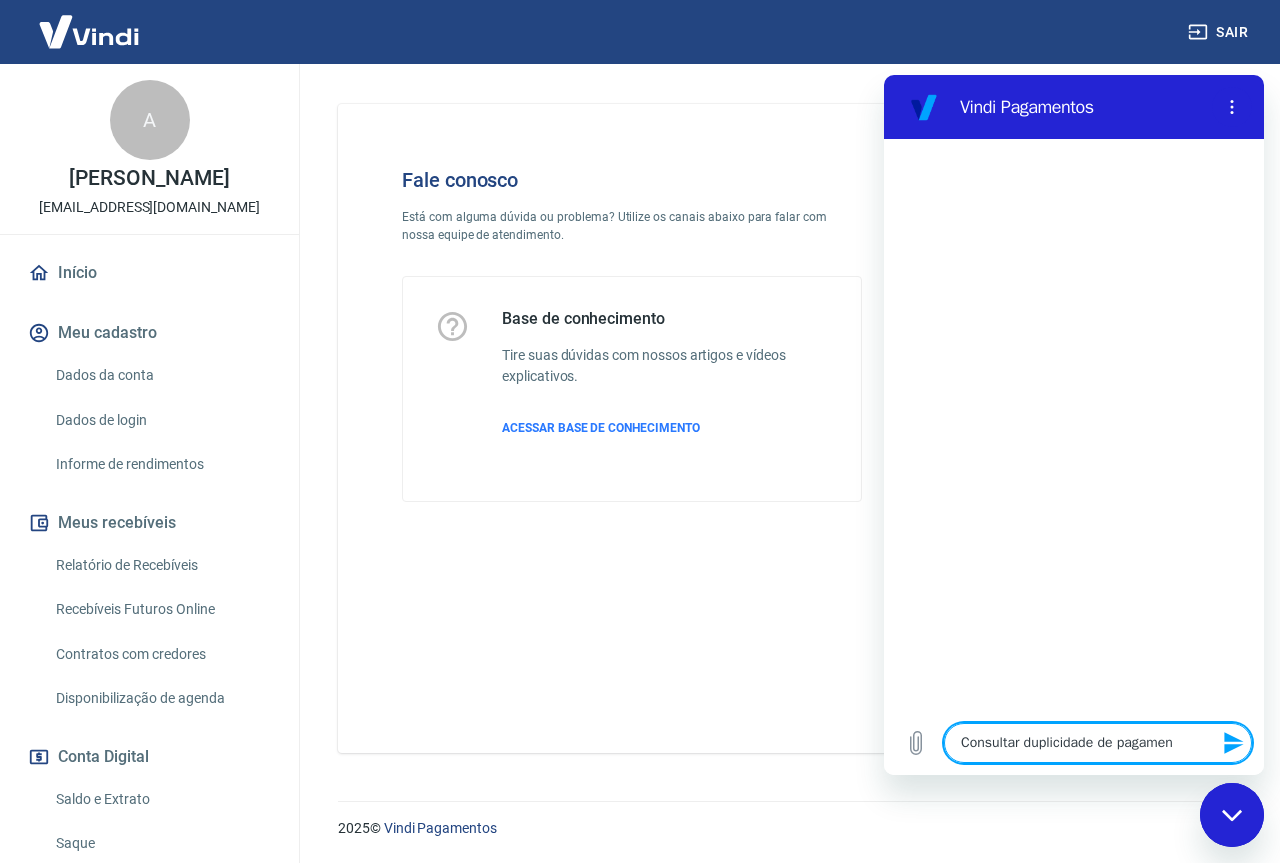 type on "Consultar duplicidade de pagament" 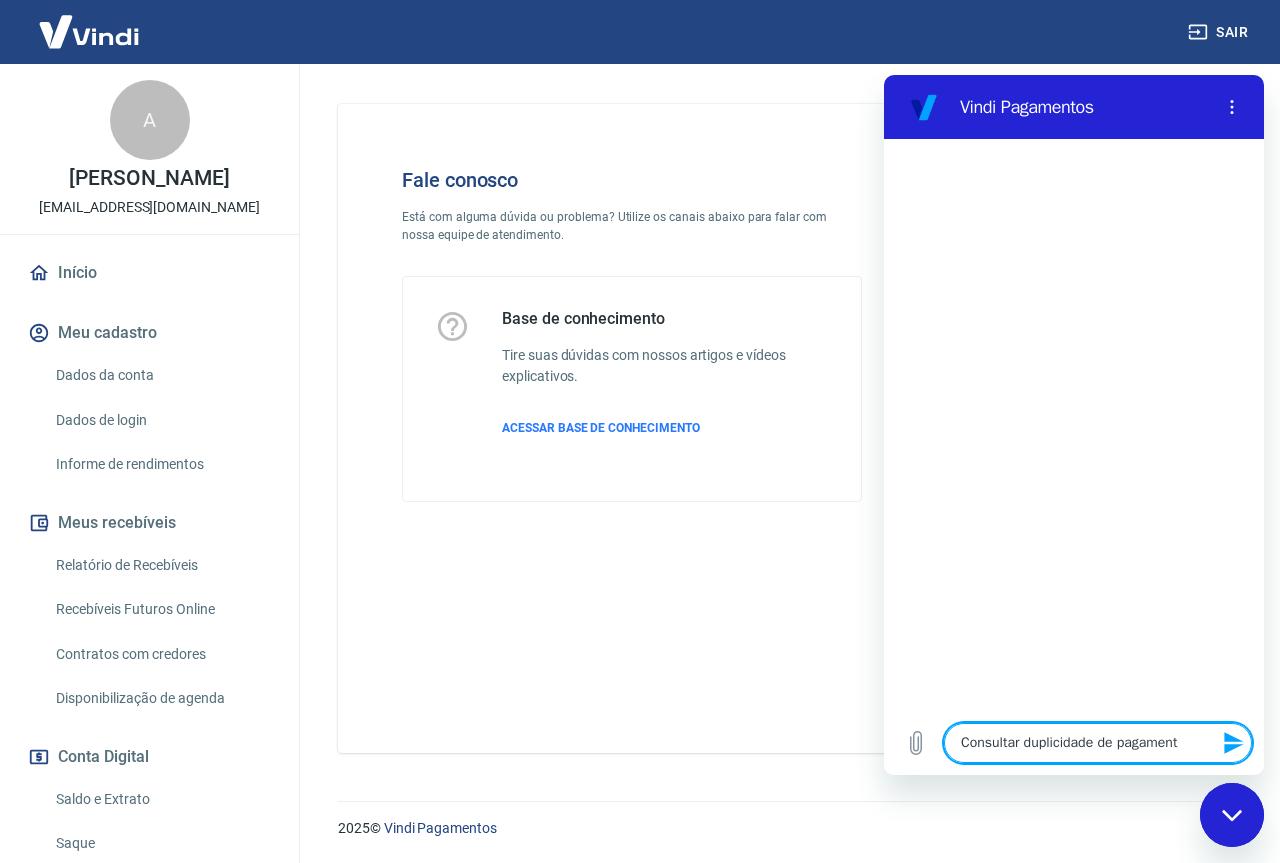 type on "Consultar duplicidade de pagamento" 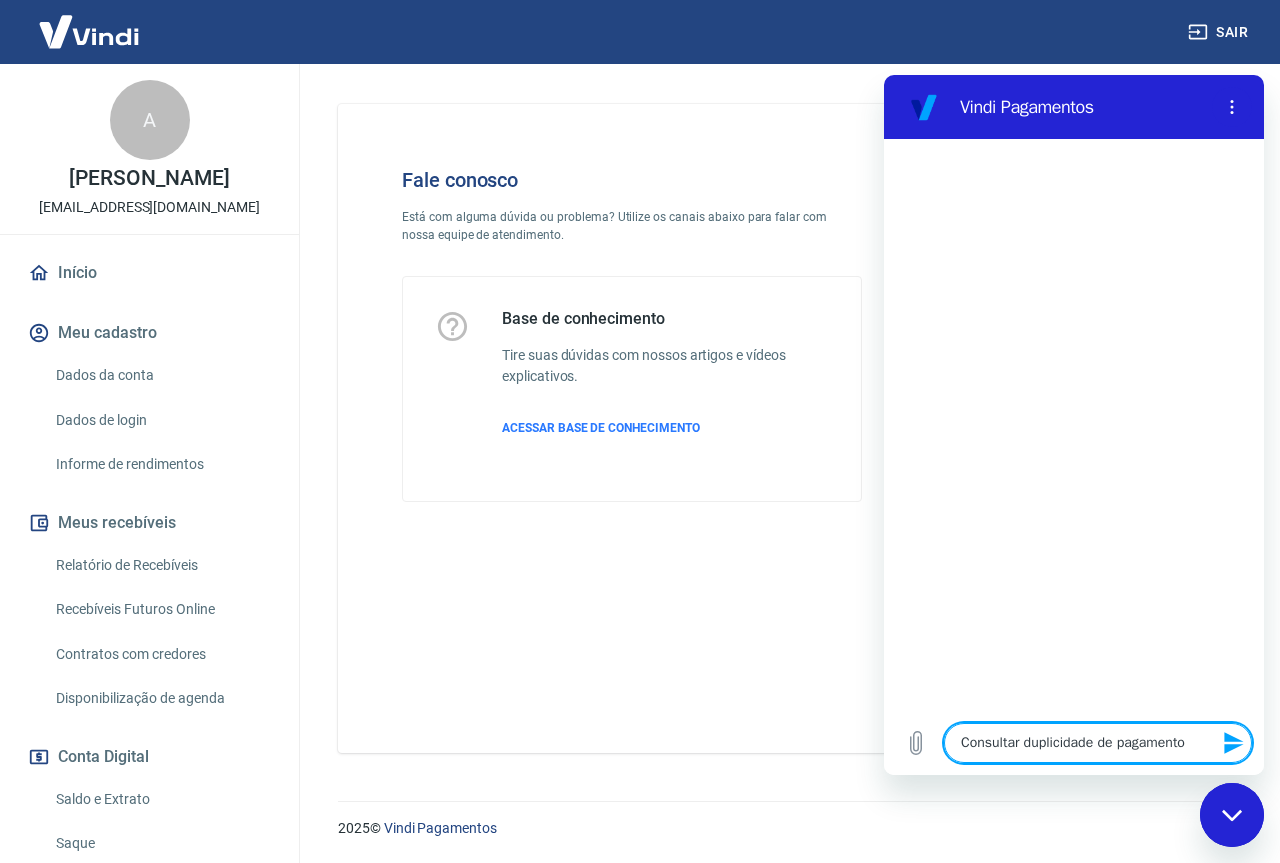 type on "Consultar duplicidade de pagamento" 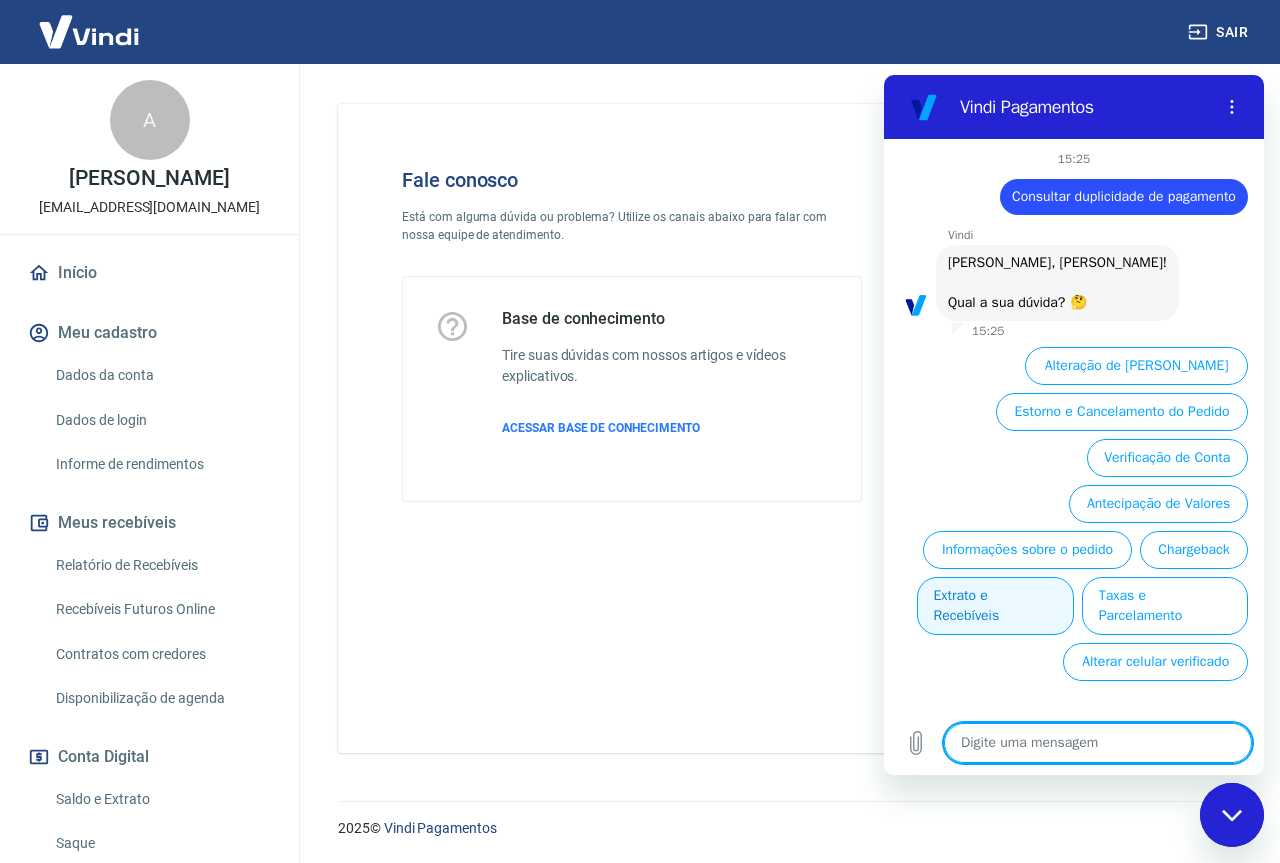 click on "Extrato e Recebíveis" at bounding box center [995, 606] 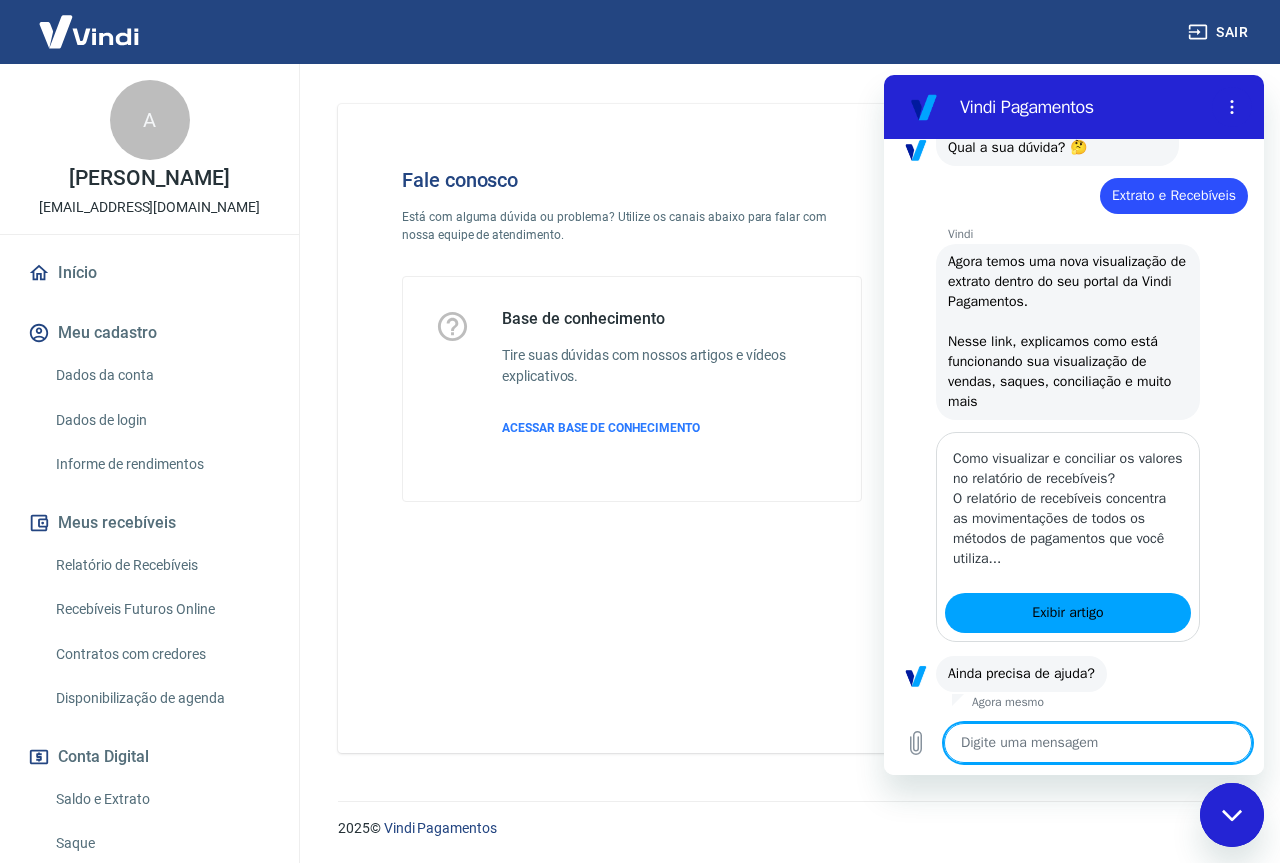 scroll, scrollTop: 225, scrollLeft: 0, axis: vertical 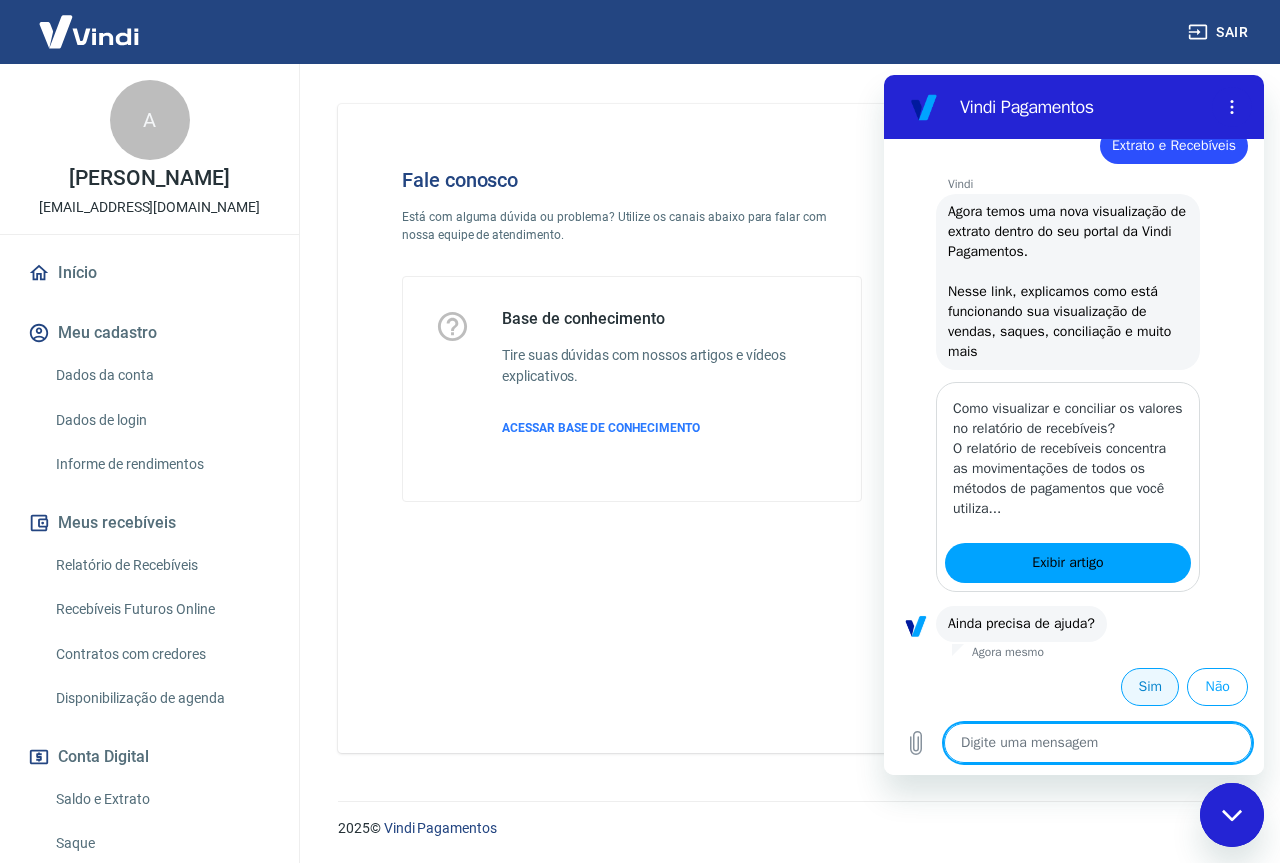 click on "Sim" at bounding box center (1150, 687) 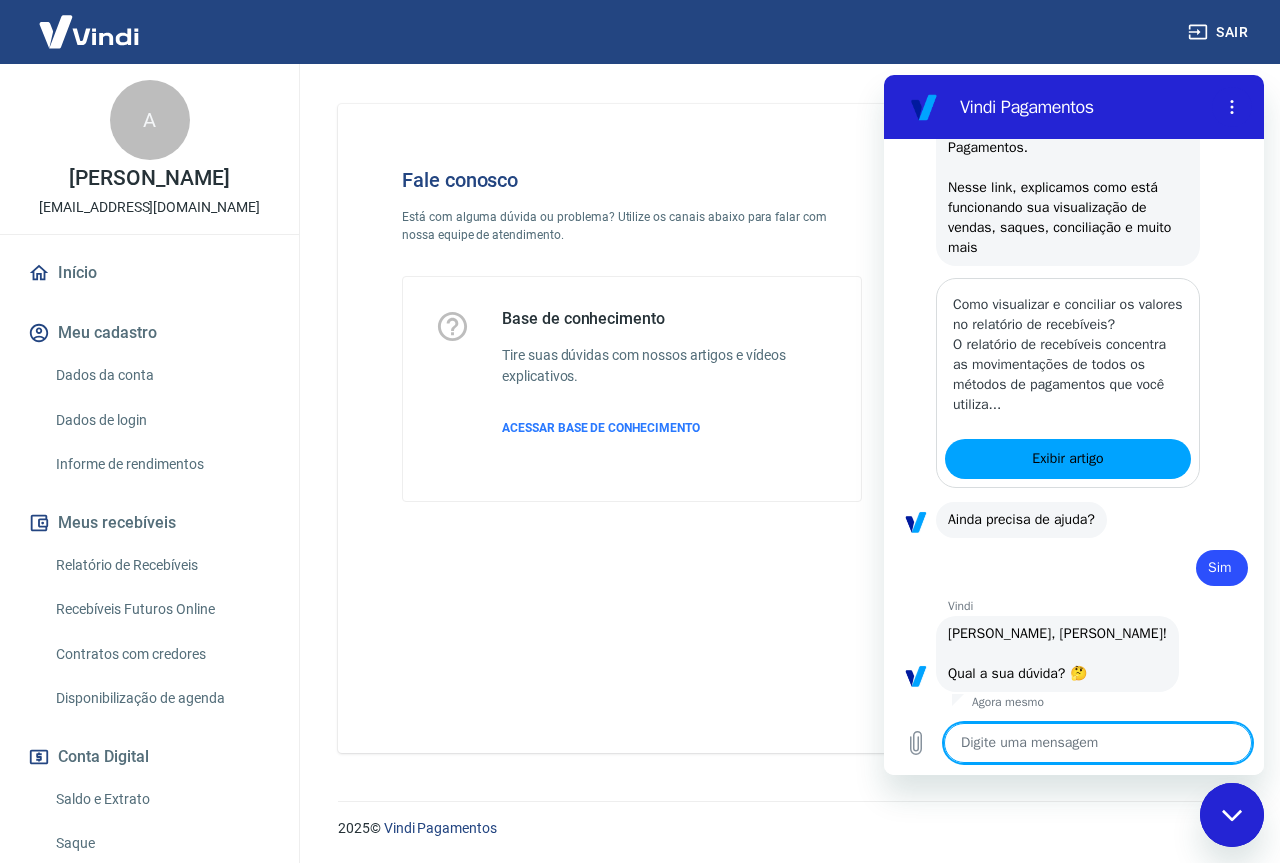 scroll, scrollTop: 701, scrollLeft: 0, axis: vertical 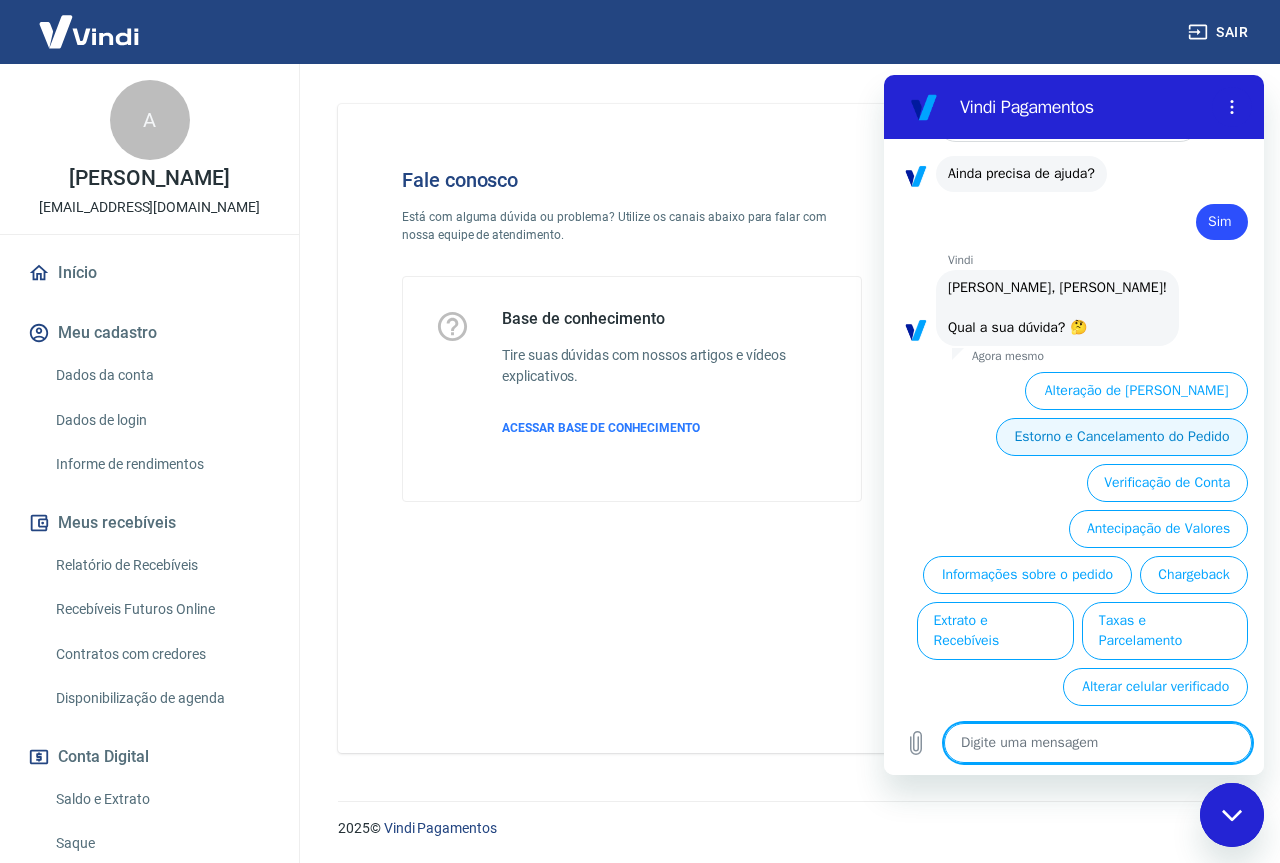 click on "Estorno e Cancelamento do Pedido" at bounding box center (1122, 437) 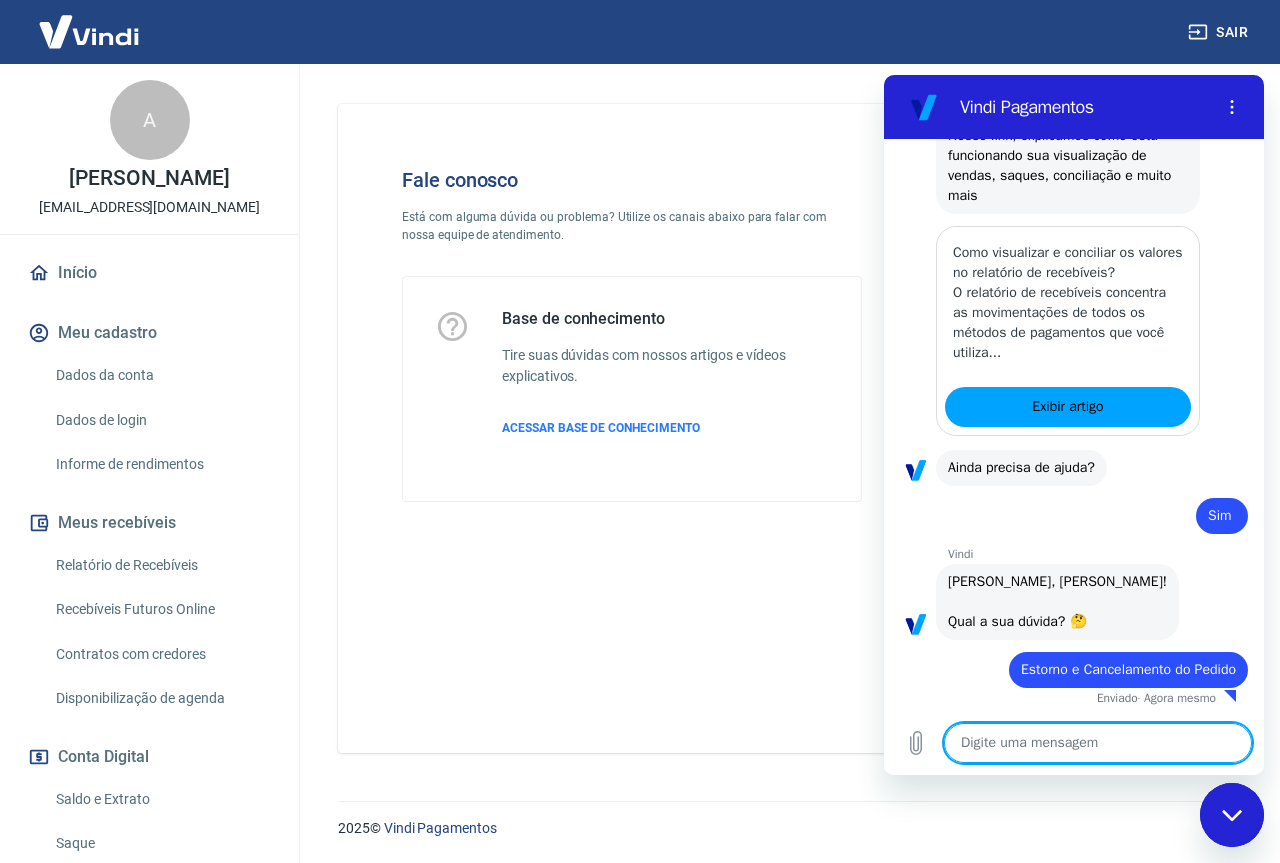 type on "x" 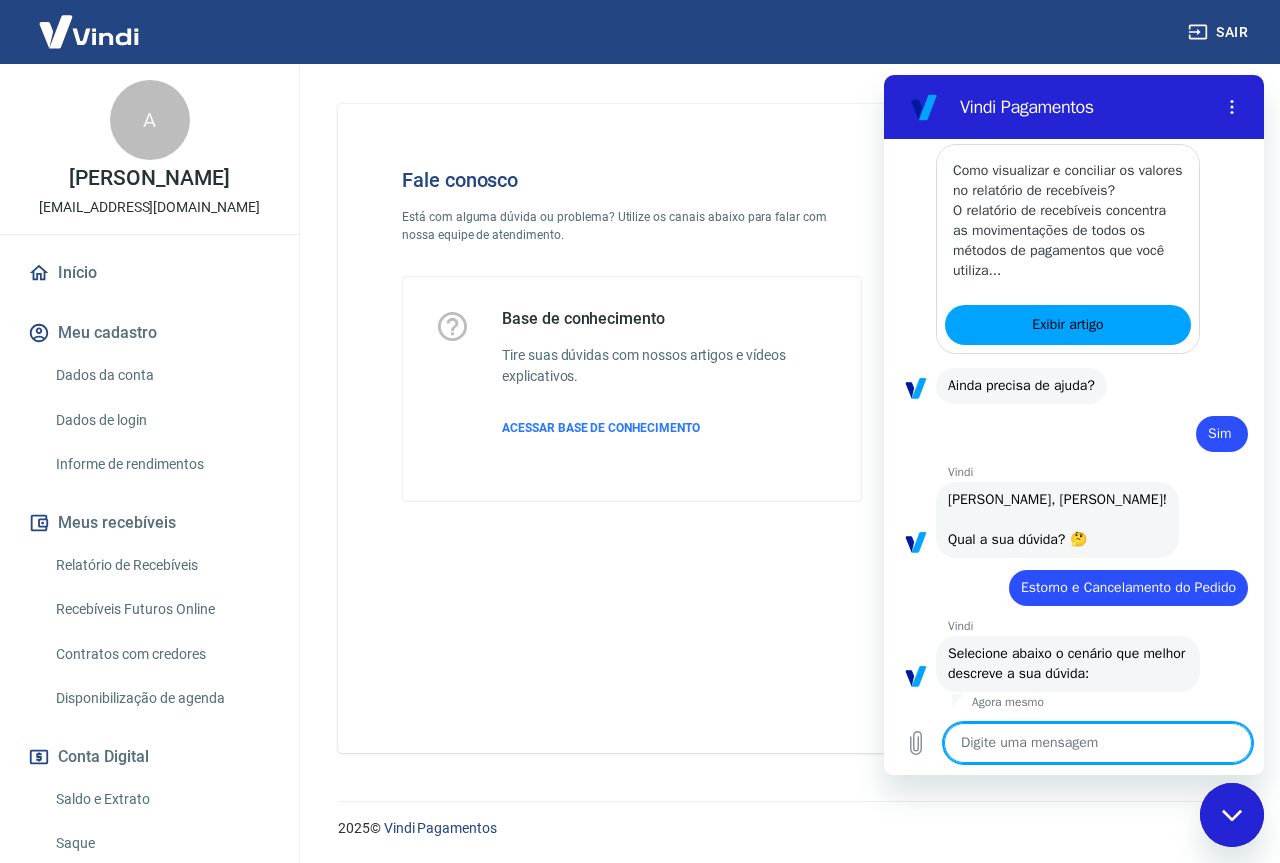 scroll, scrollTop: 823, scrollLeft: 0, axis: vertical 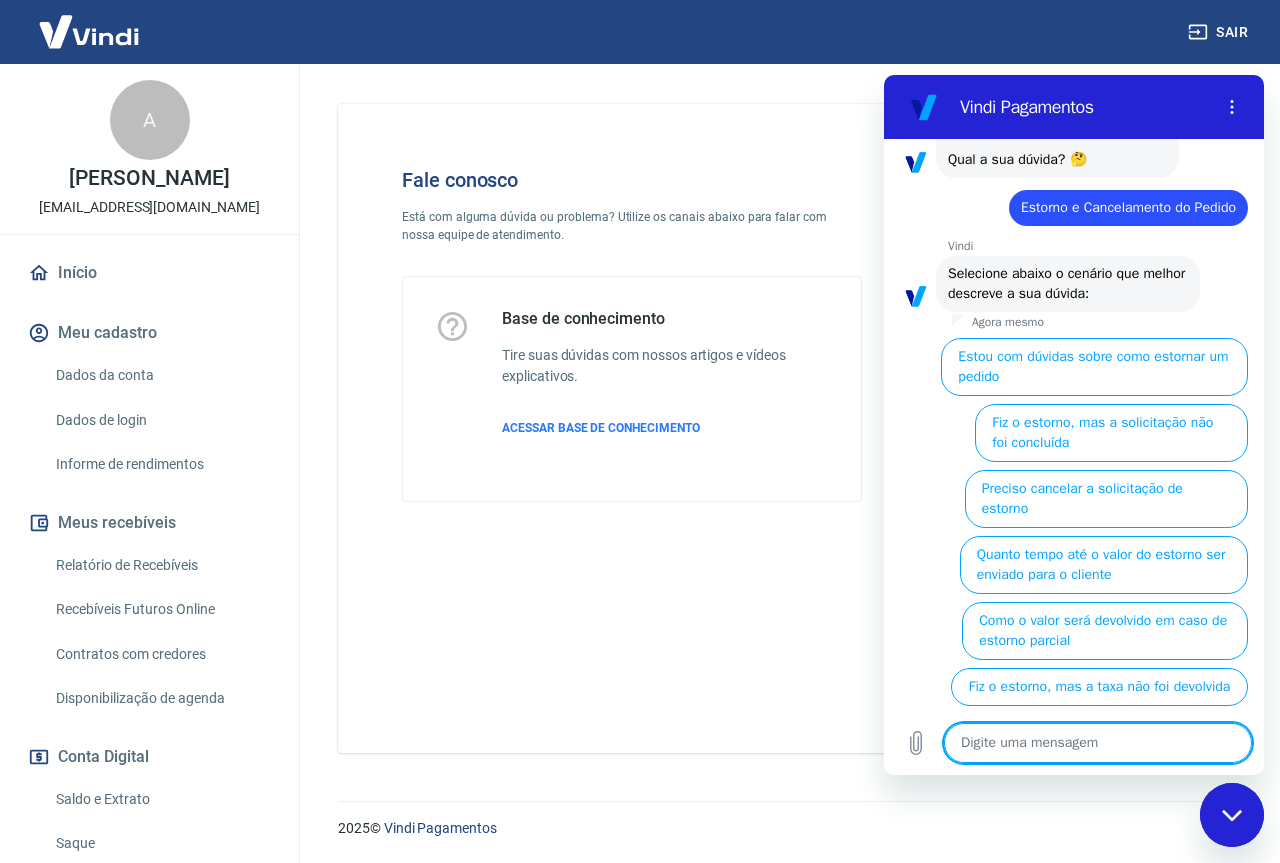 click at bounding box center (1098, 743) 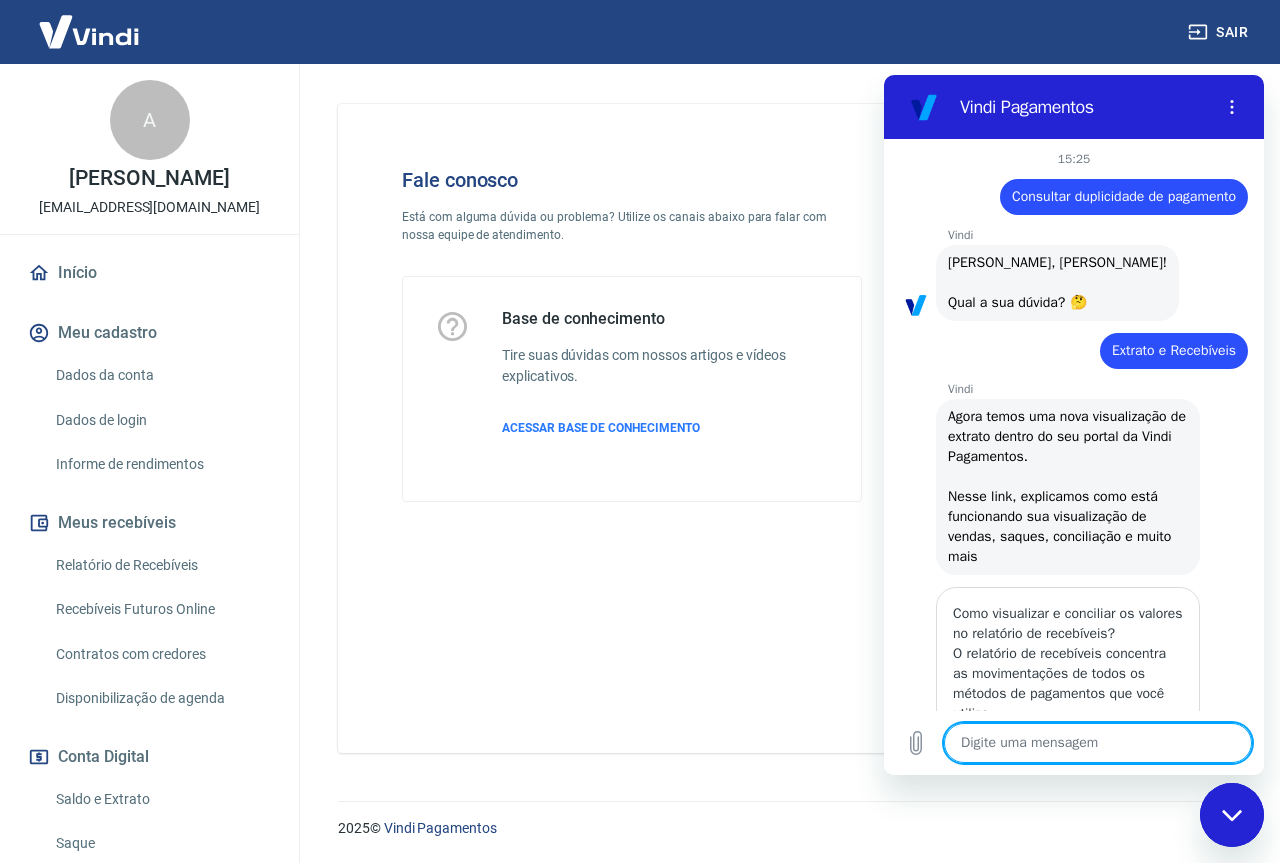 scroll, scrollTop: 823, scrollLeft: 0, axis: vertical 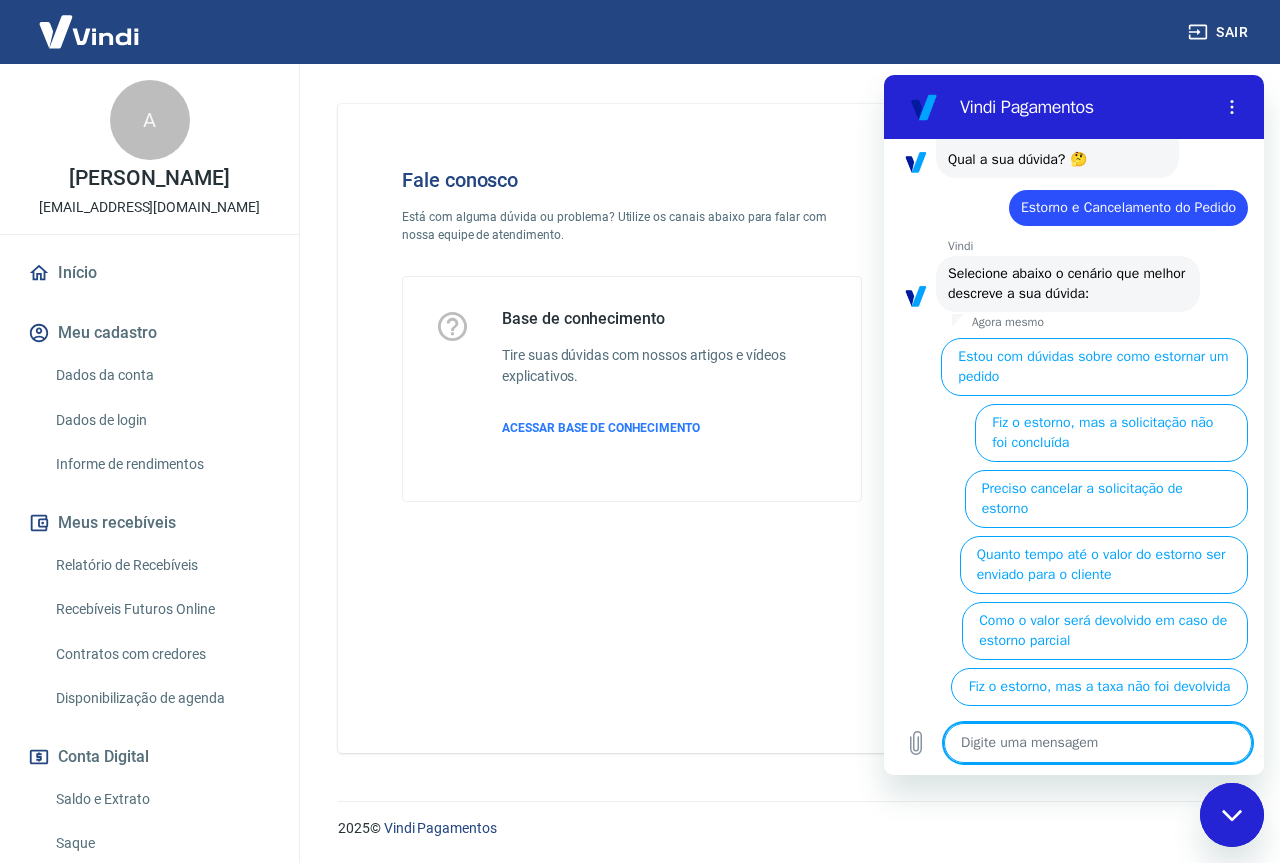 type on "c" 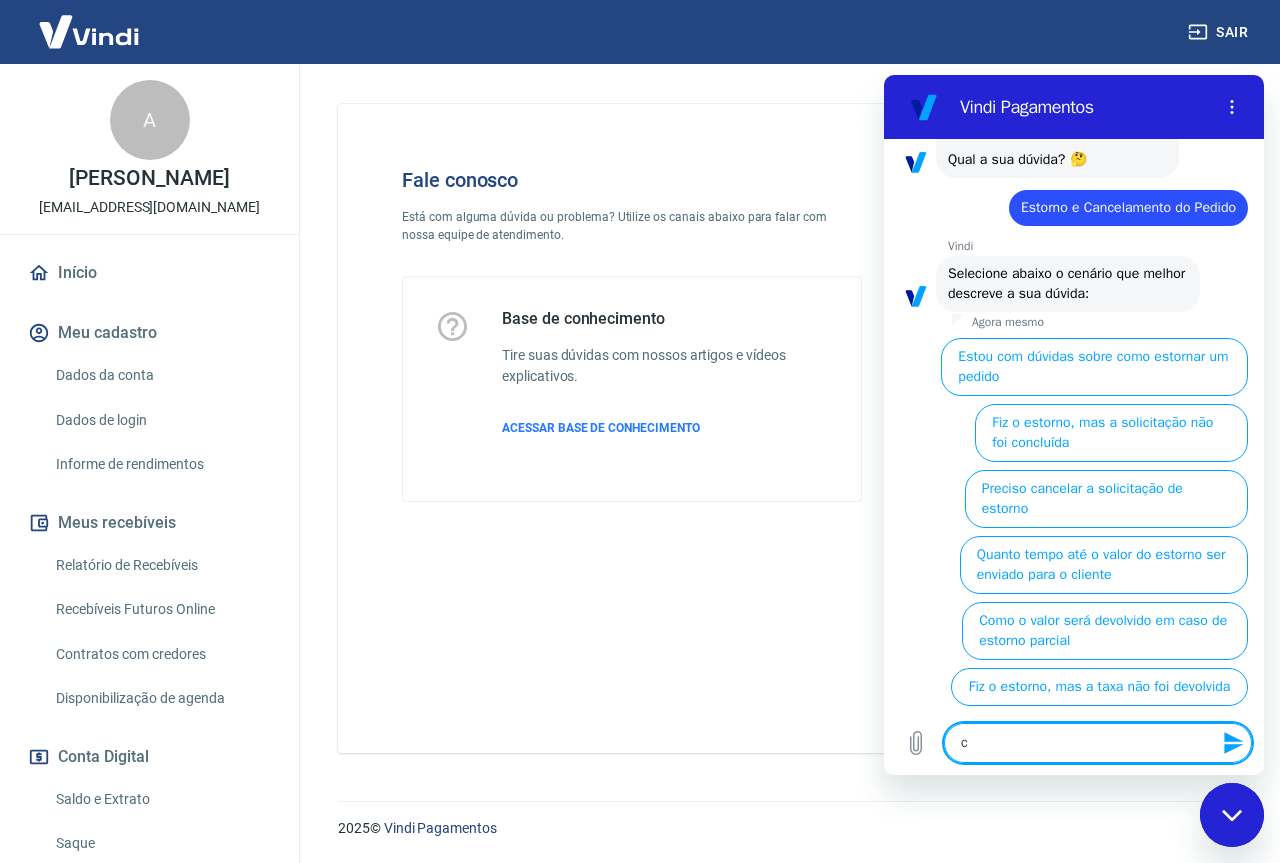 type on "ca" 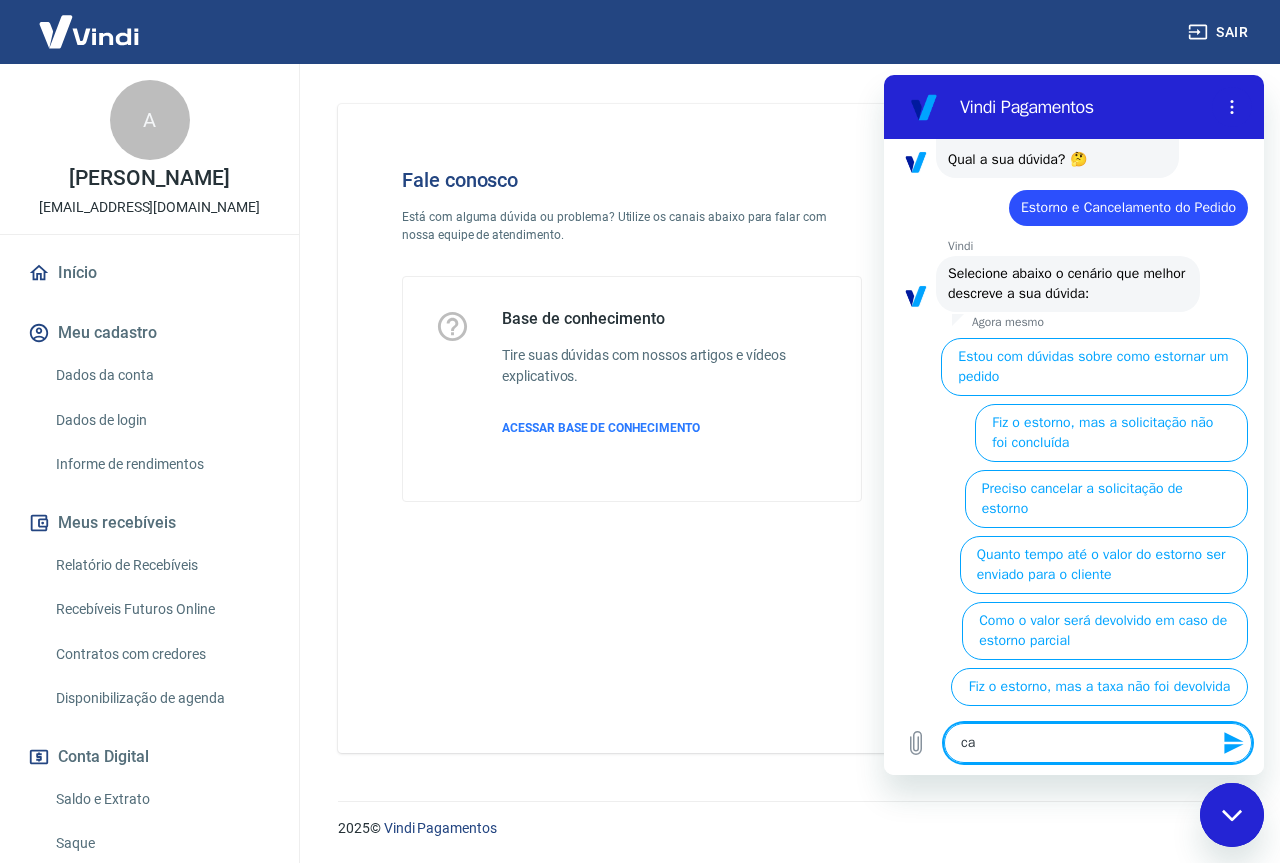 type on "can" 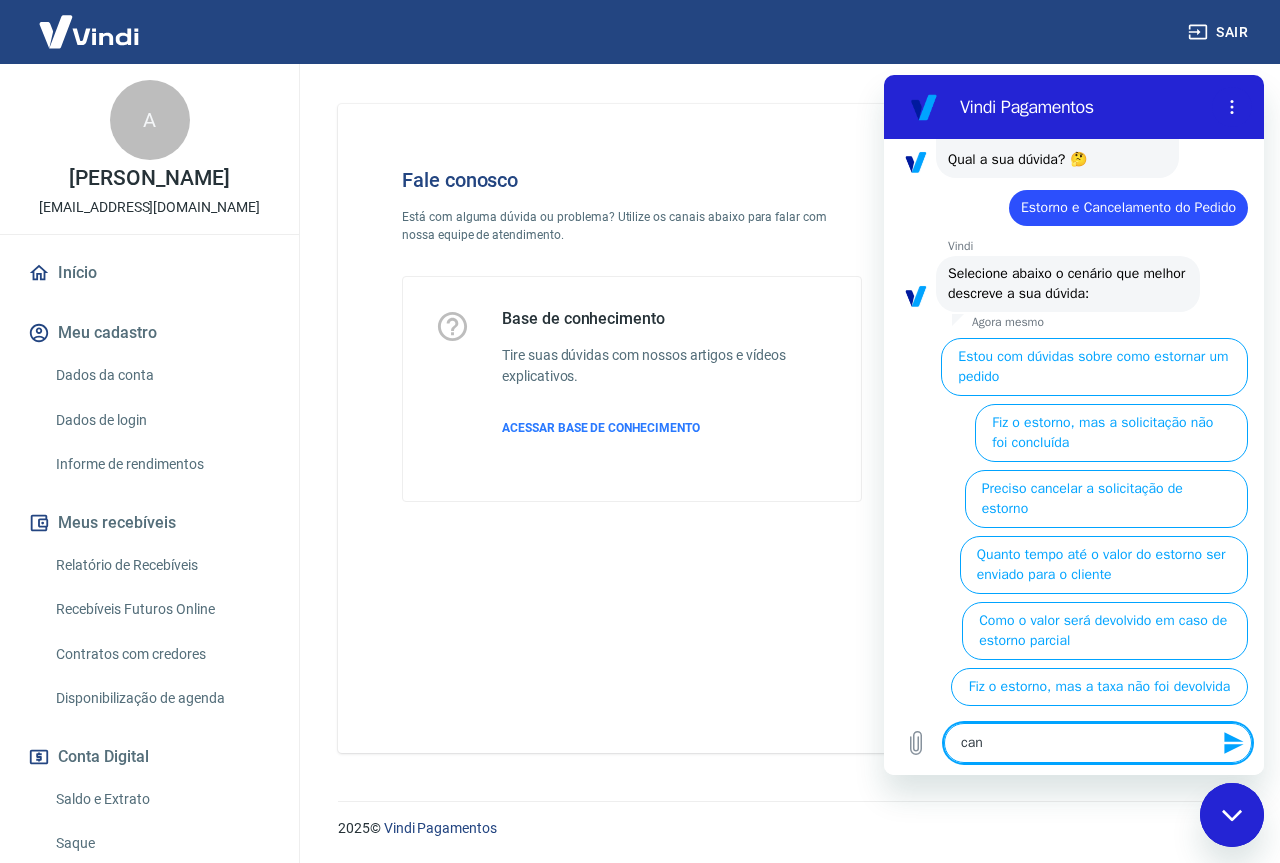 type on "canc" 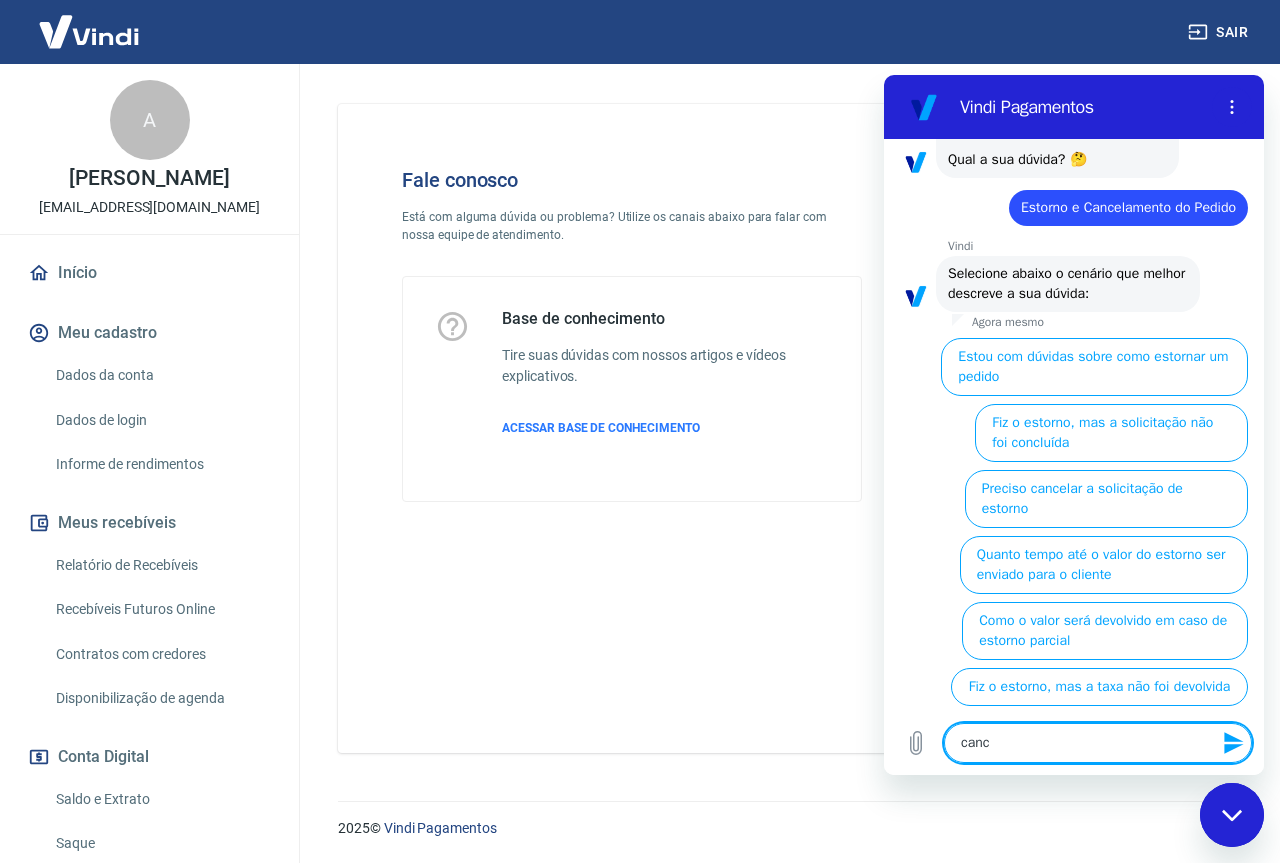 type on "cance" 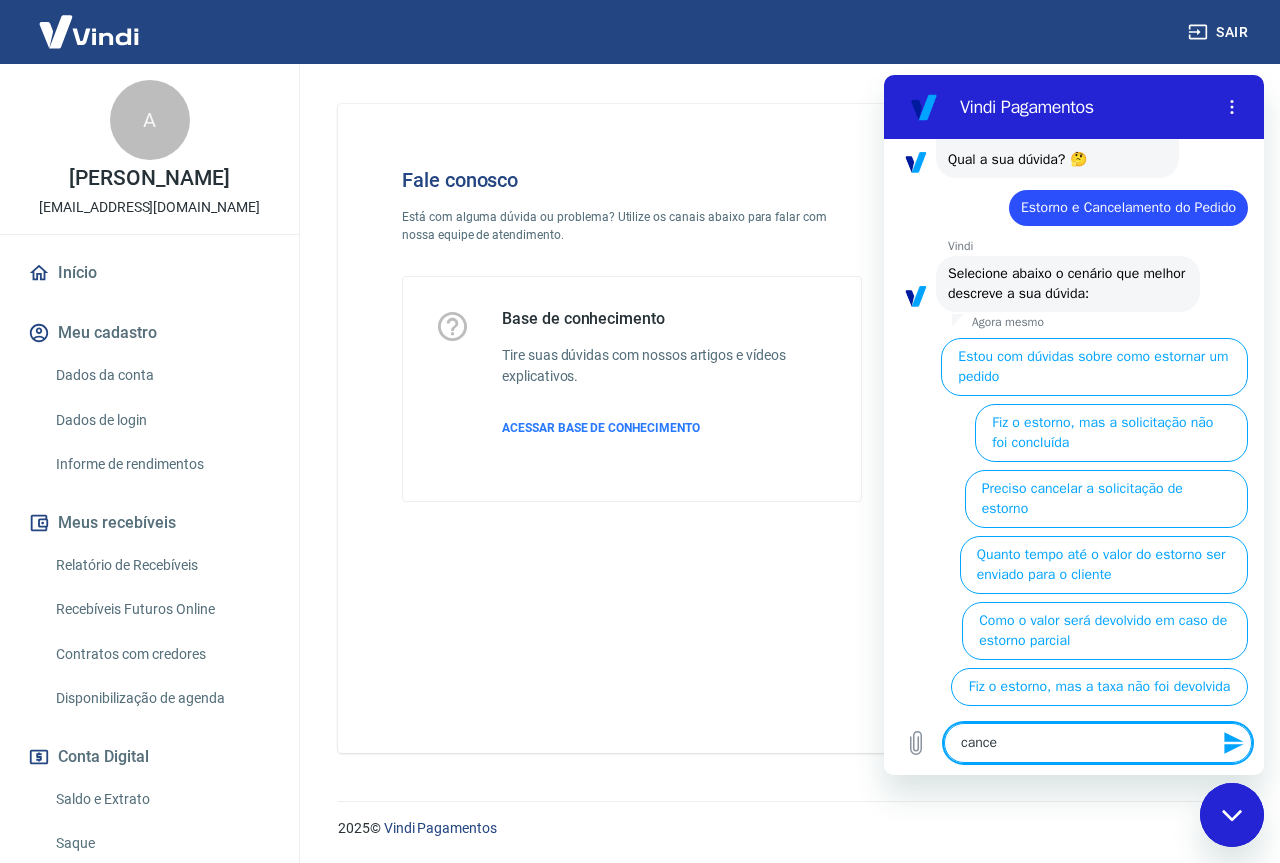 type on "cancel" 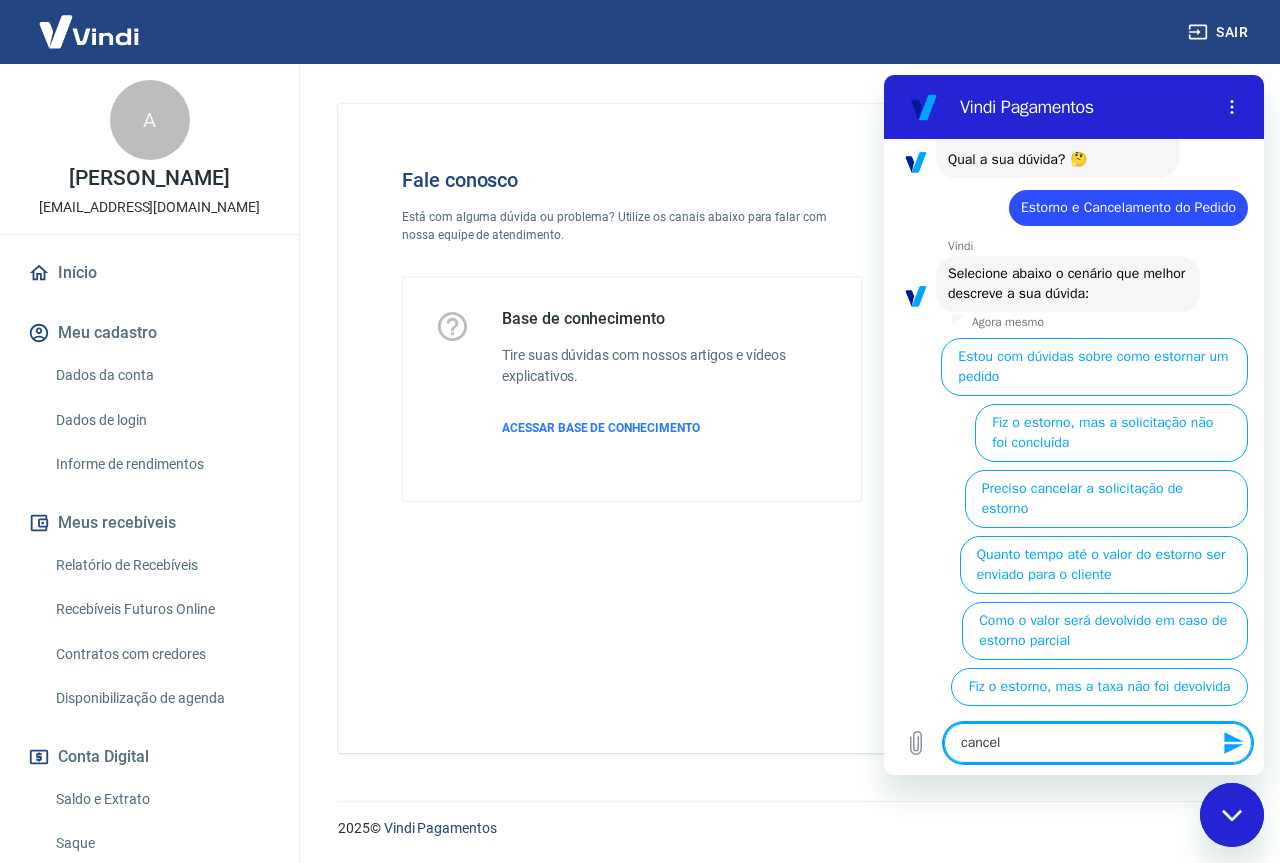 type on "cancela" 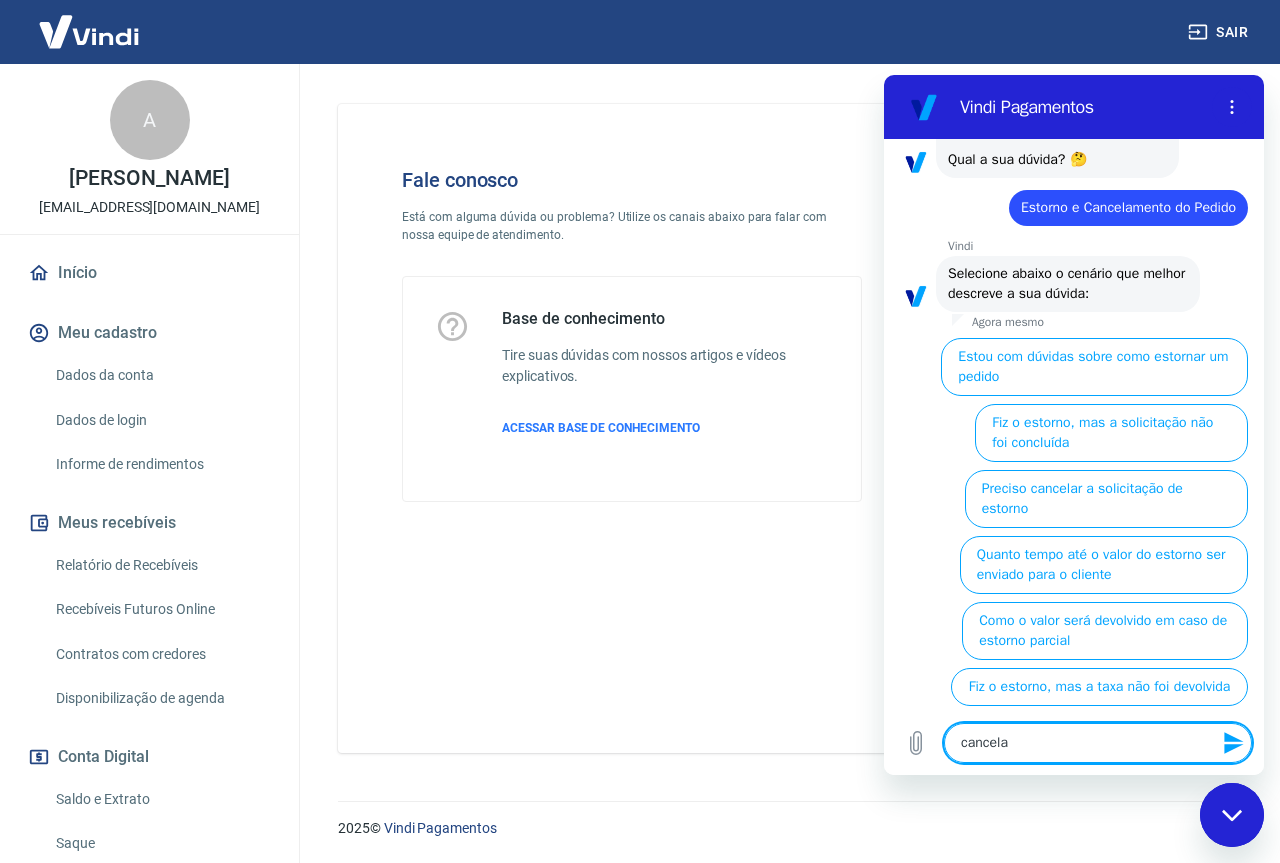 type on "cancelar" 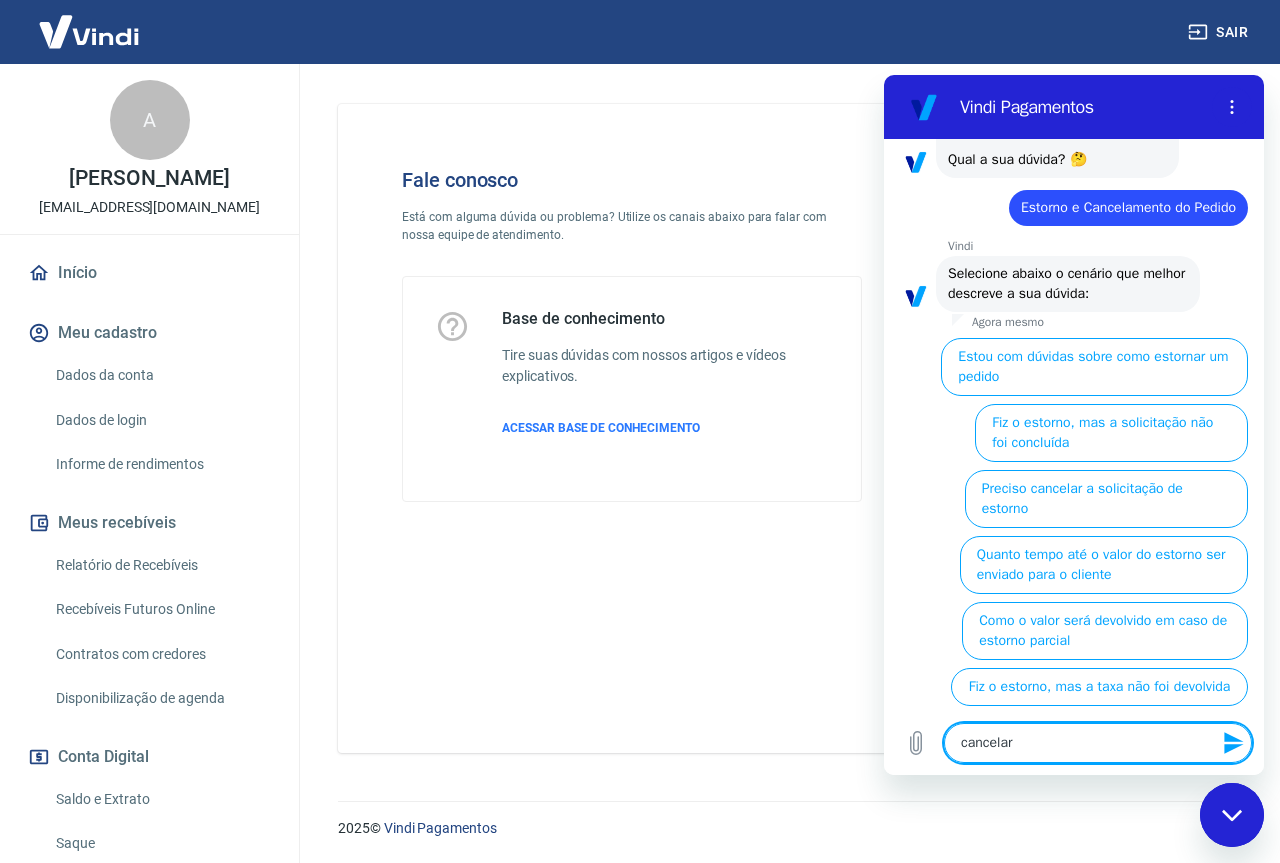 type 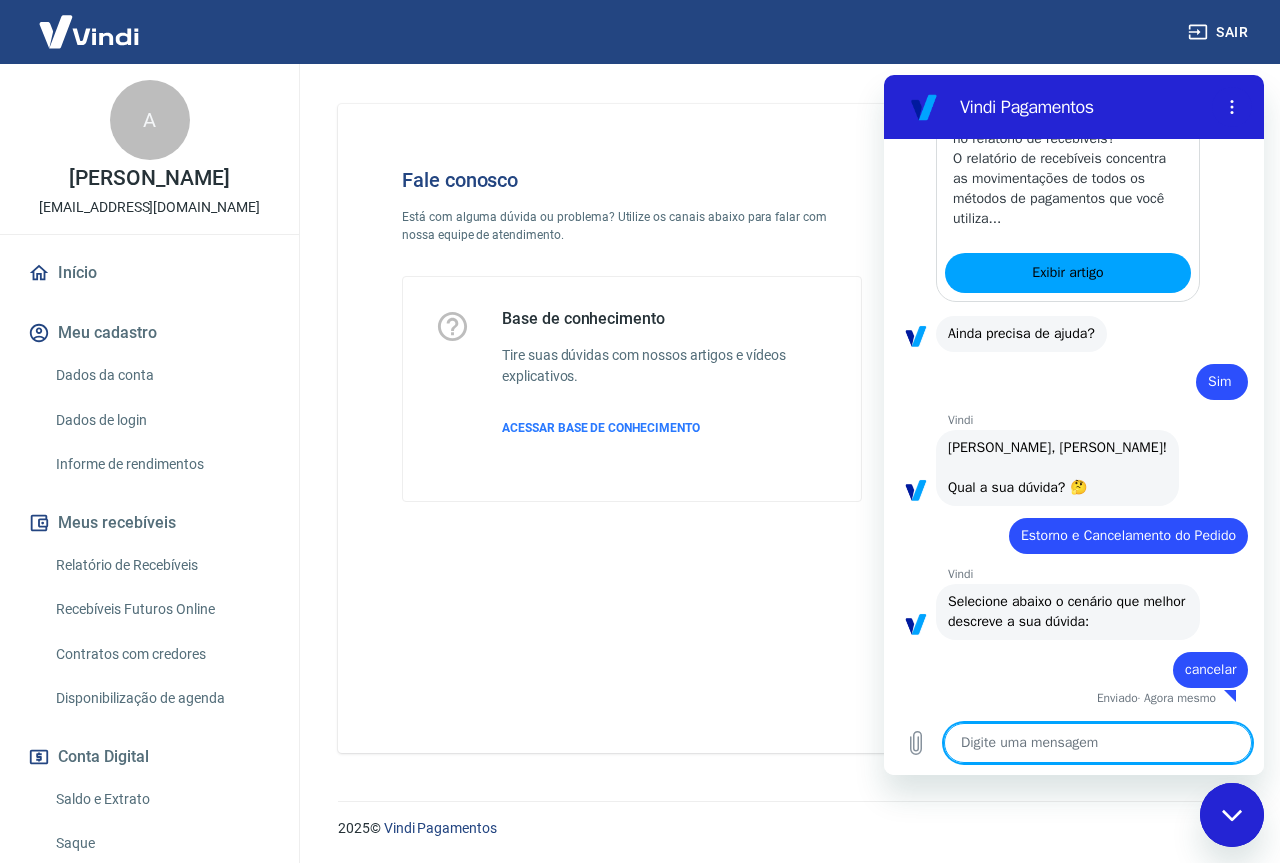 scroll, scrollTop: 515, scrollLeft: 0, axis: vertical 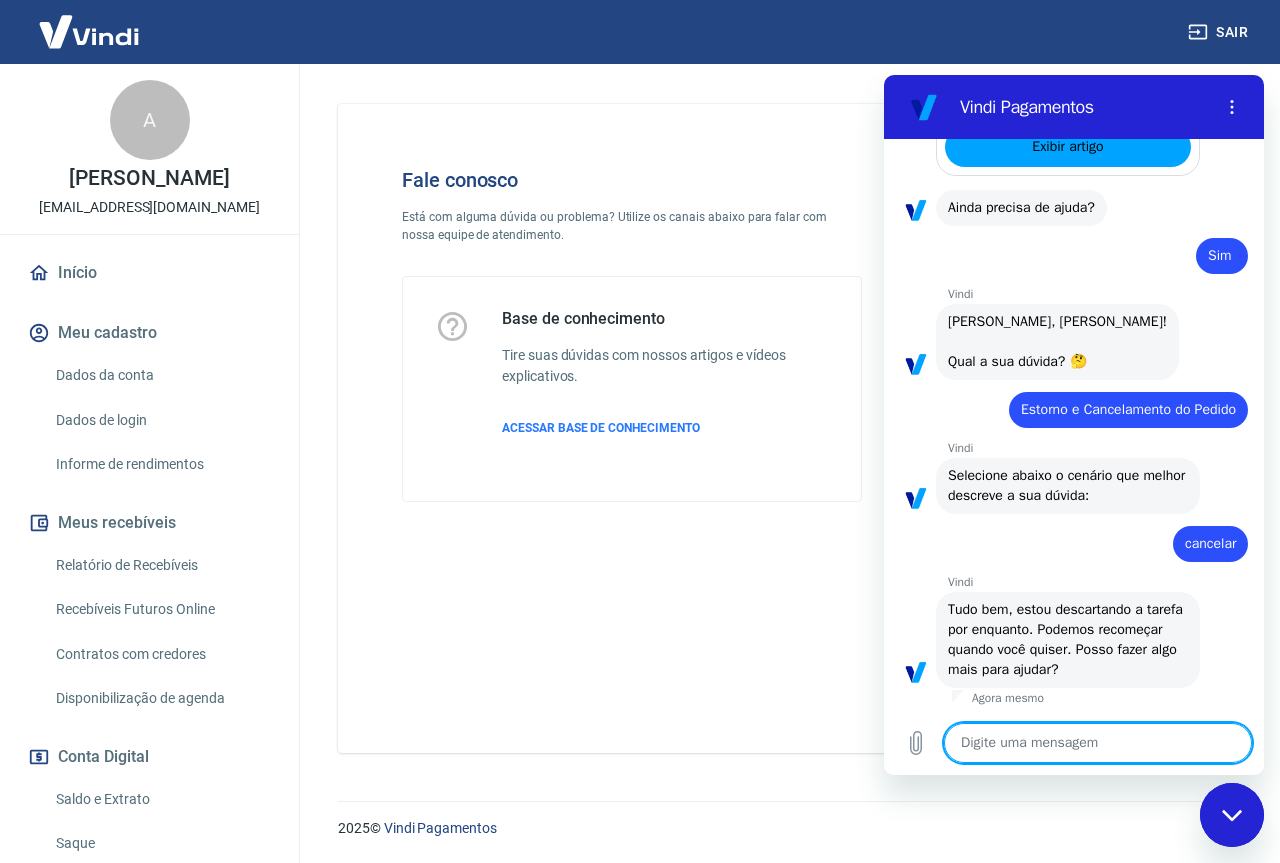 click at bounding box center (1098, 743) 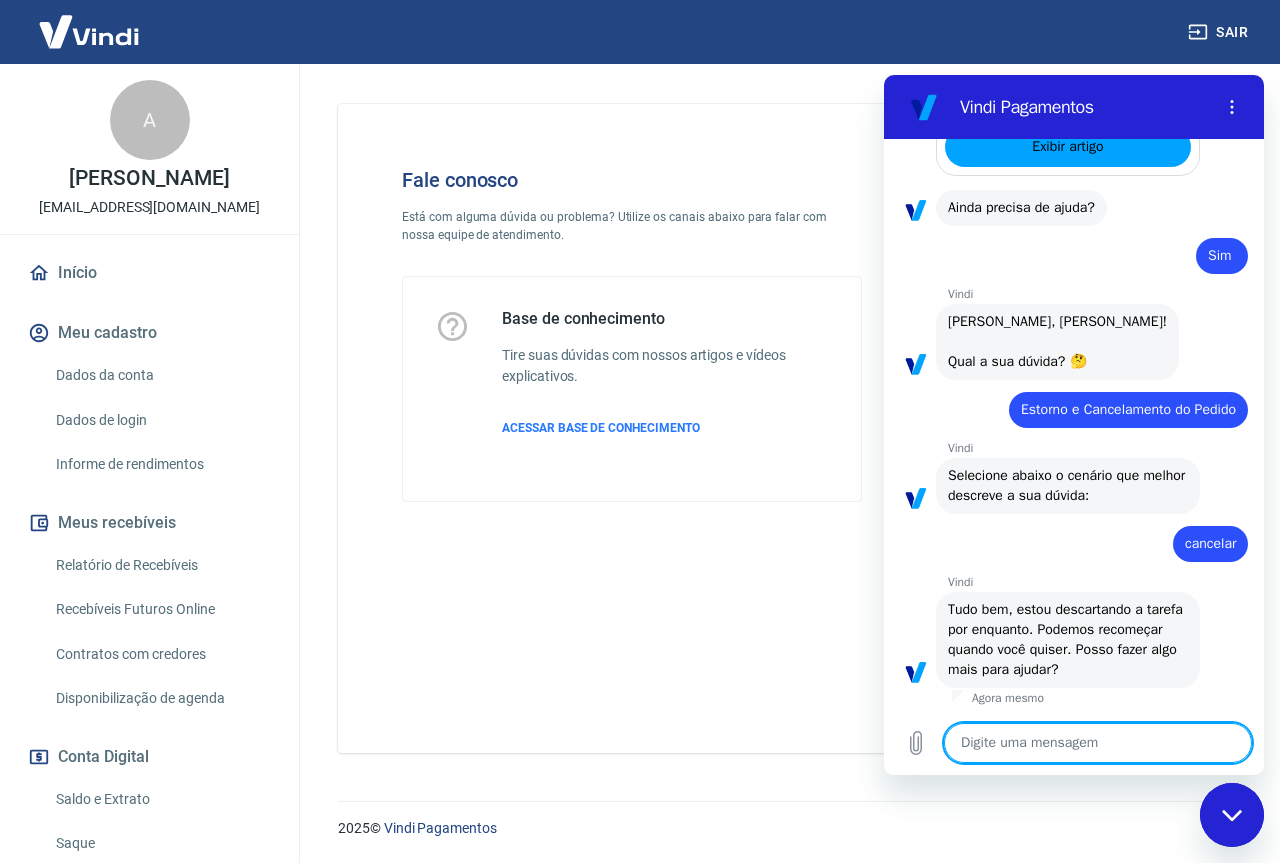 click at bounding box center [1098, 743] 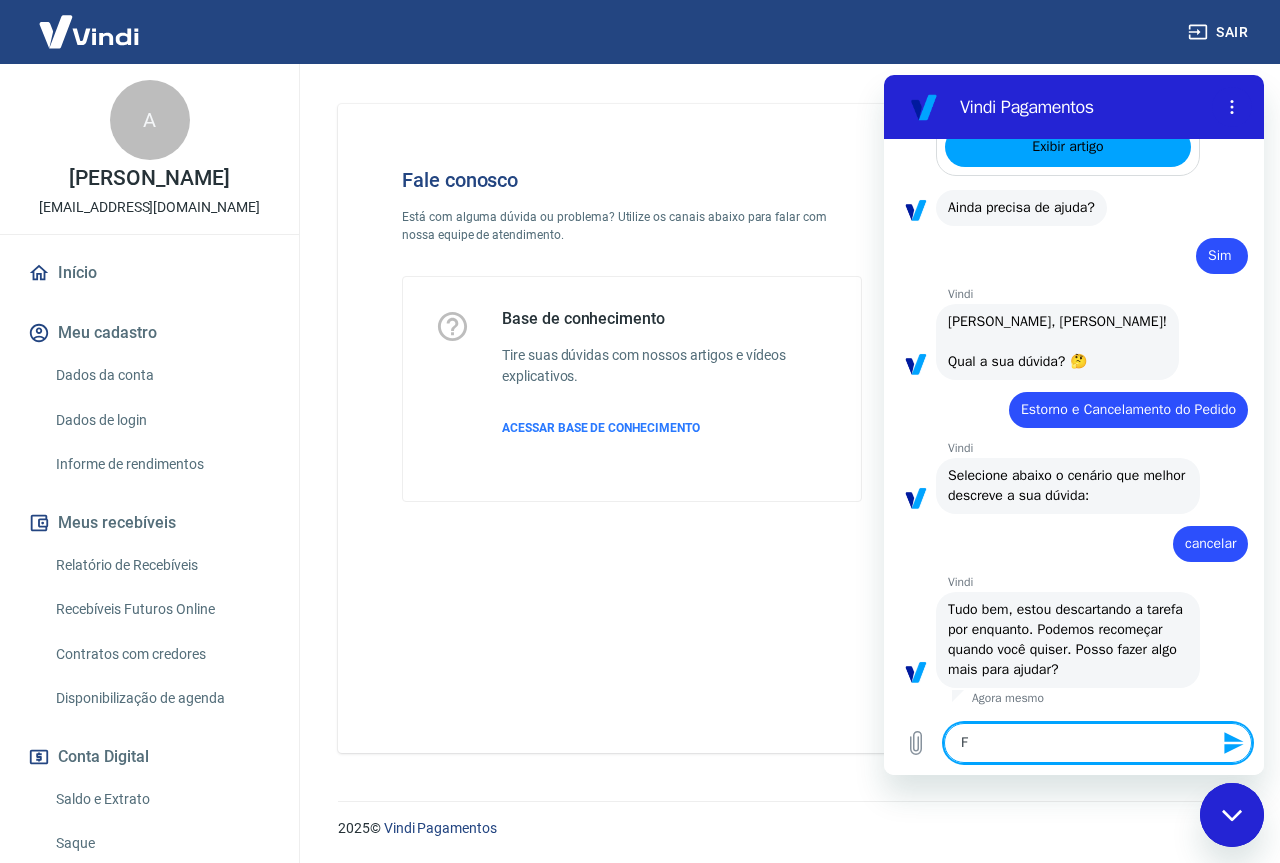 type on "Fa" 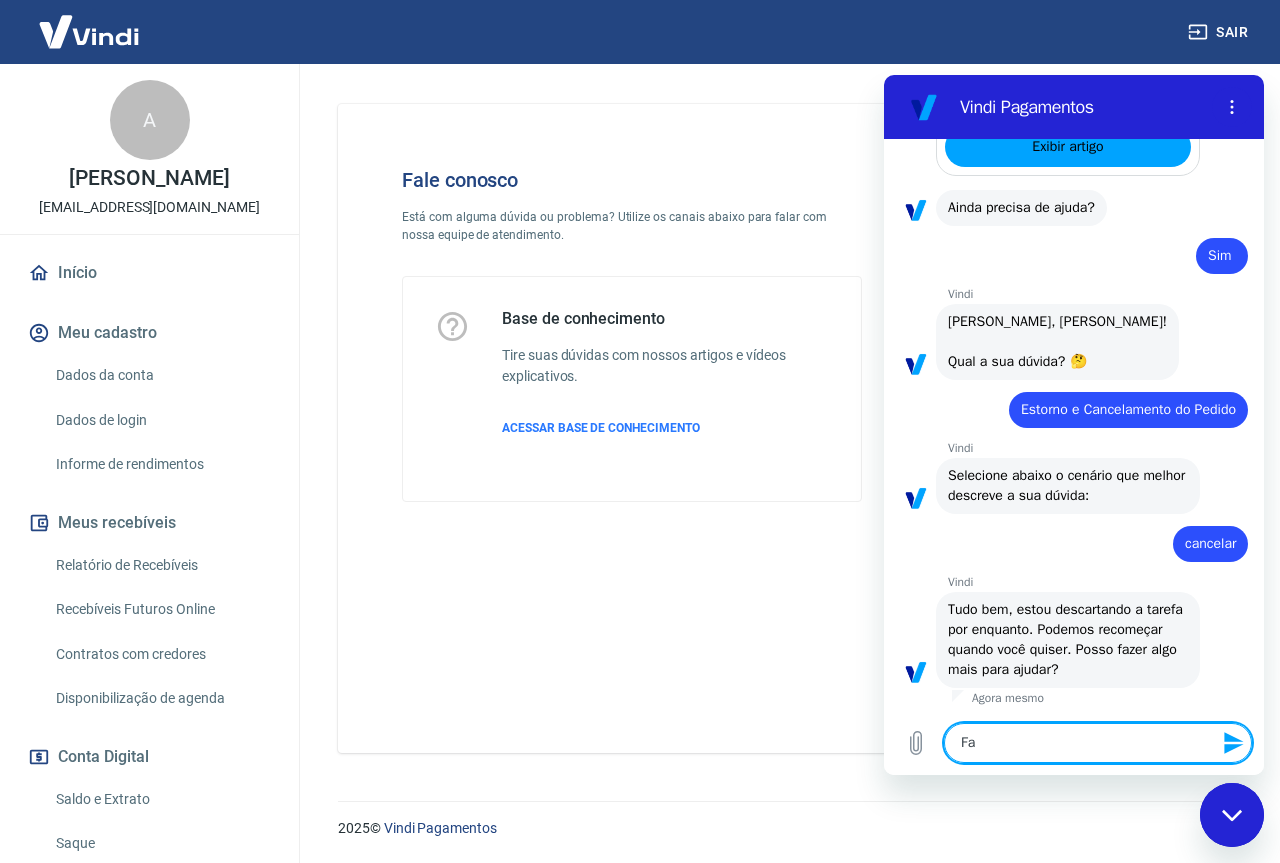 type on "Fal" 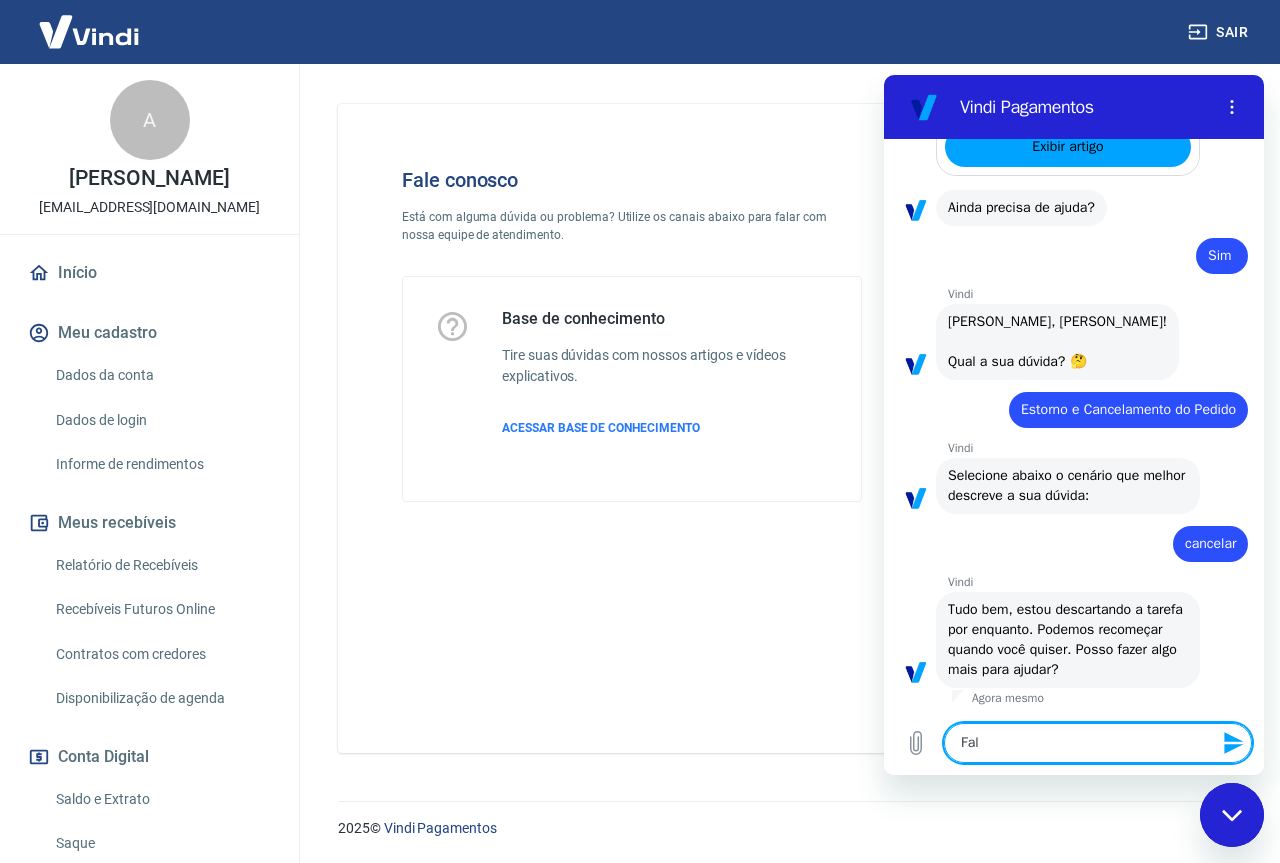 type on "Fala" 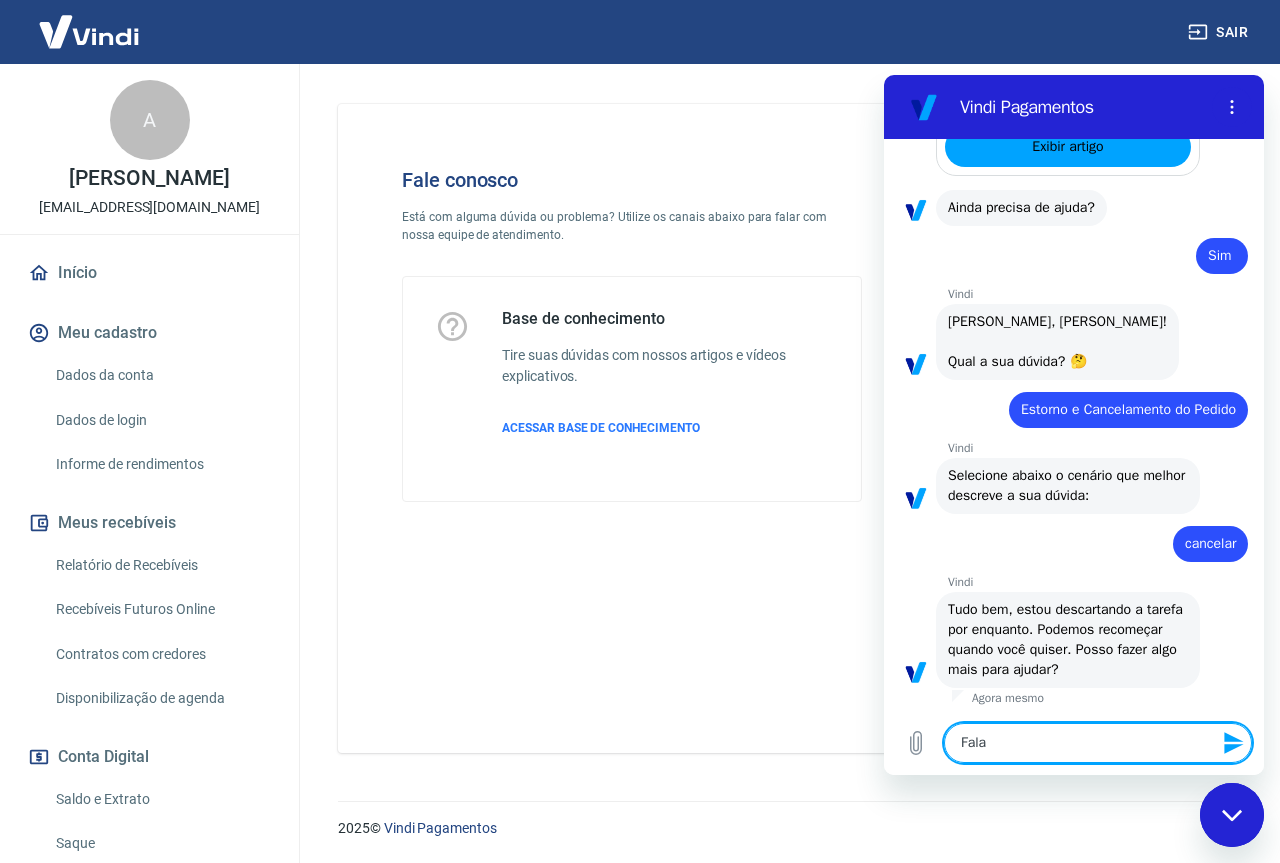 type on "Falar" 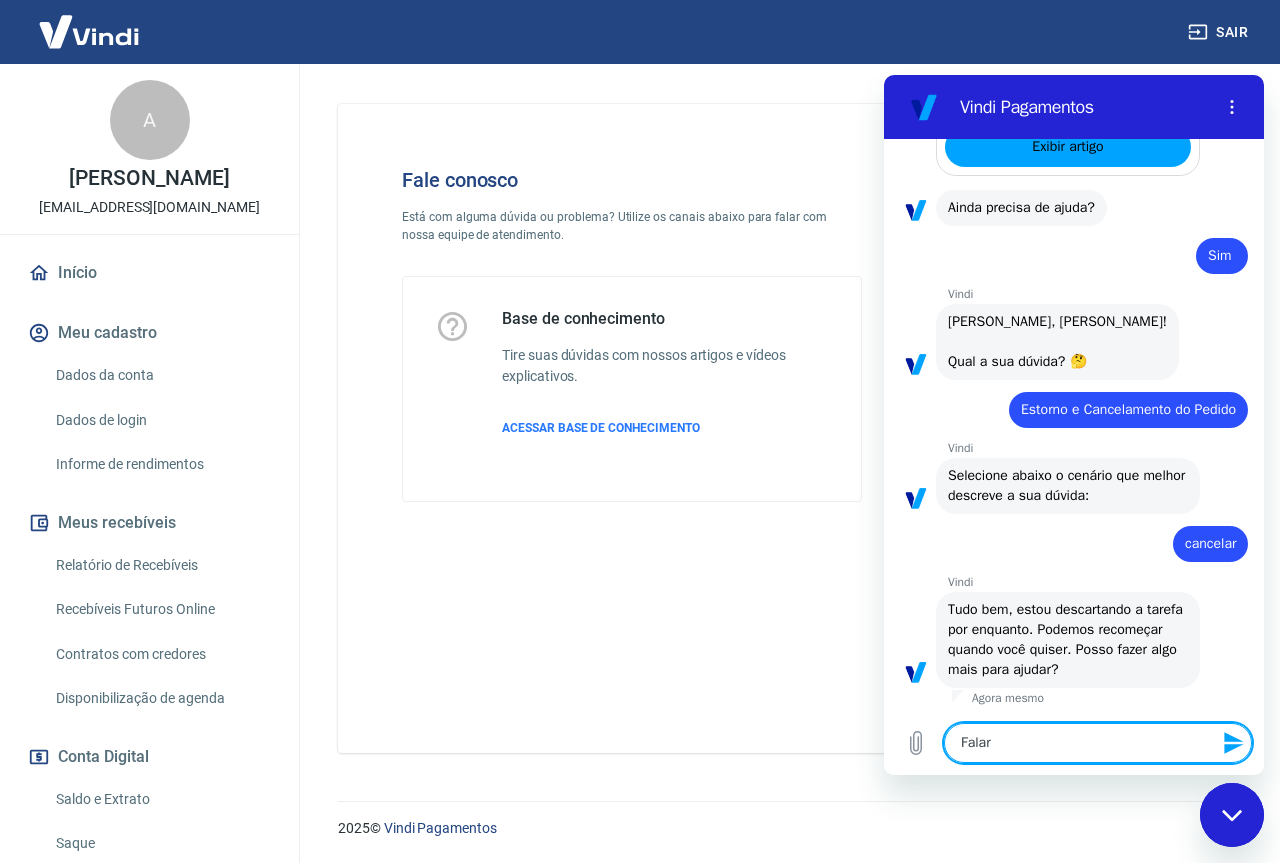 type on "Falar" 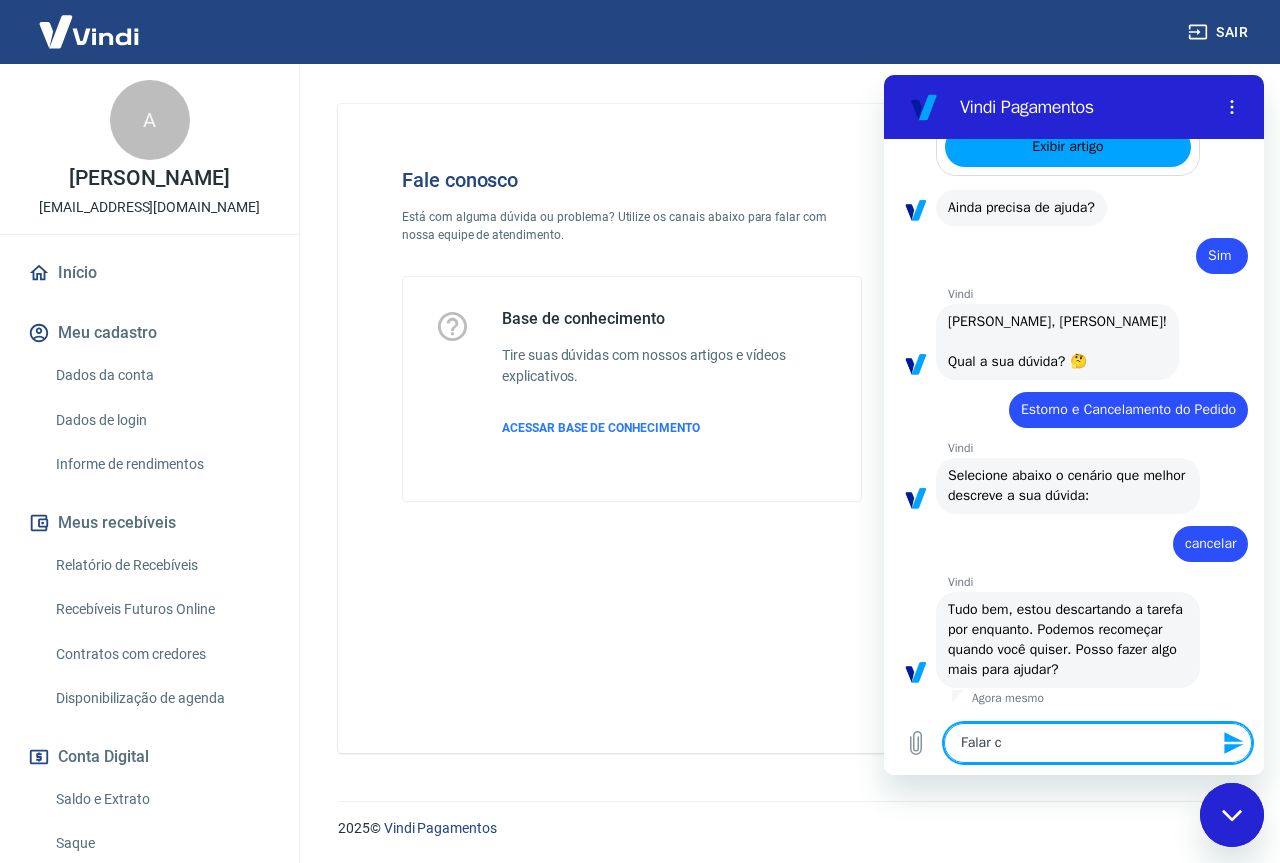 type on "Falar co" 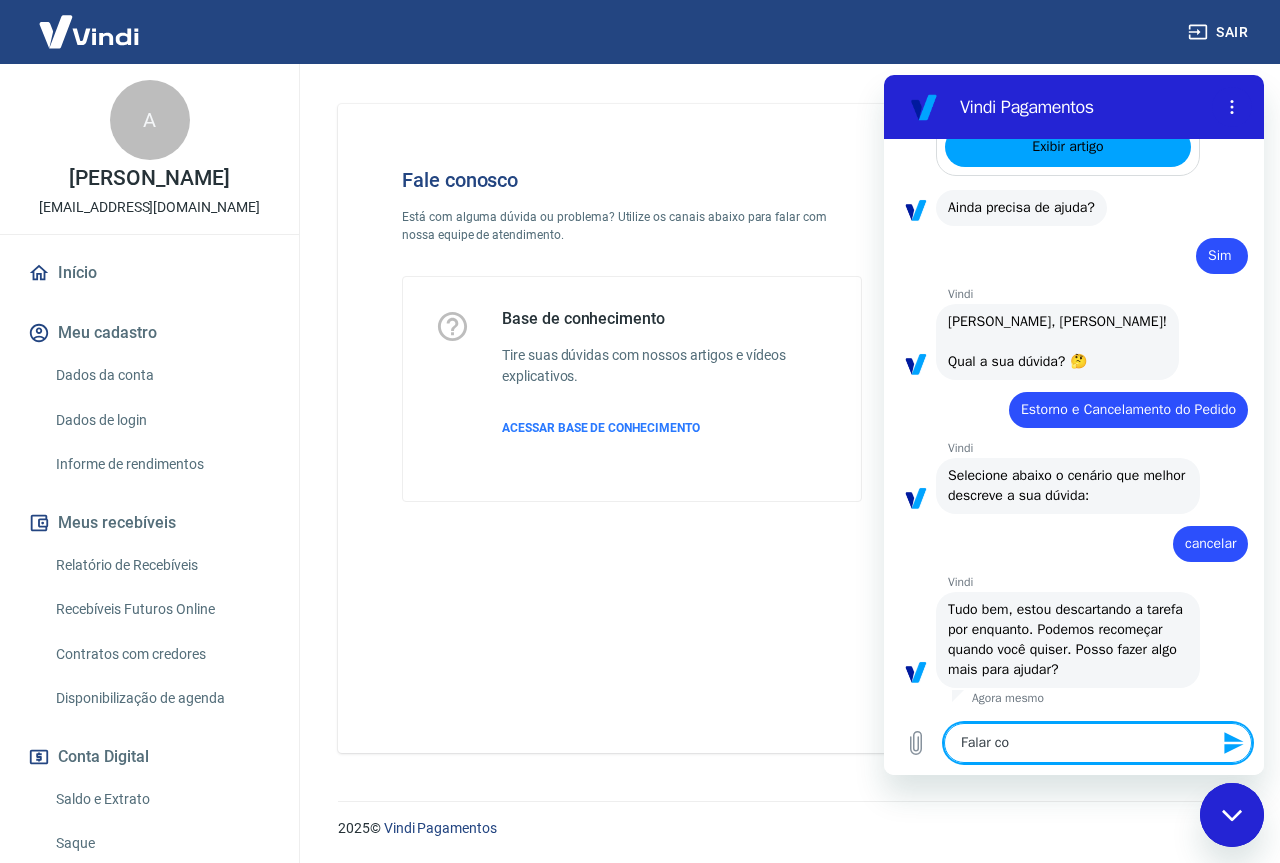 type on "Falar com" 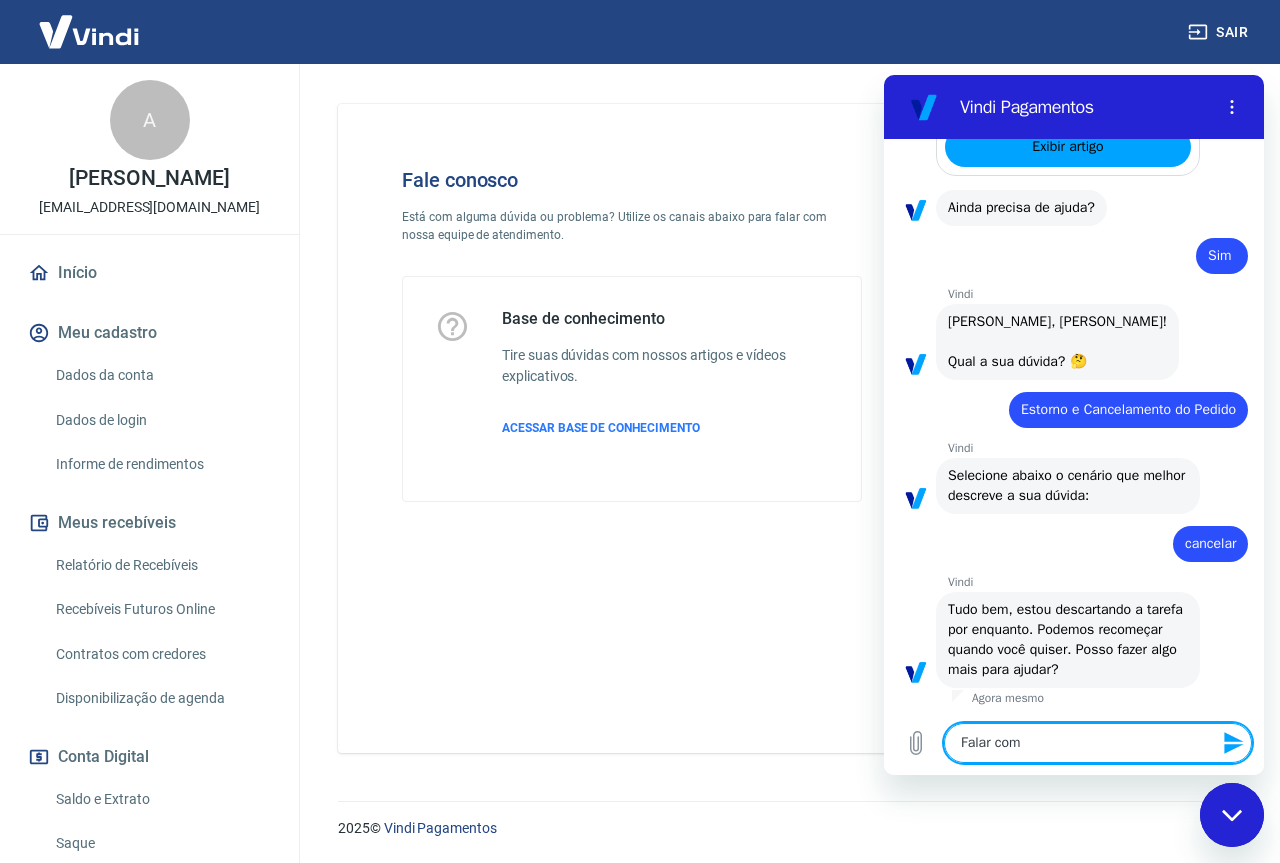 type on "Falar com" 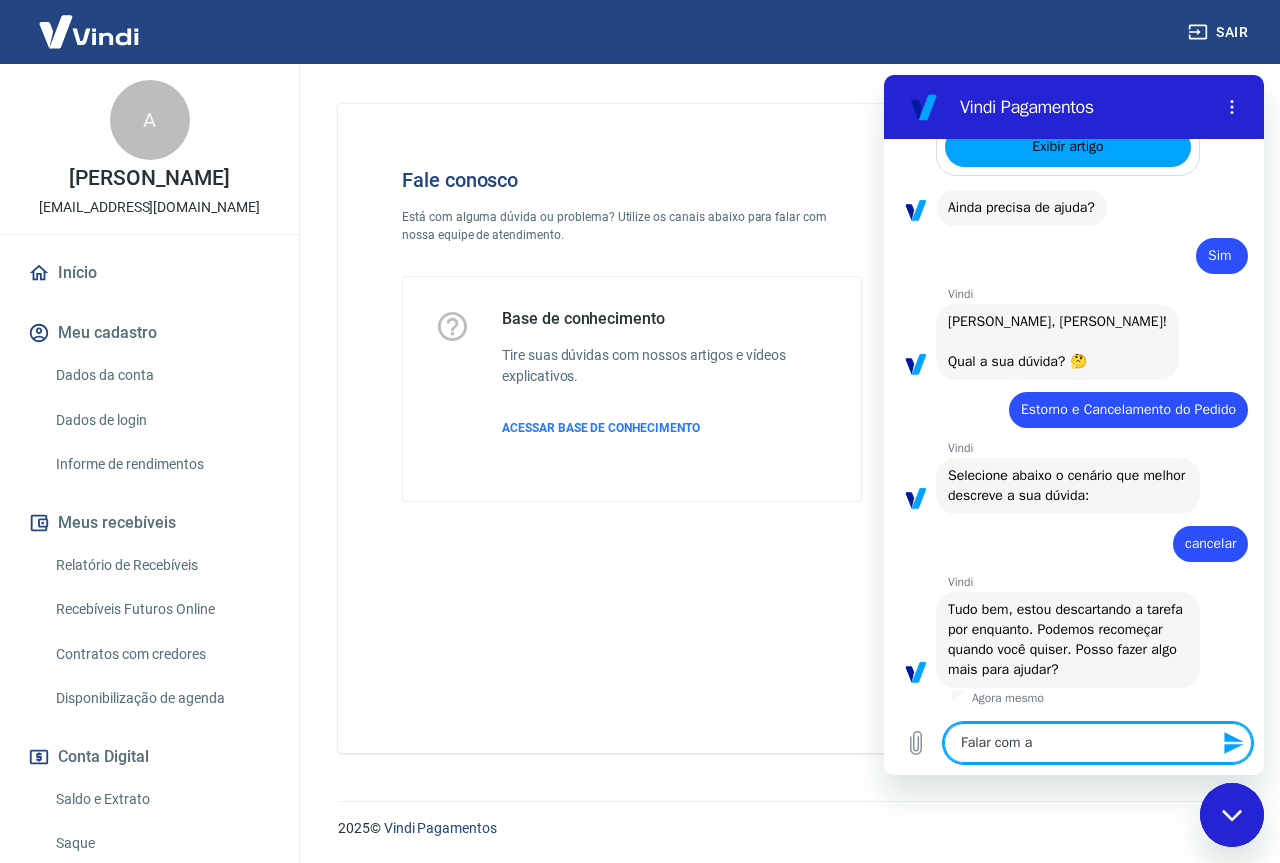 type on "Falar com at" 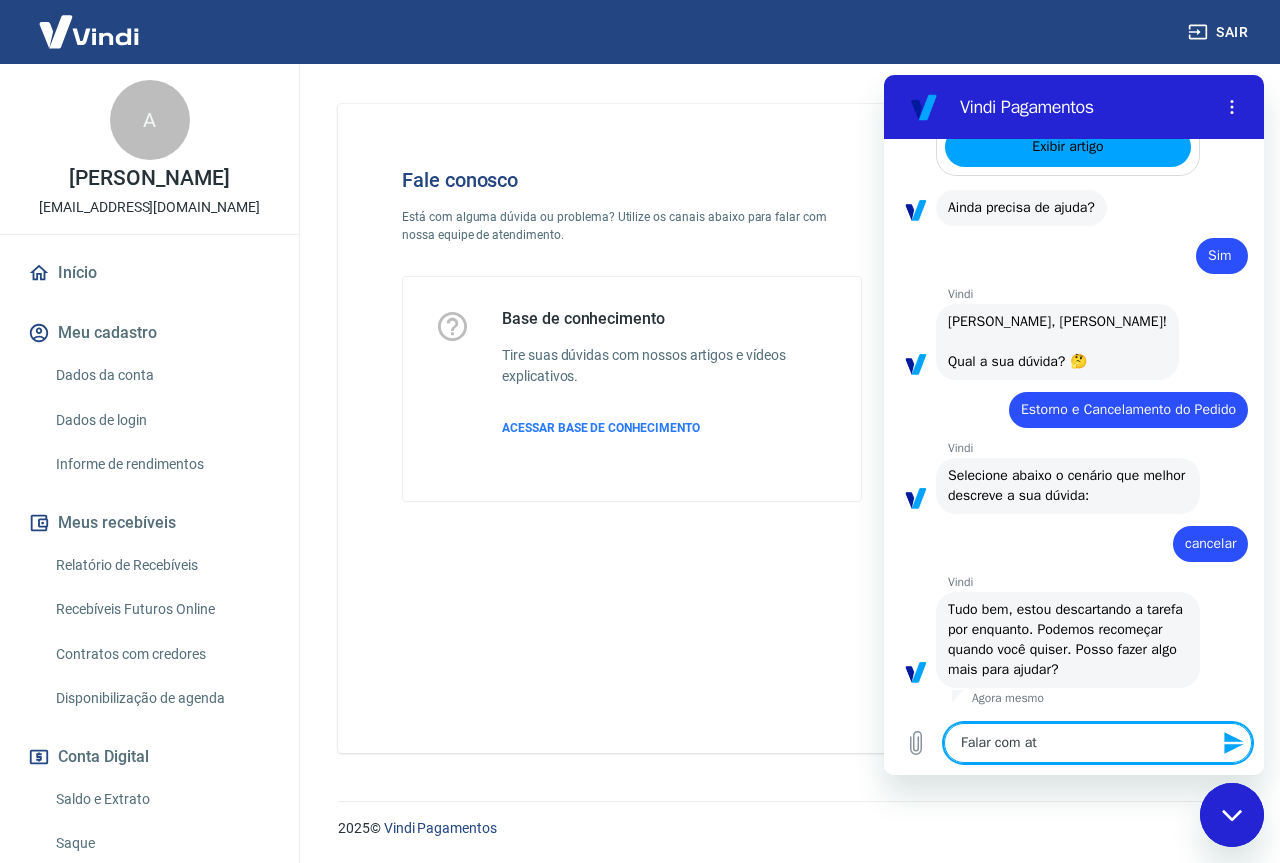type on "Falar com ate" 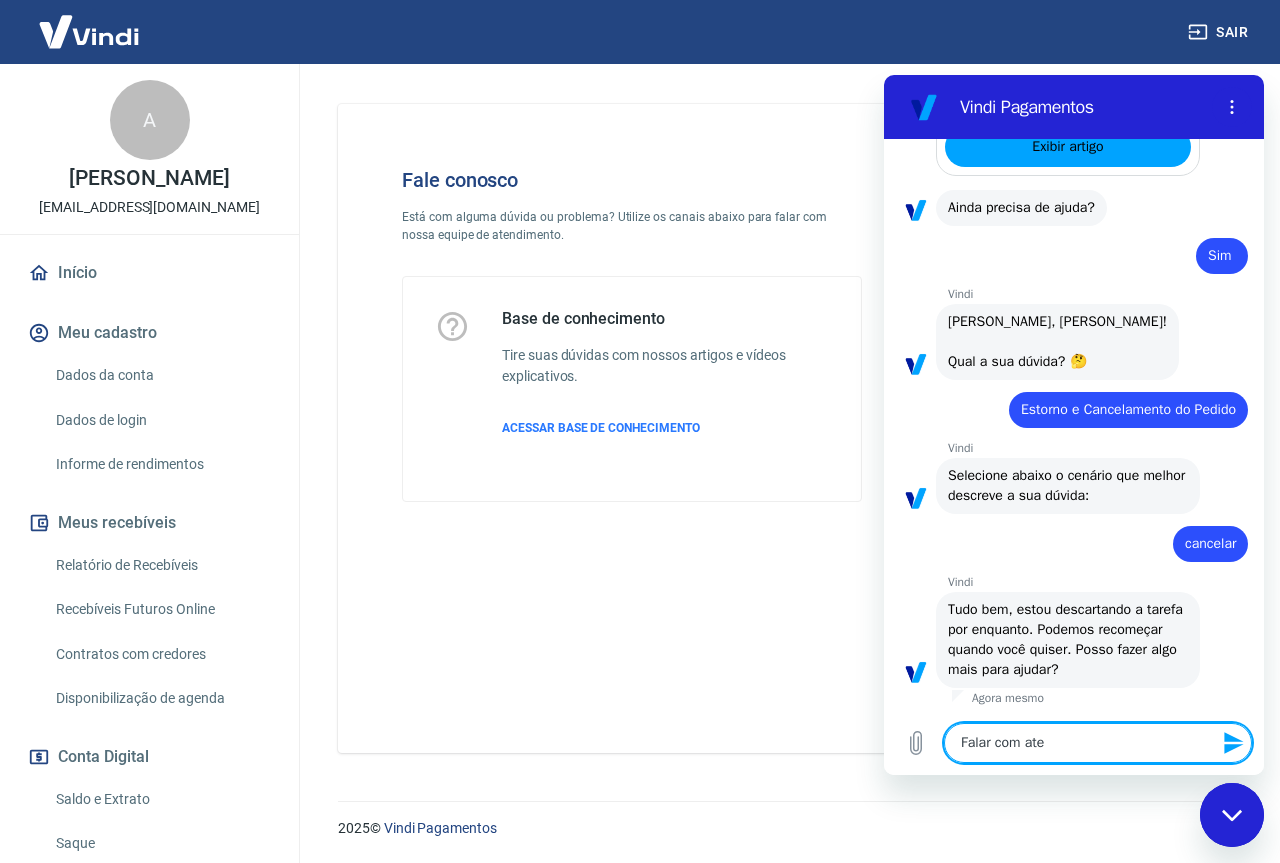 type on "Falar com [GEOGRAPHIC_DATA]" 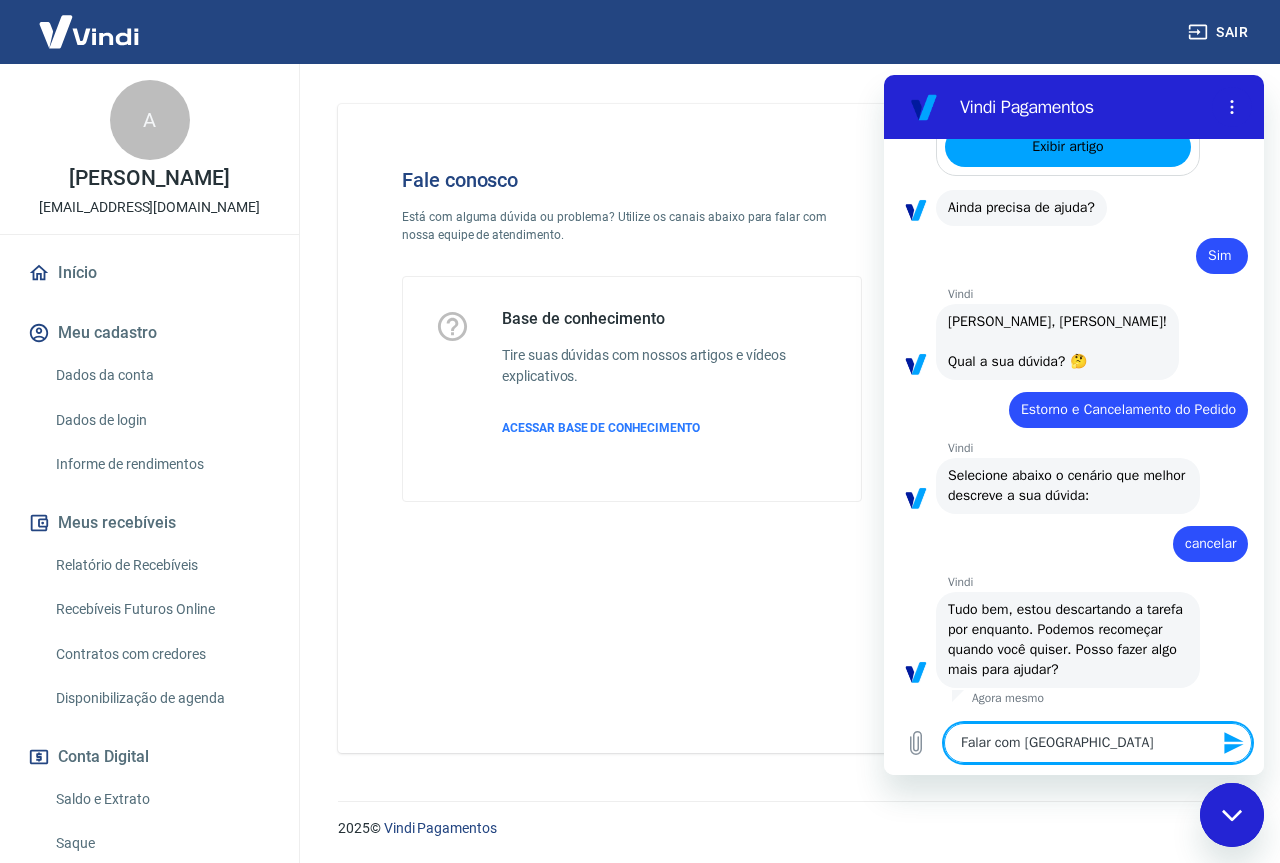 type on "Falar com atend" 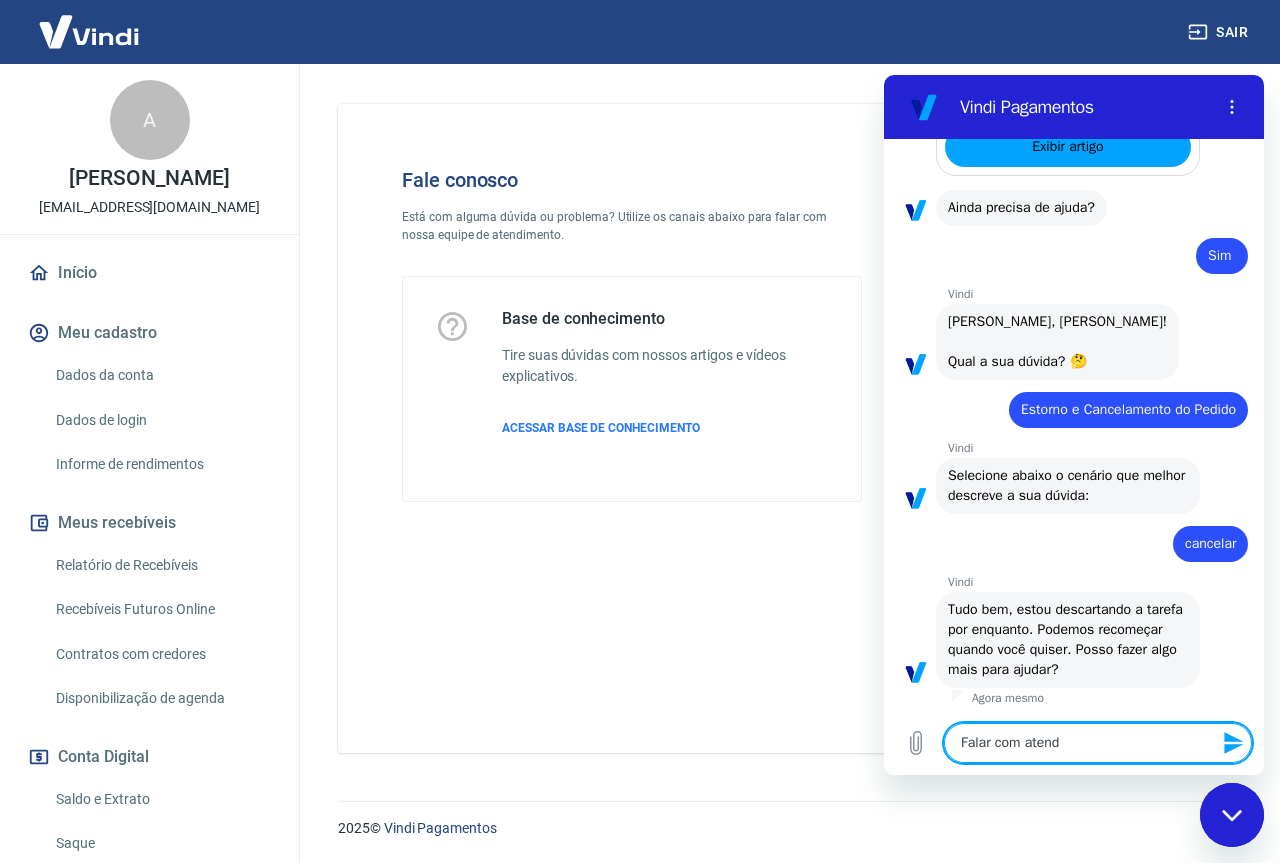 type on "Falar com atendi" 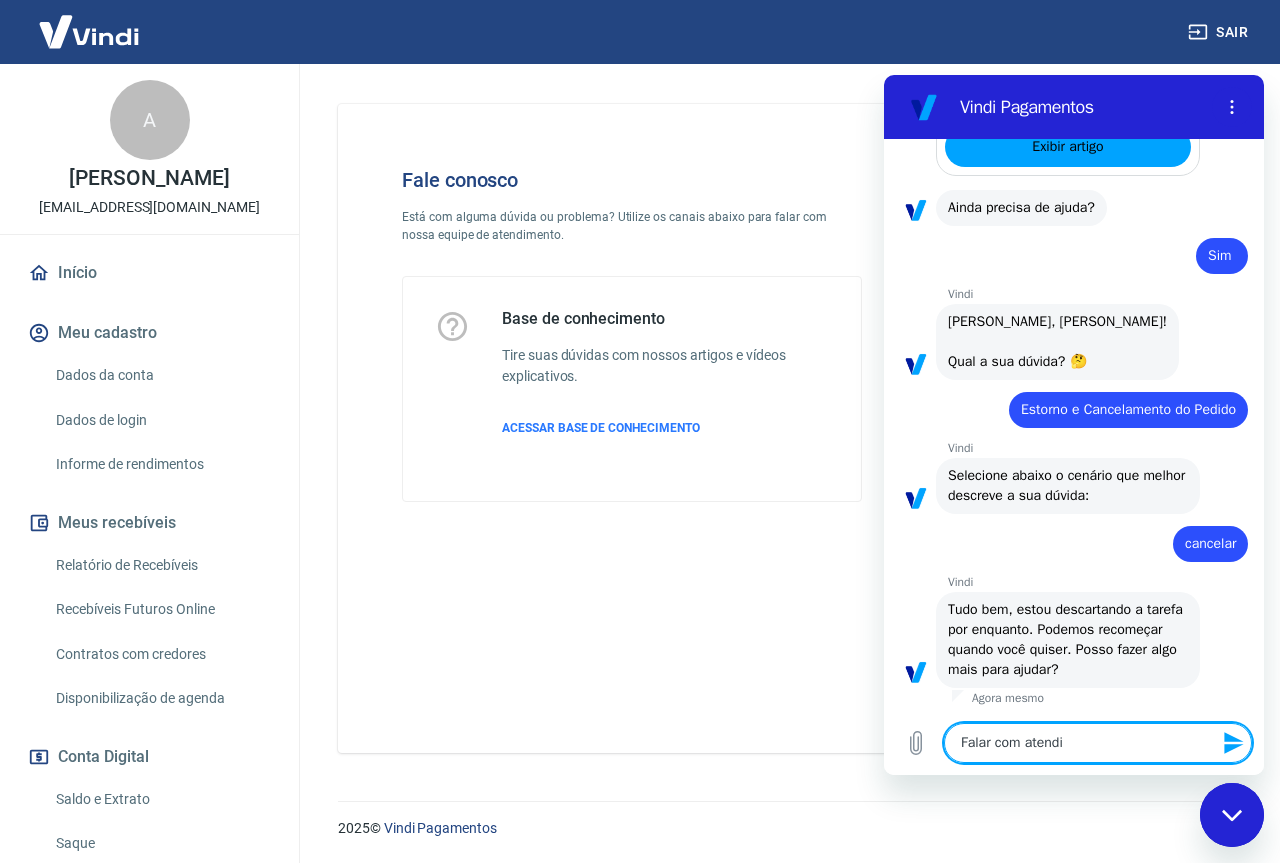 type on "Falar com atendim" 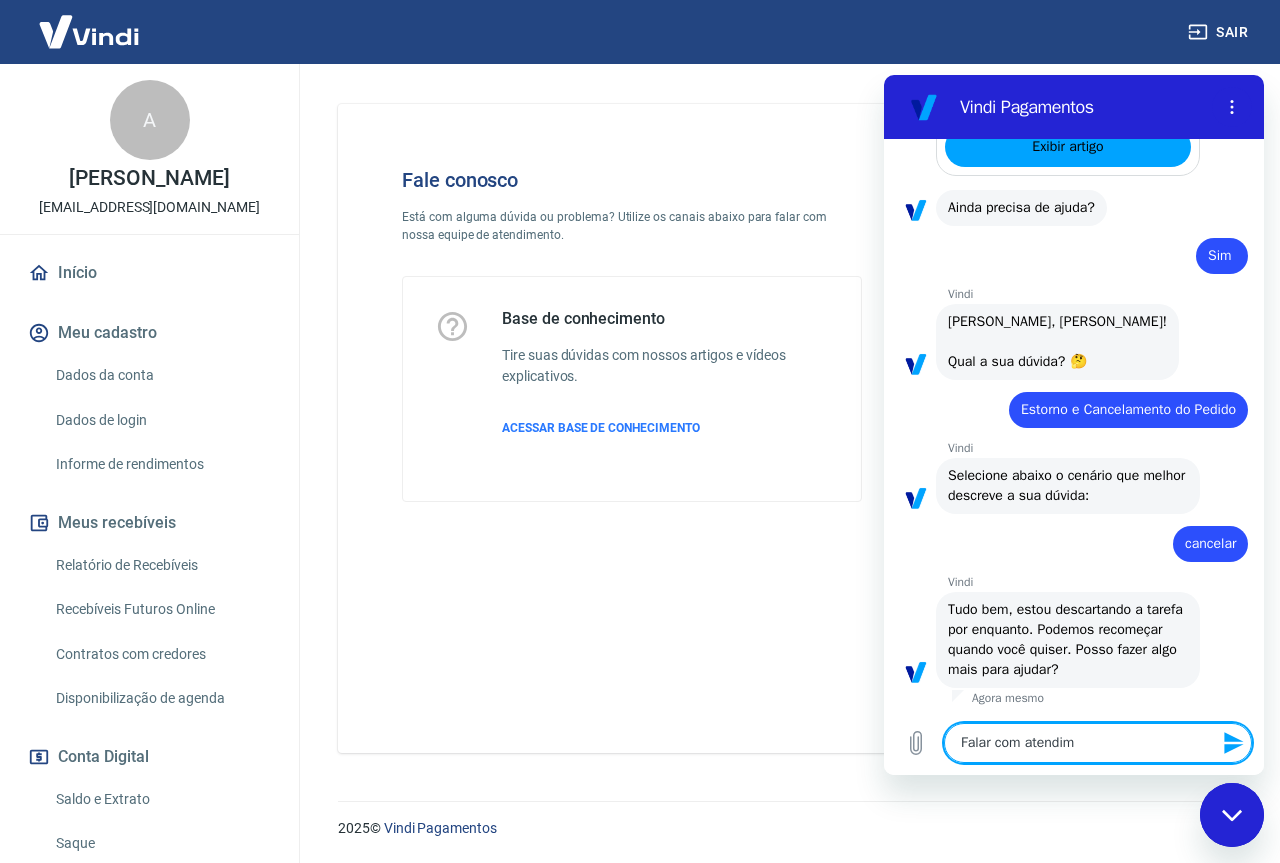 type on "Falar com atendime" 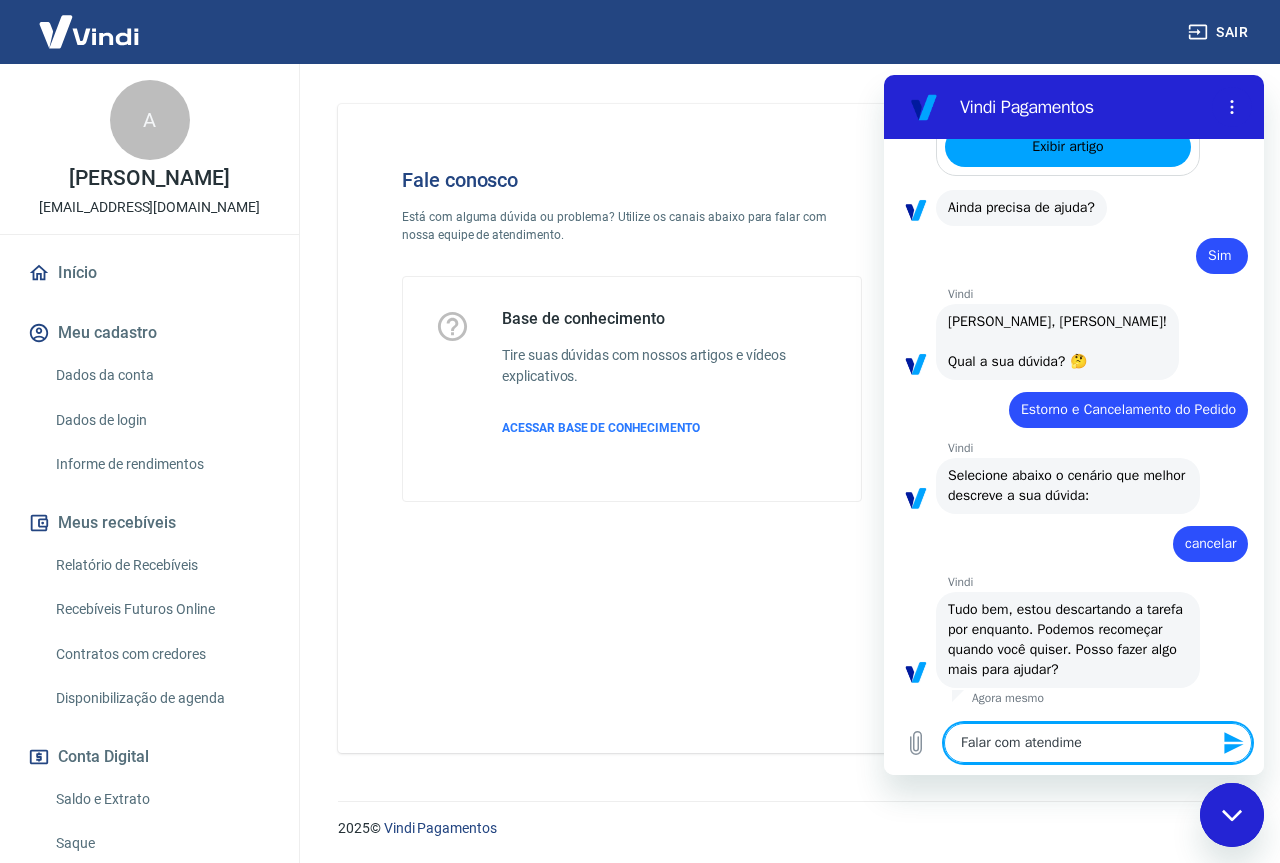 type on "Falar com atendimen" 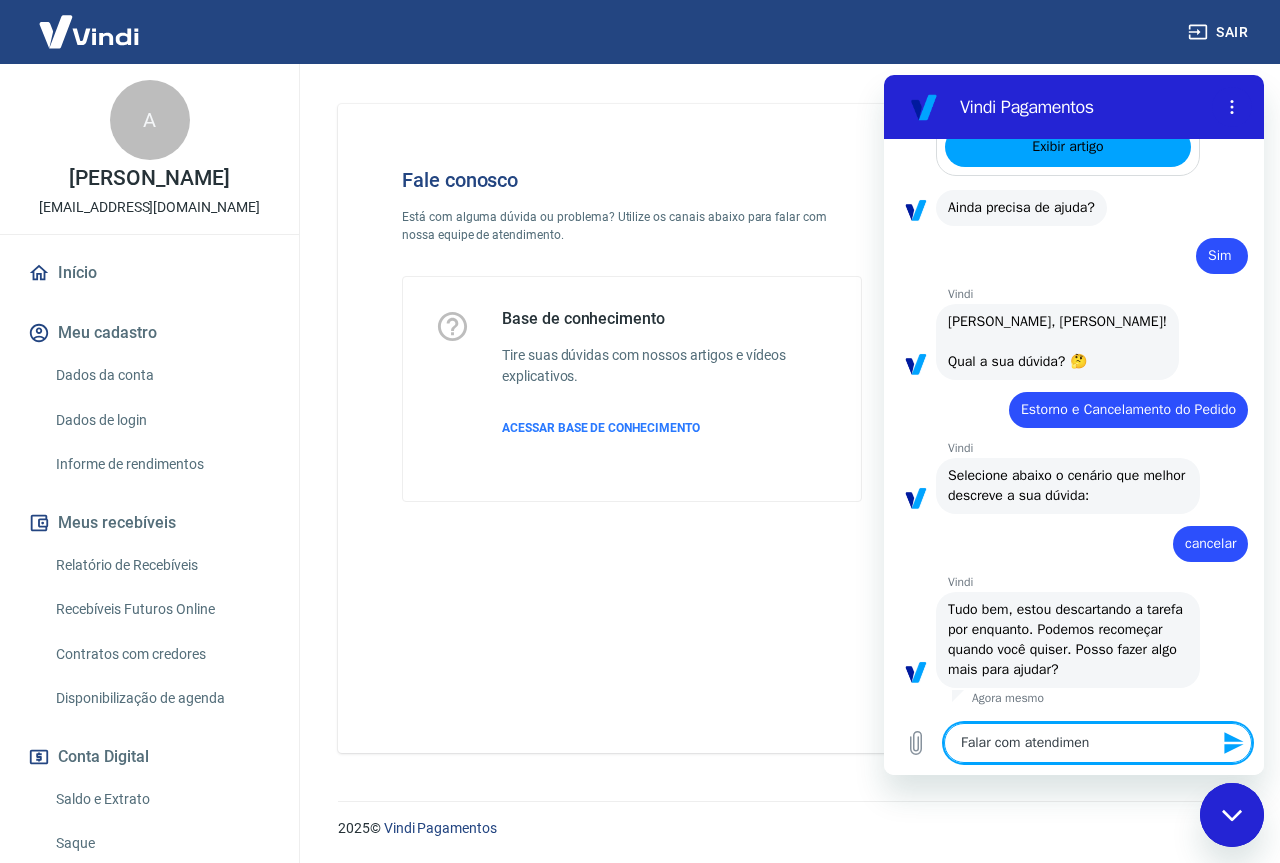 type on "Falar com atendiment" 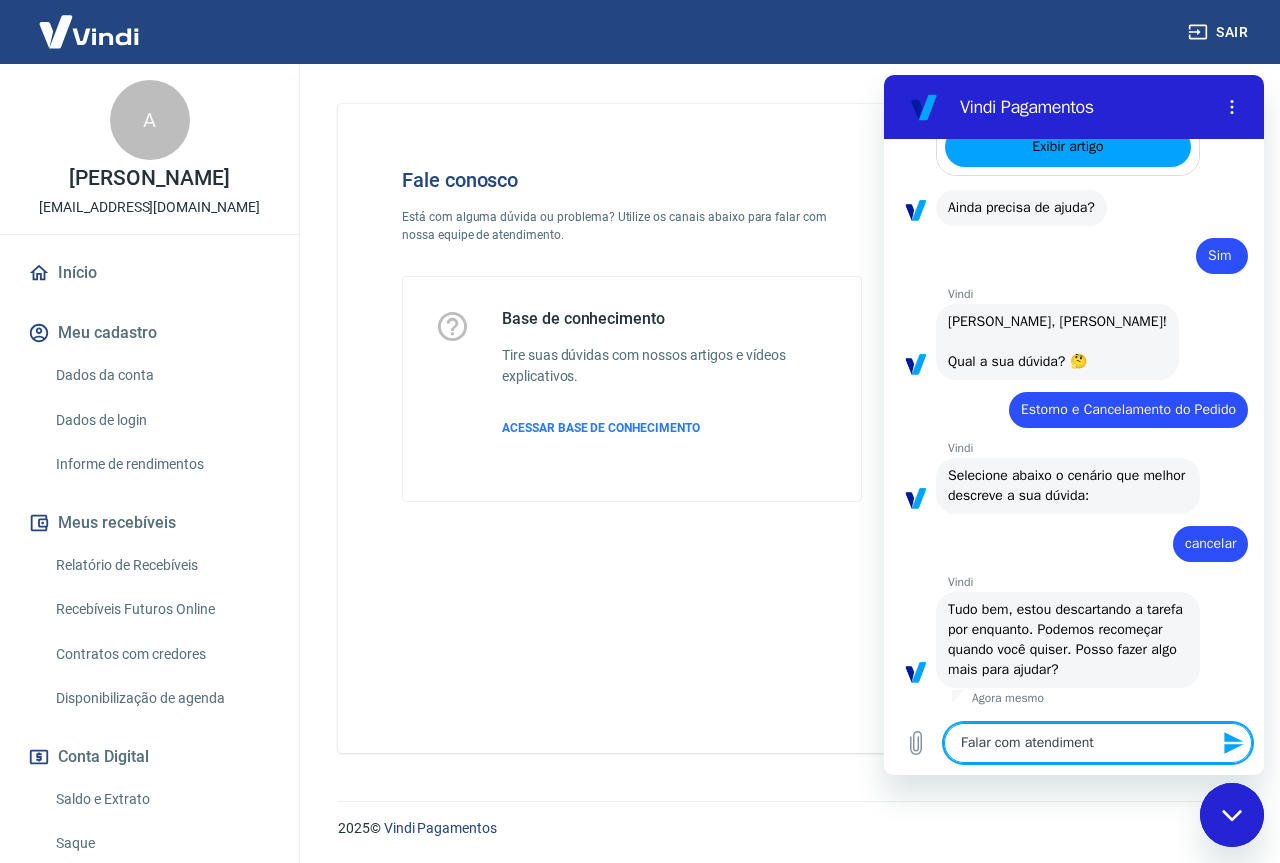 type on "Falar com atendimento" 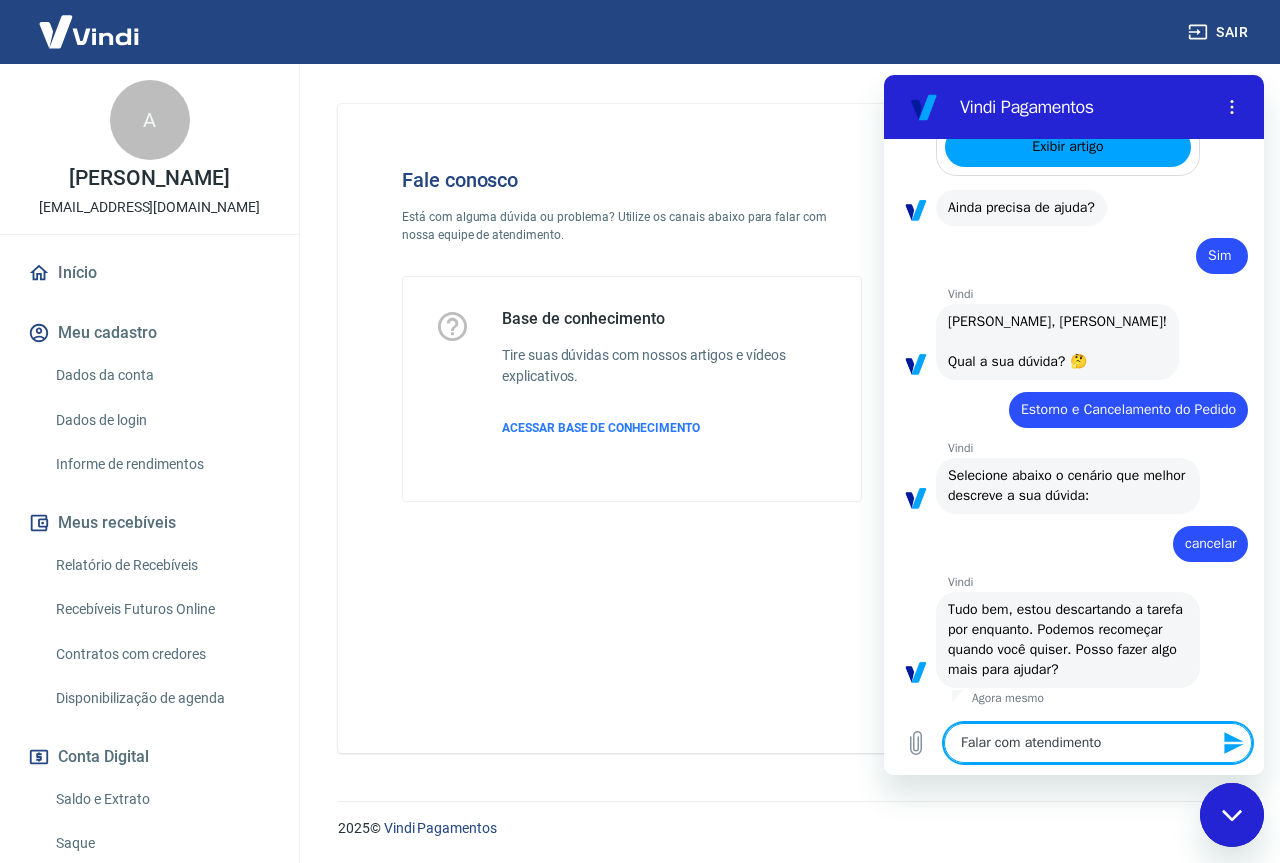 type 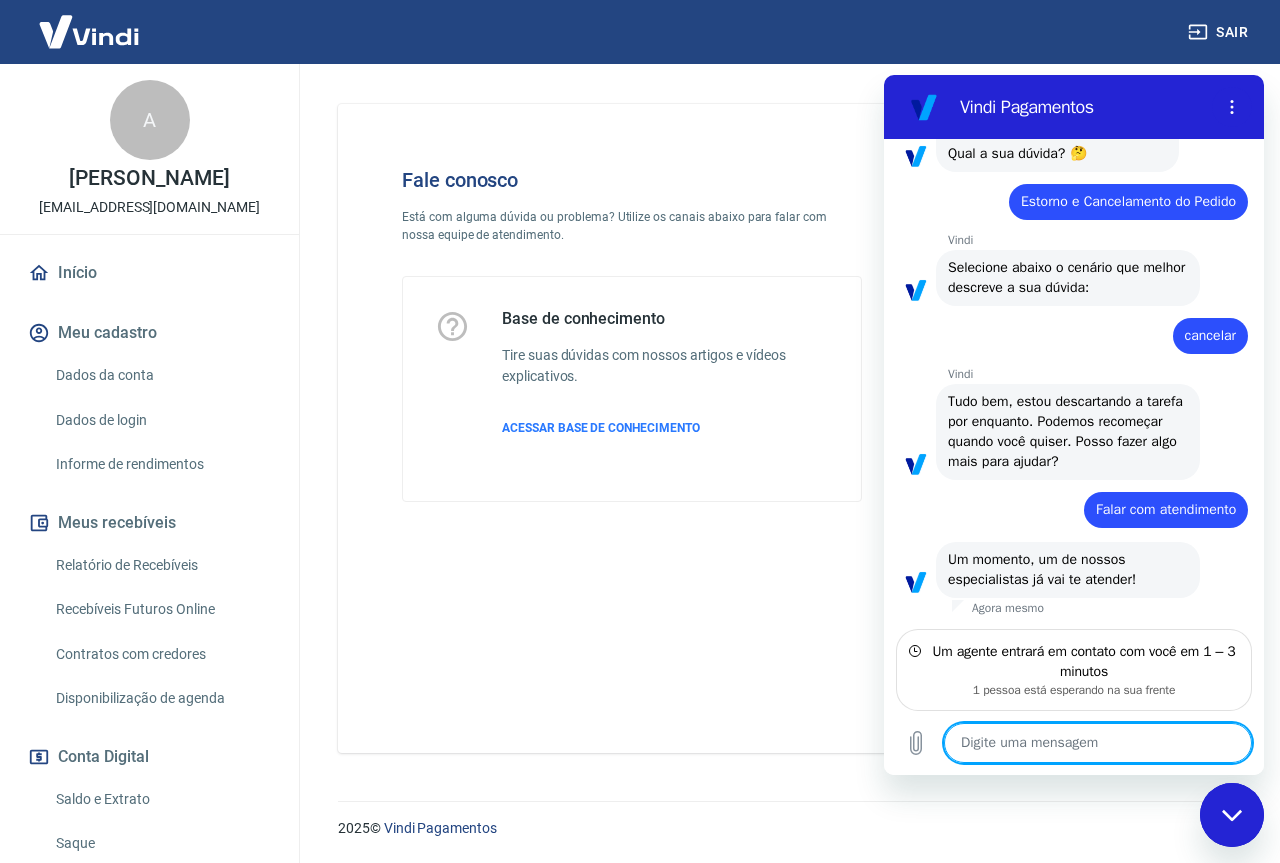 scroll, scrollTop: 829, scrollLeft: 0, axis: vertical 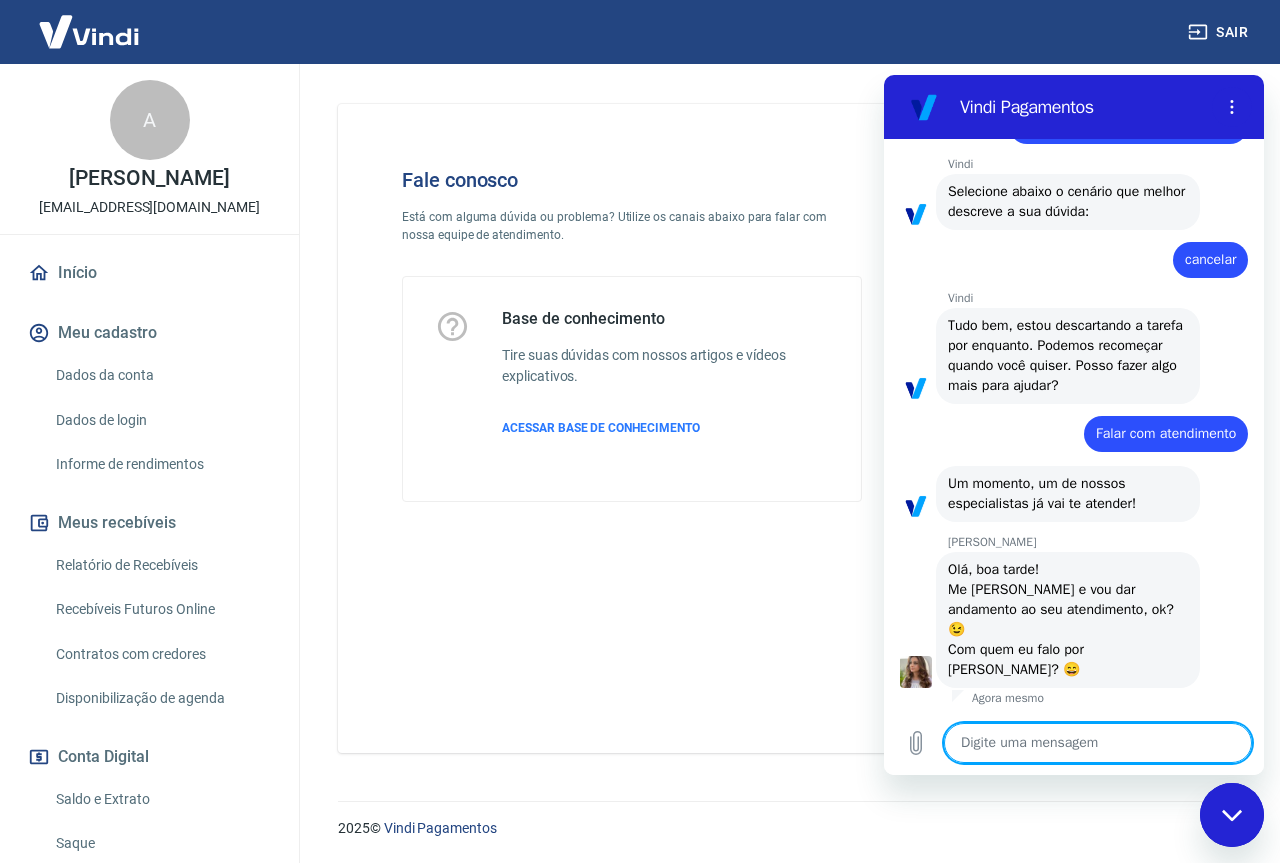 type on "x" 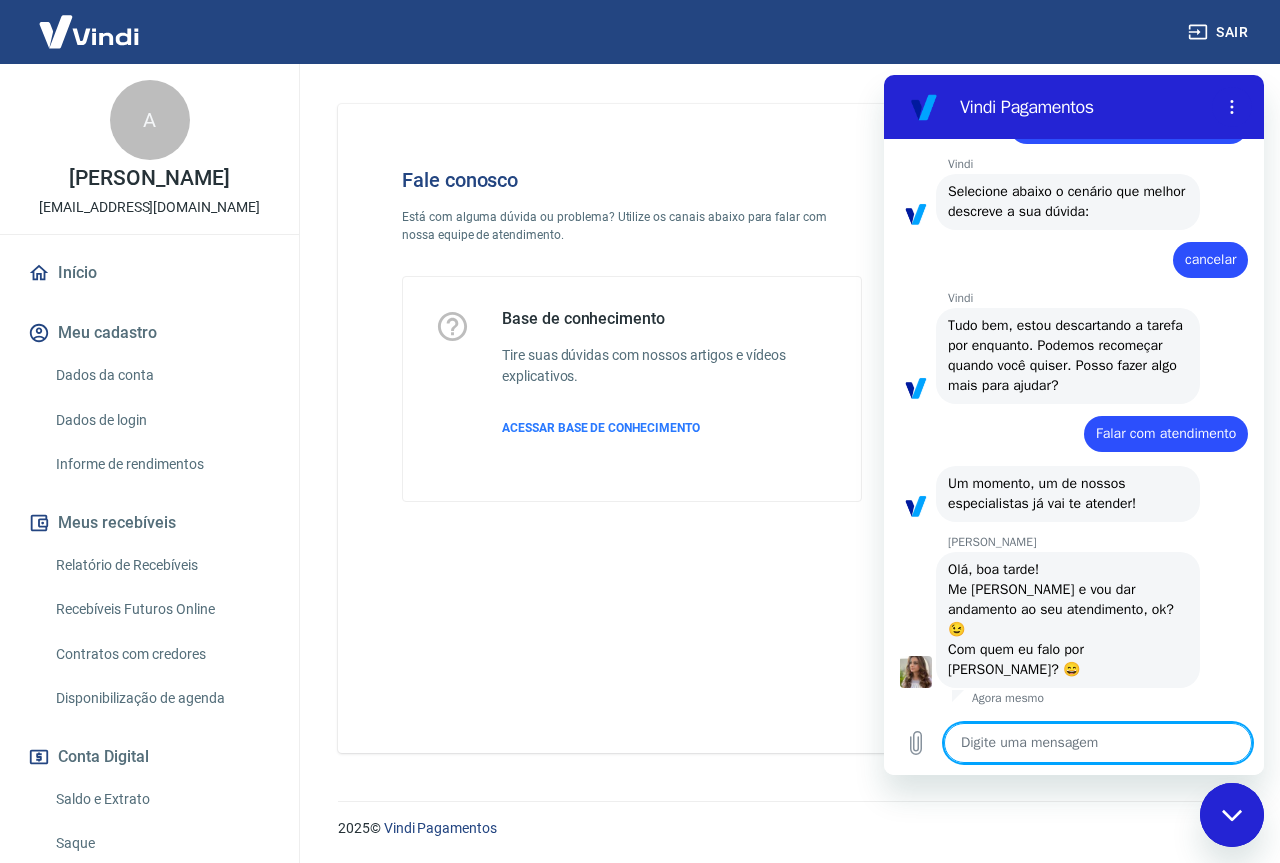 click at bounding box center (1098, 743) 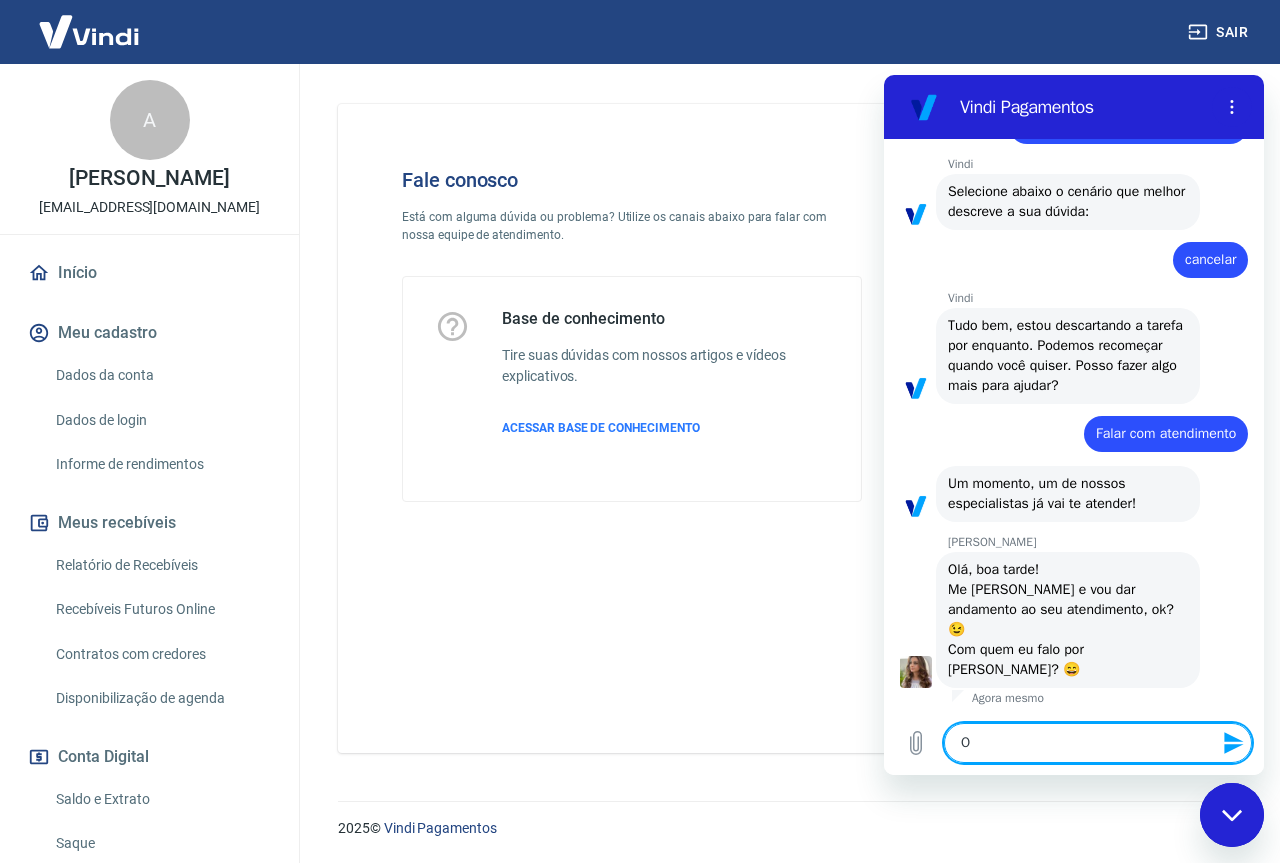 type on "Ol" 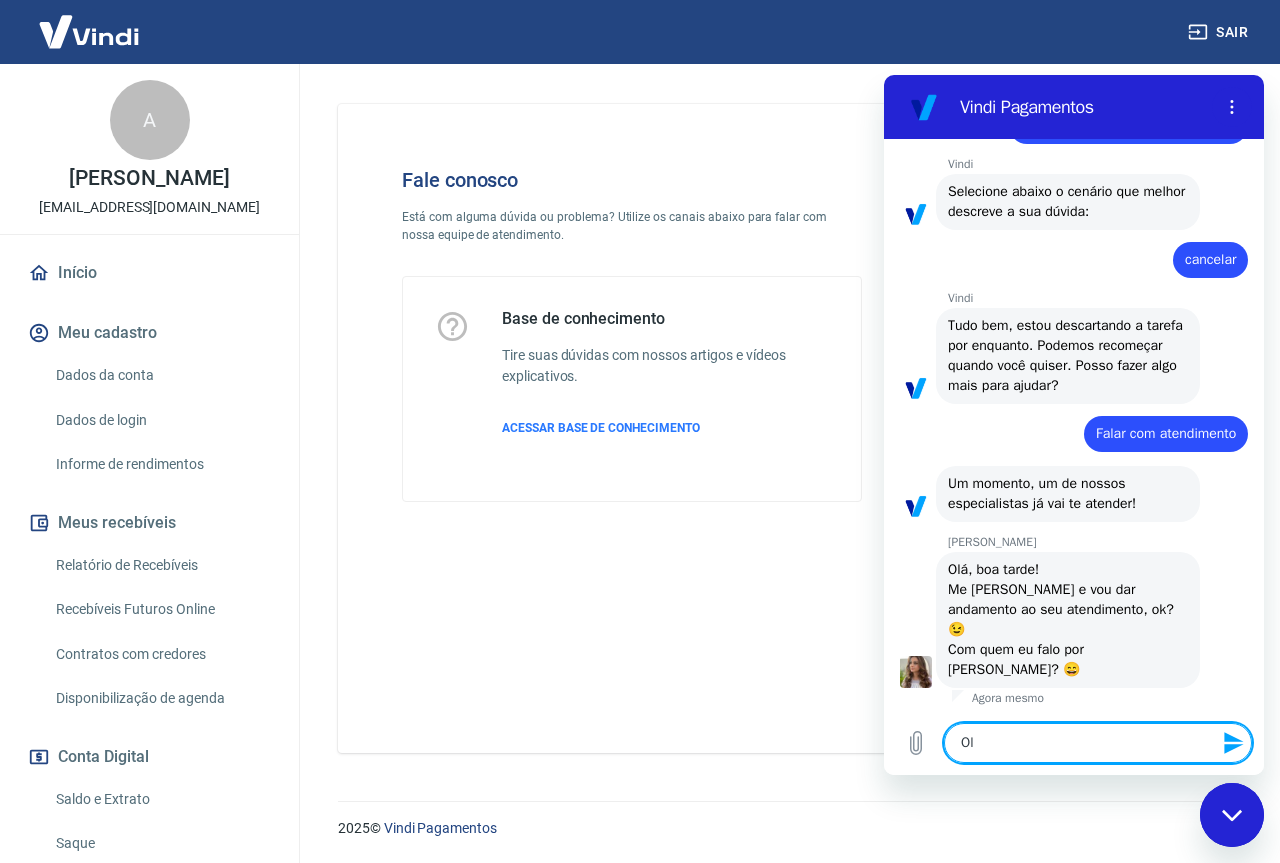 type on "Olá" 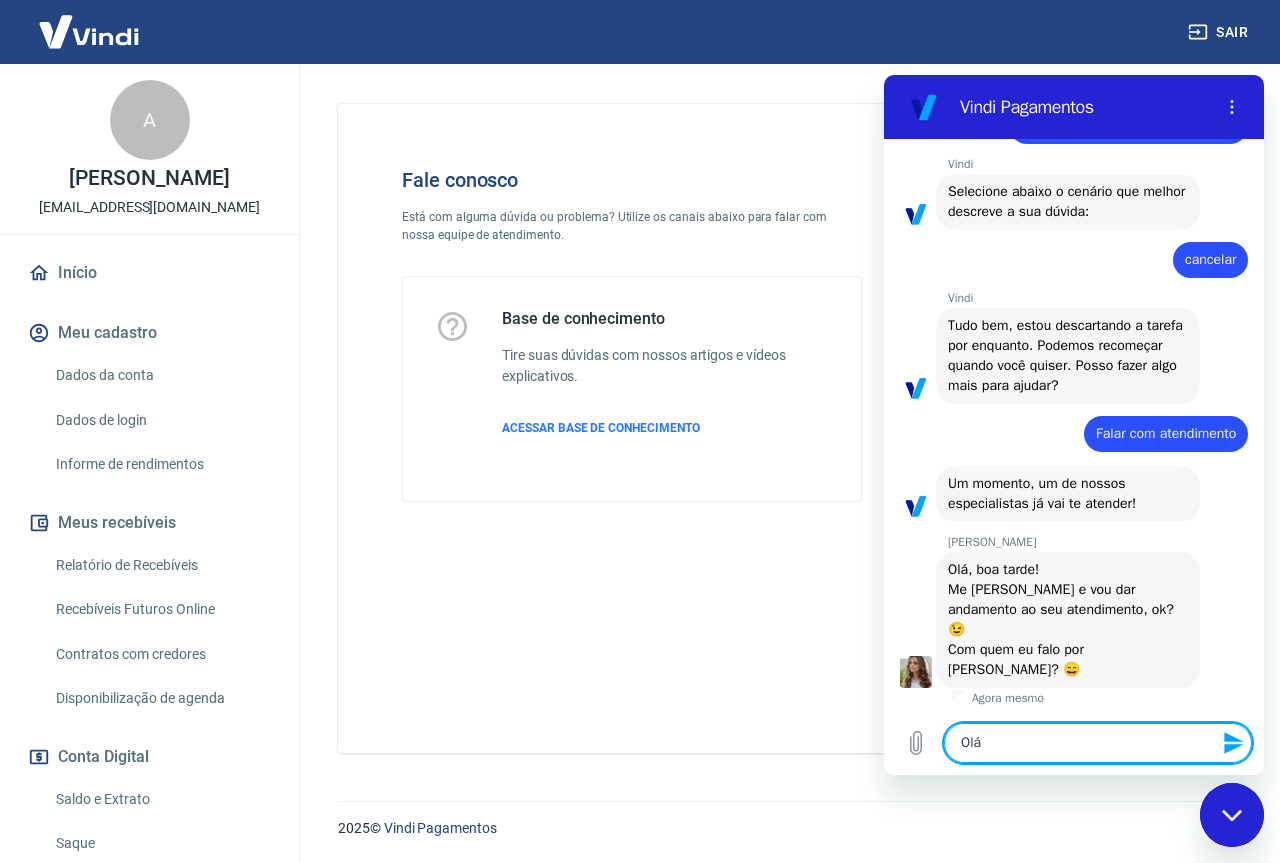 type on "Olá," 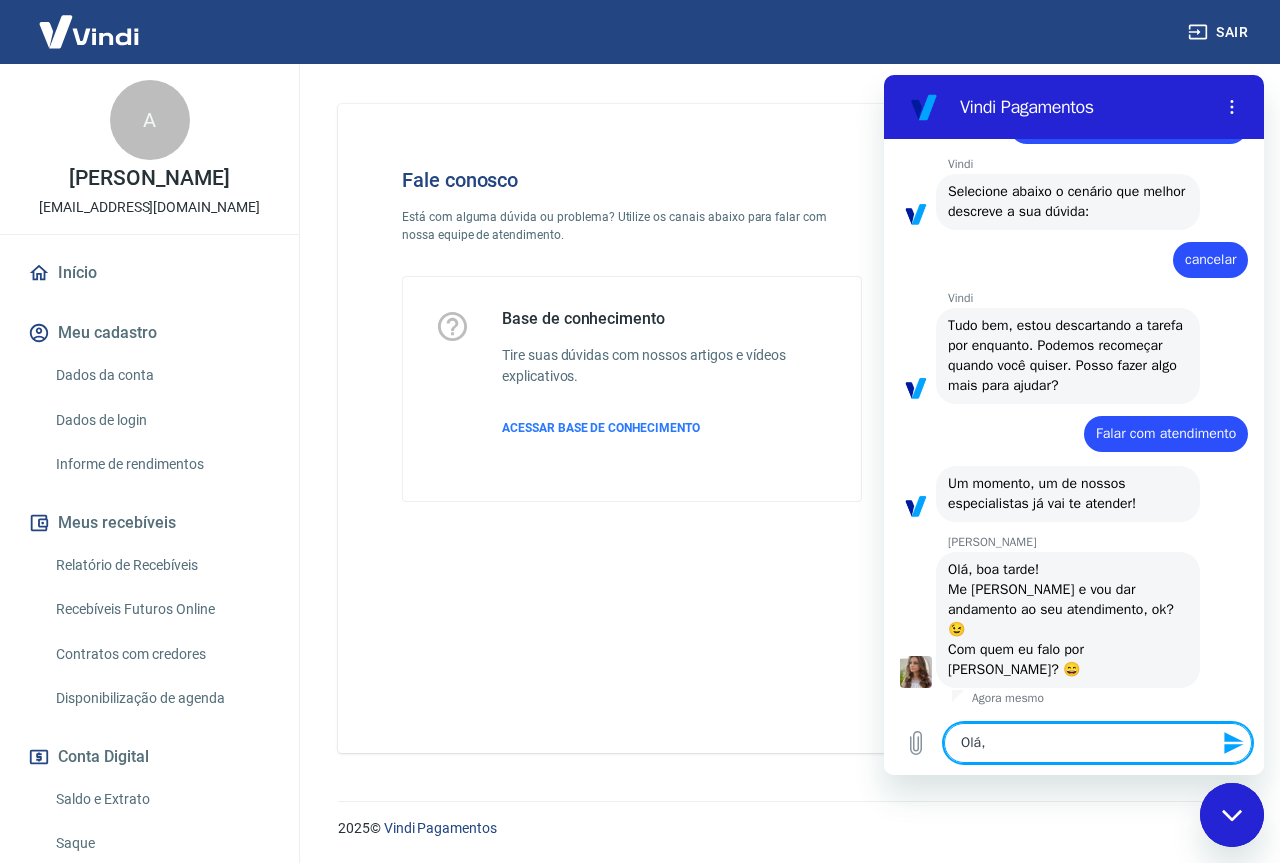 type on "Olá," 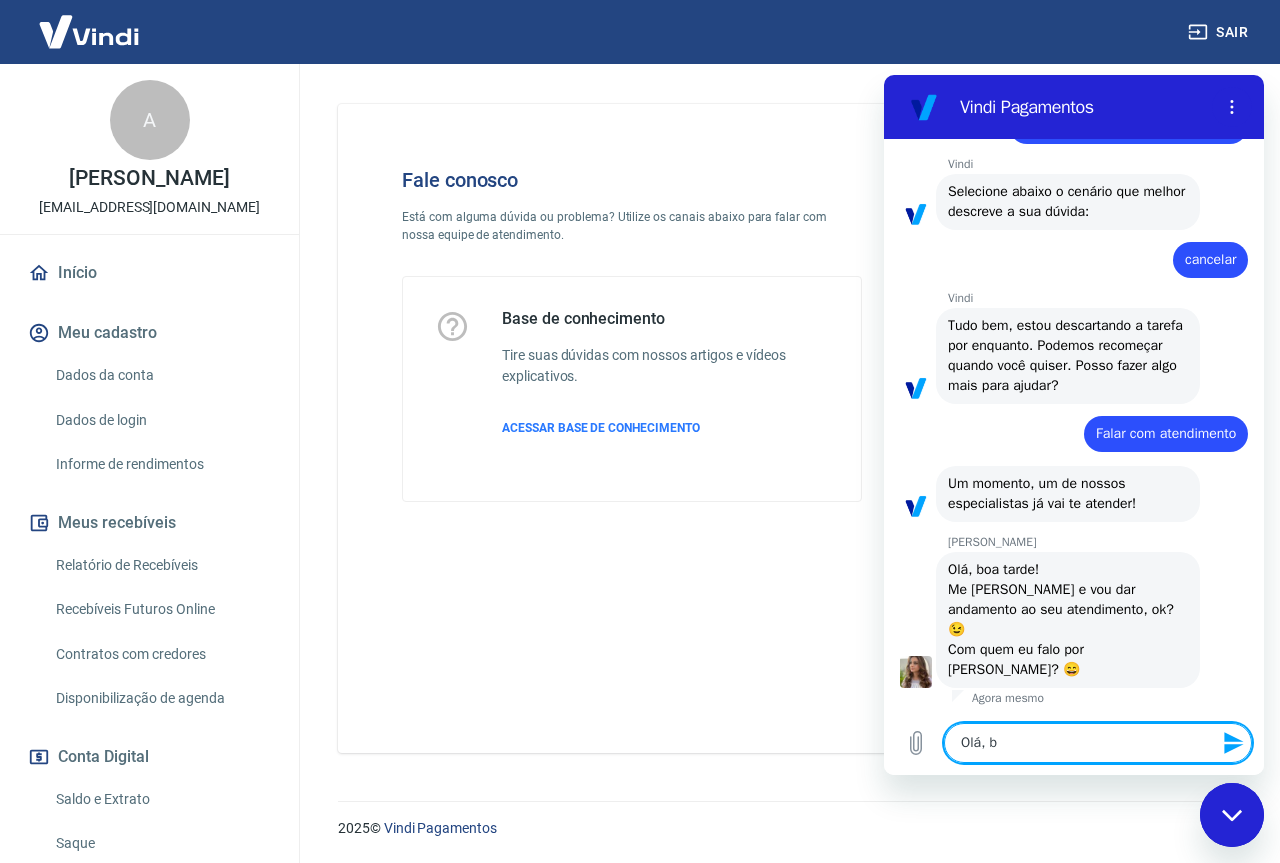 type on "Olá, bo" 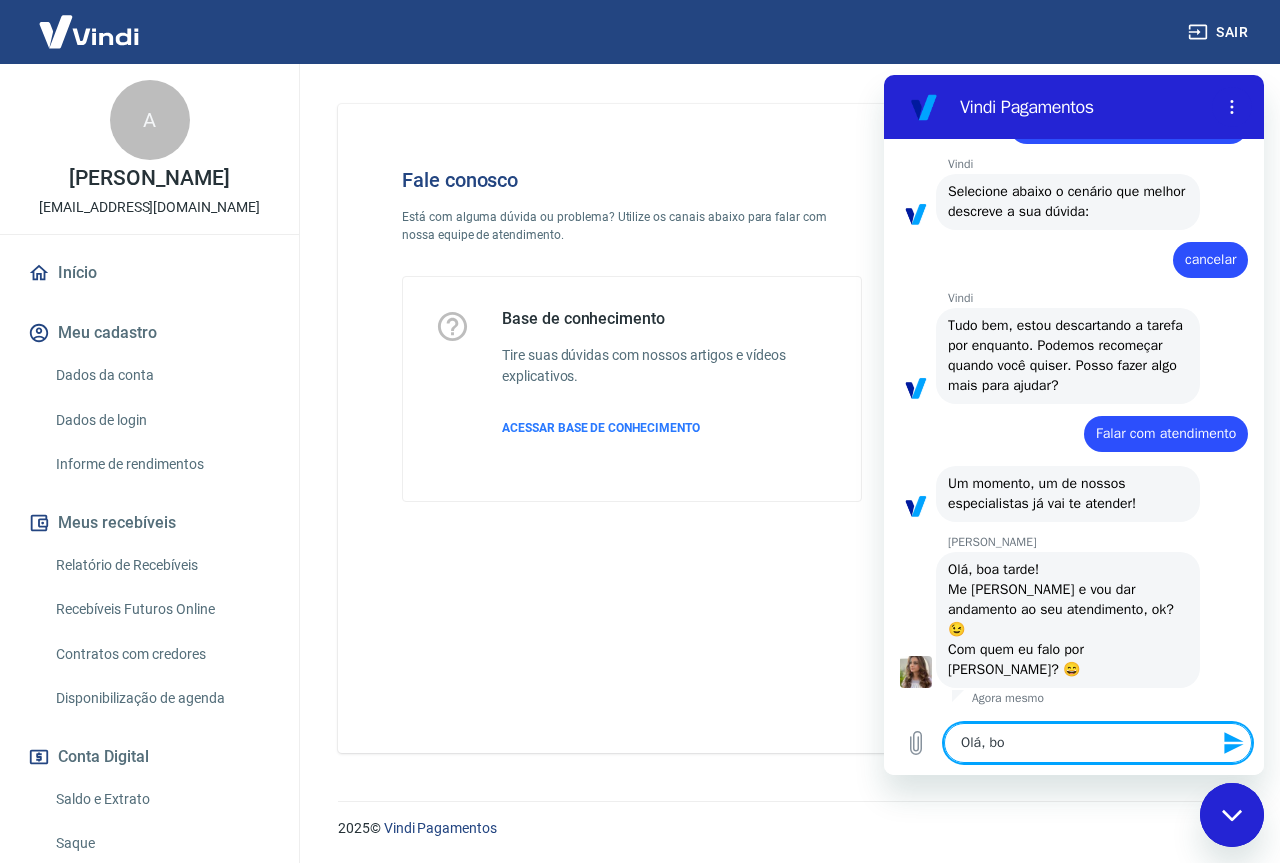 type on "Olá, boa" 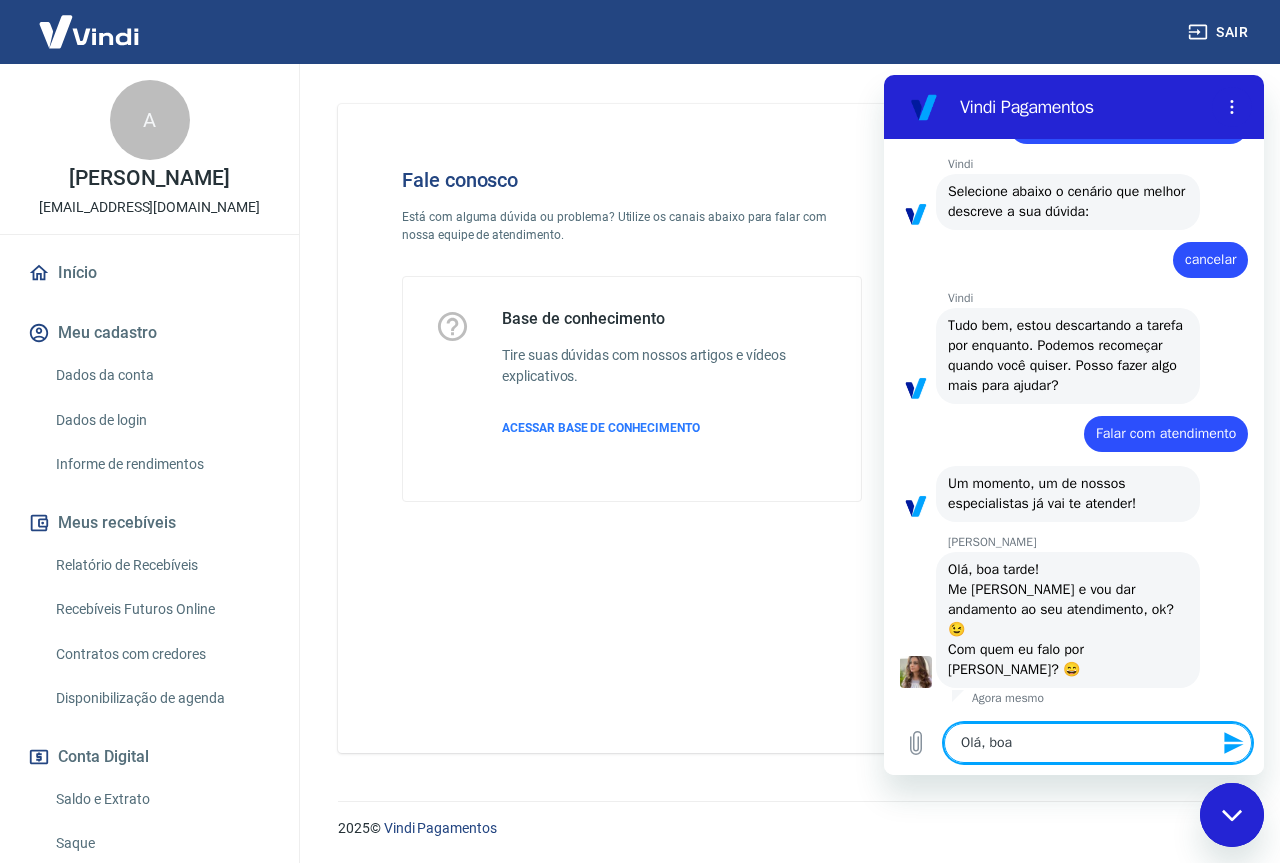 type on "Olá, boa" 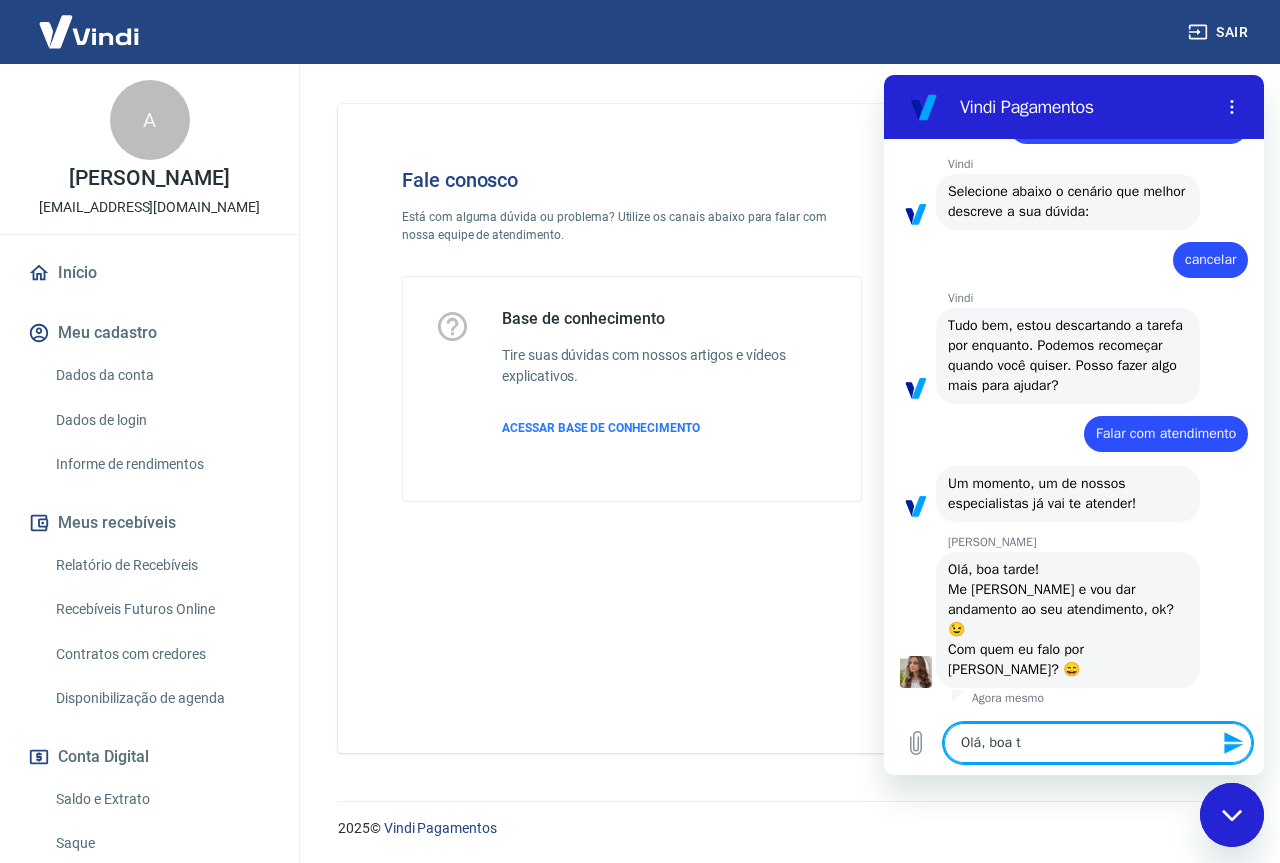 type on "Olá, boa ta" 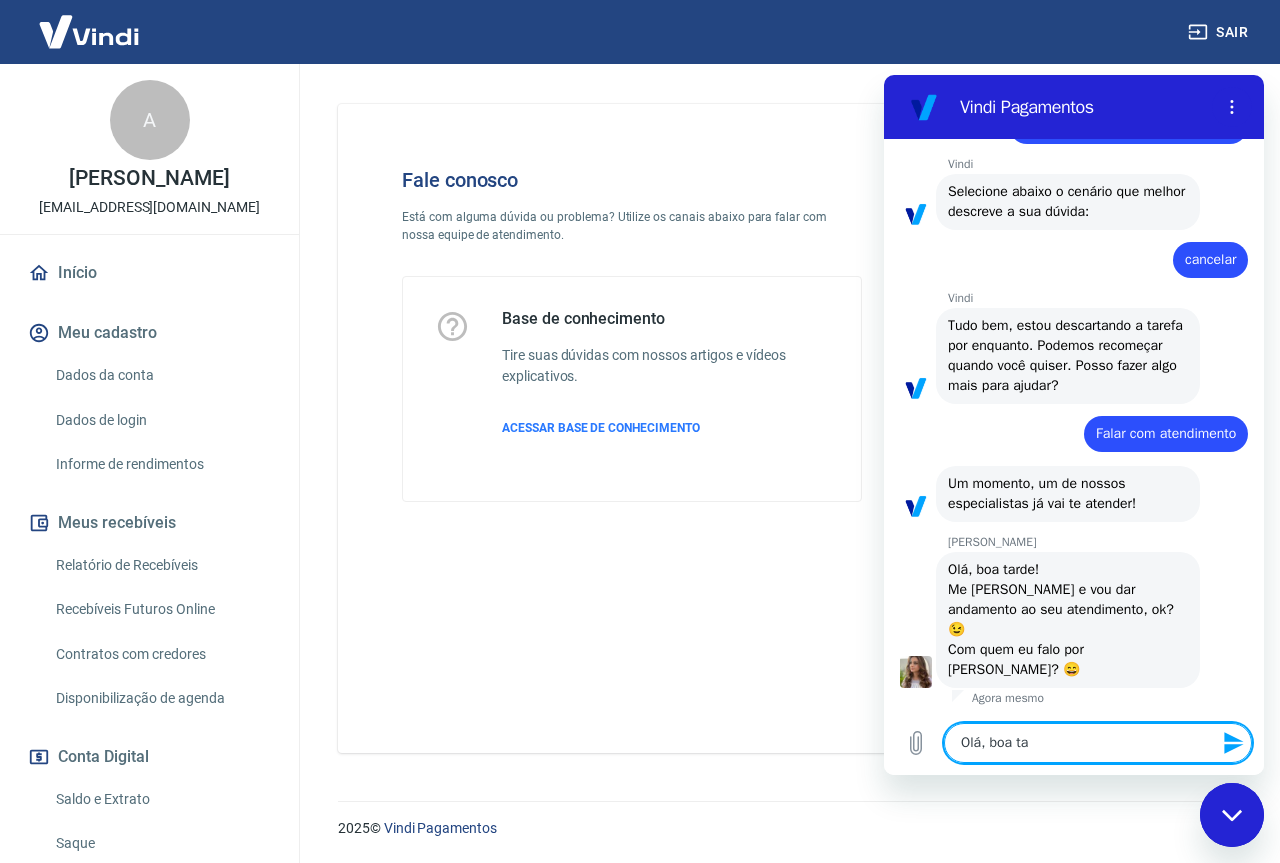 type on "Olá, boa tar" 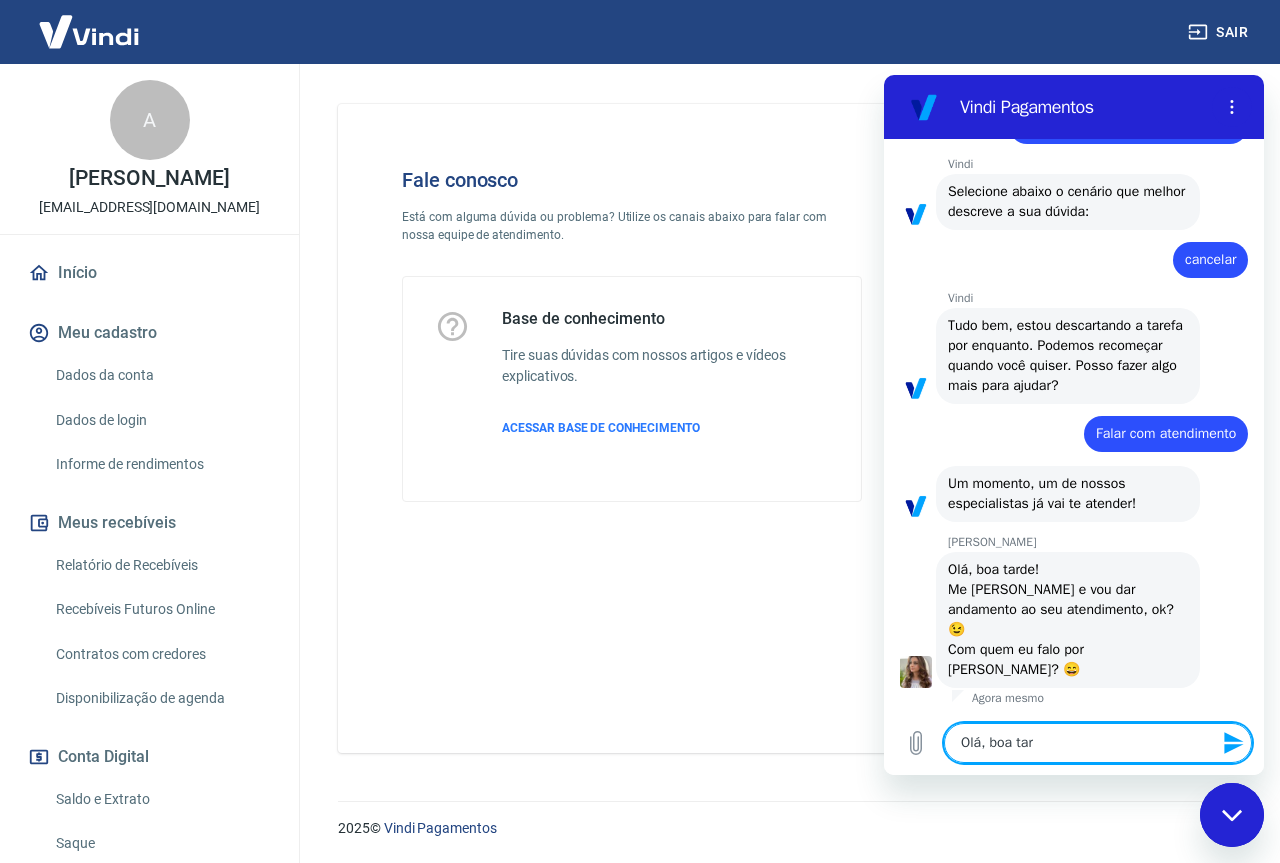 type on "Olá, boa tard" 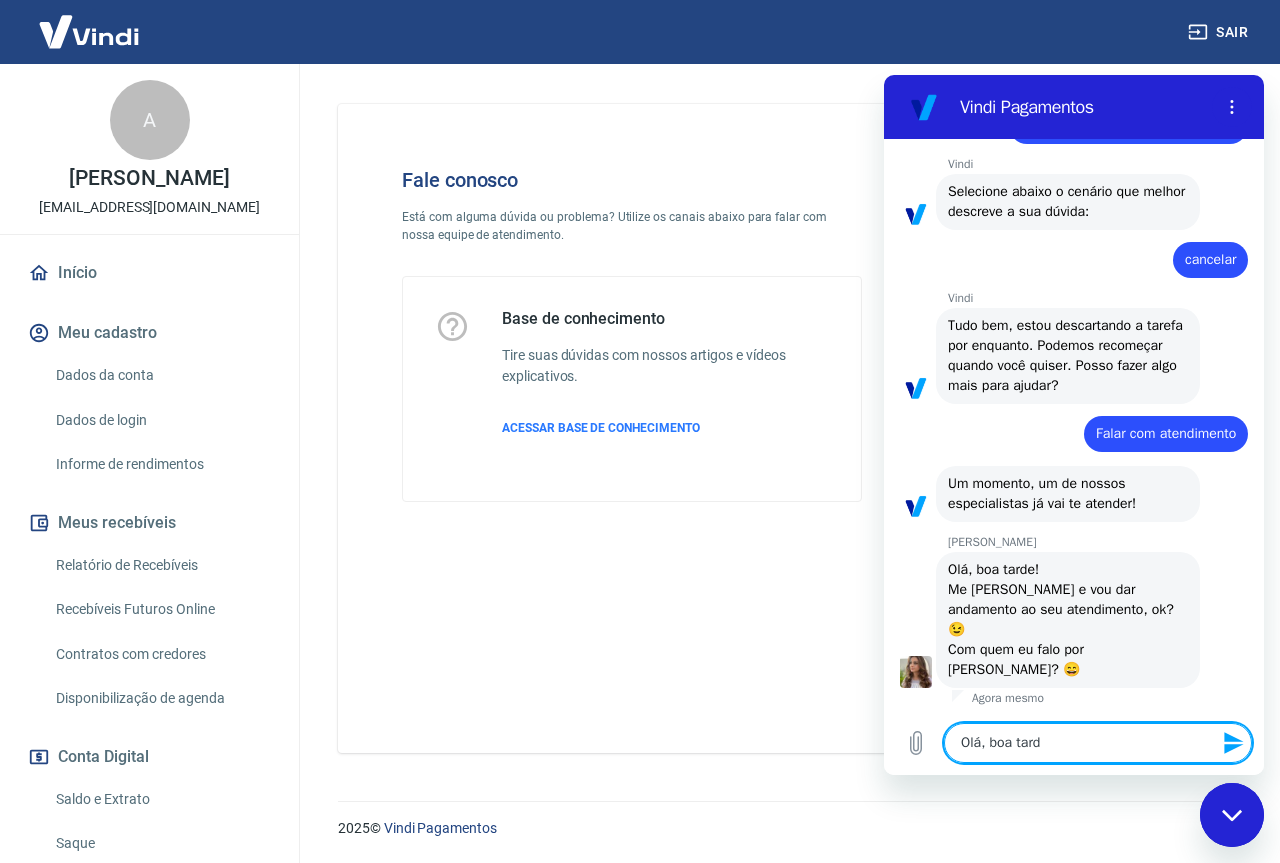 type on "Olá, boa tarde" 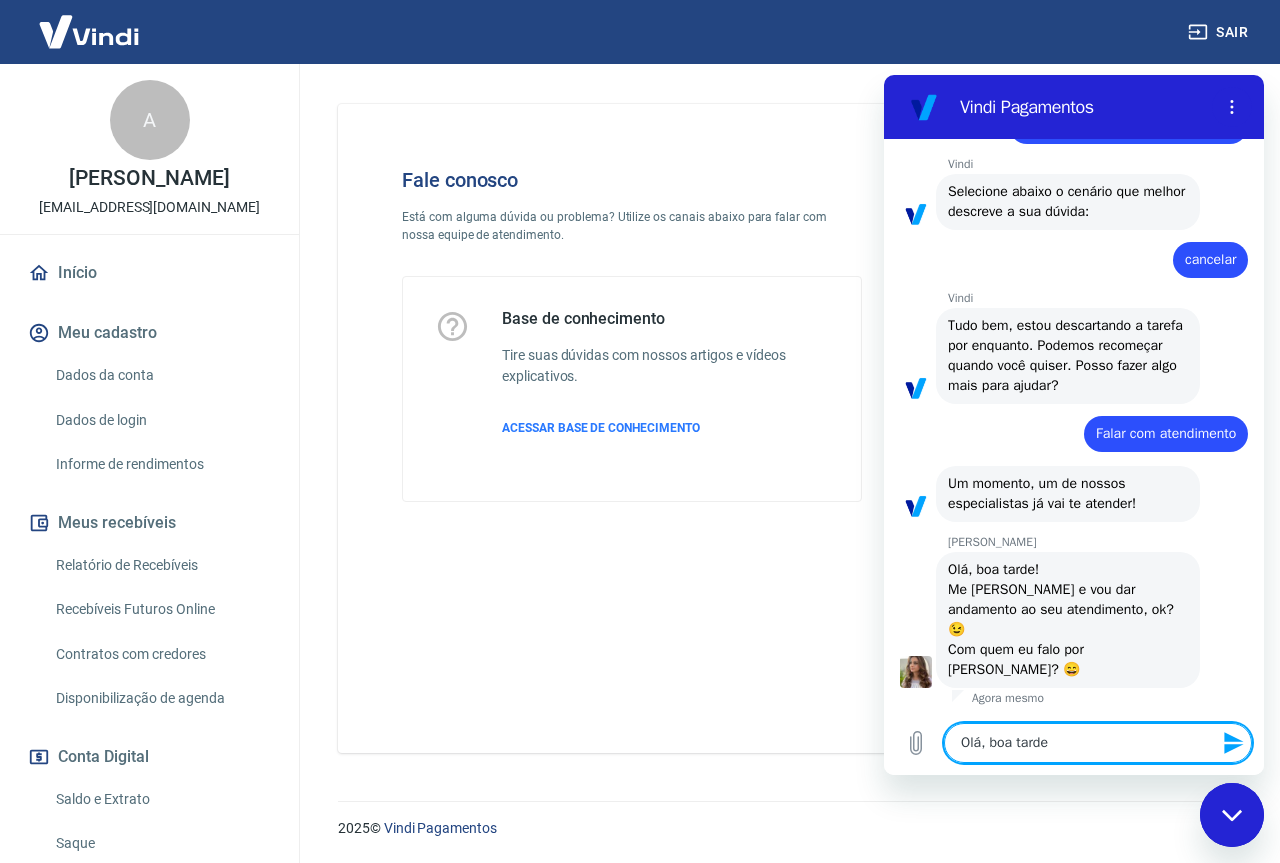 type on "Olá, boa tarde" 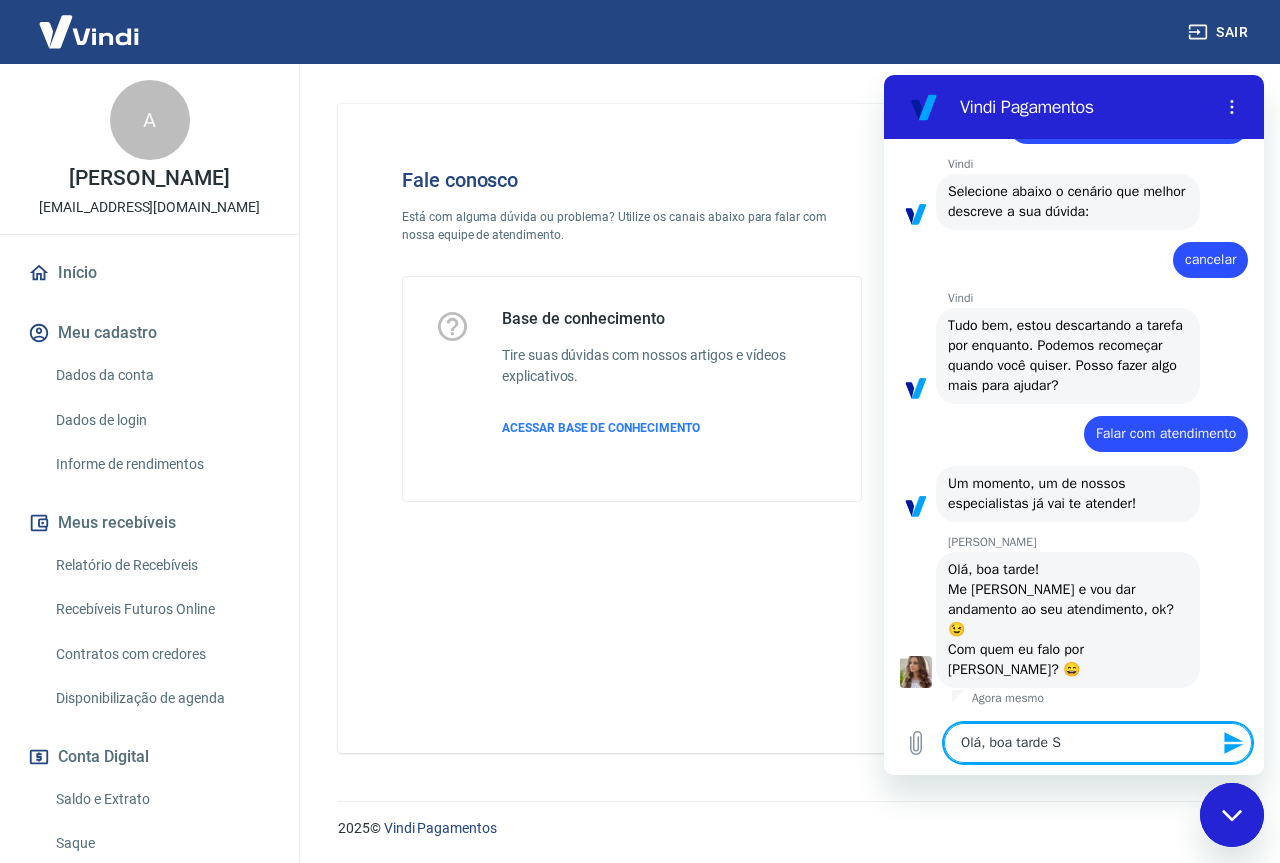 type on "Olá, boa tarde St" 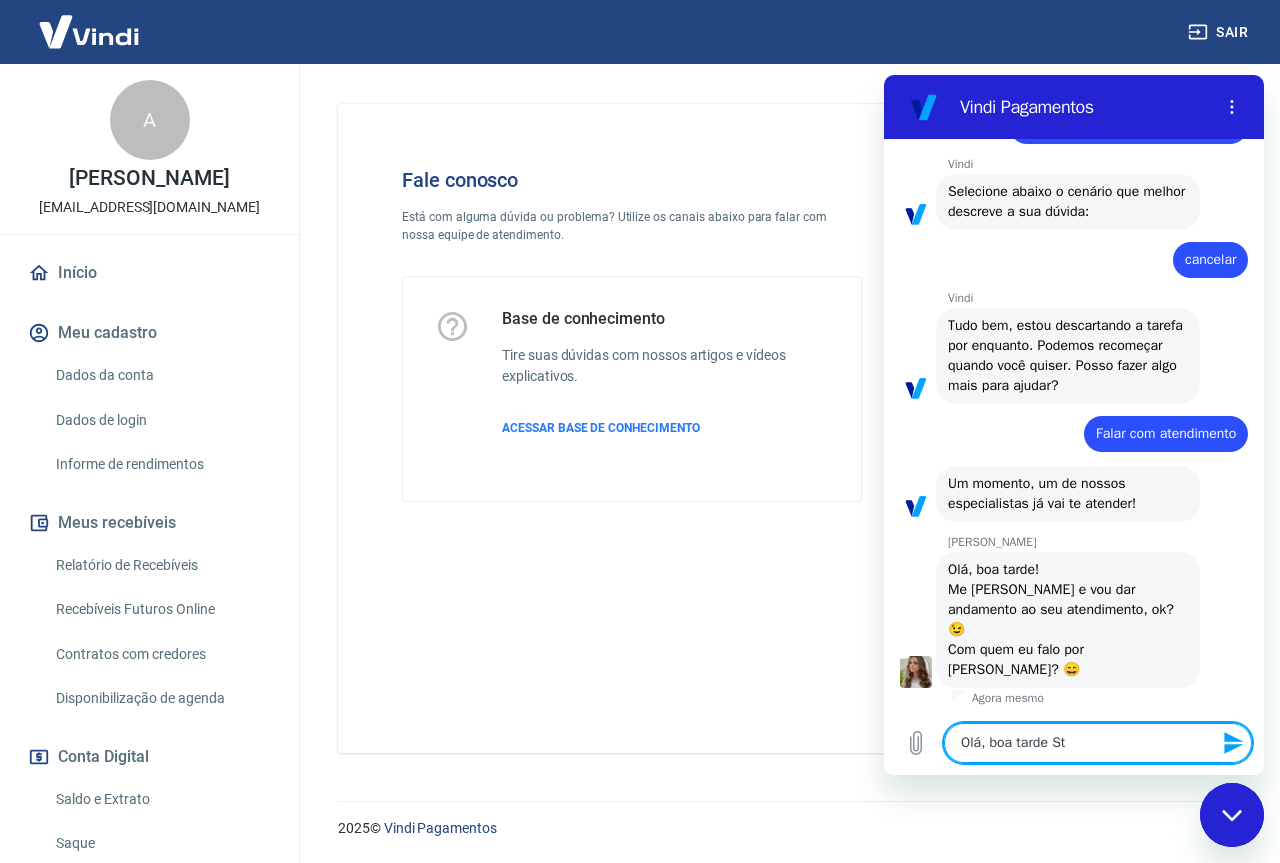 type on "Olá, boa tarde Ste" 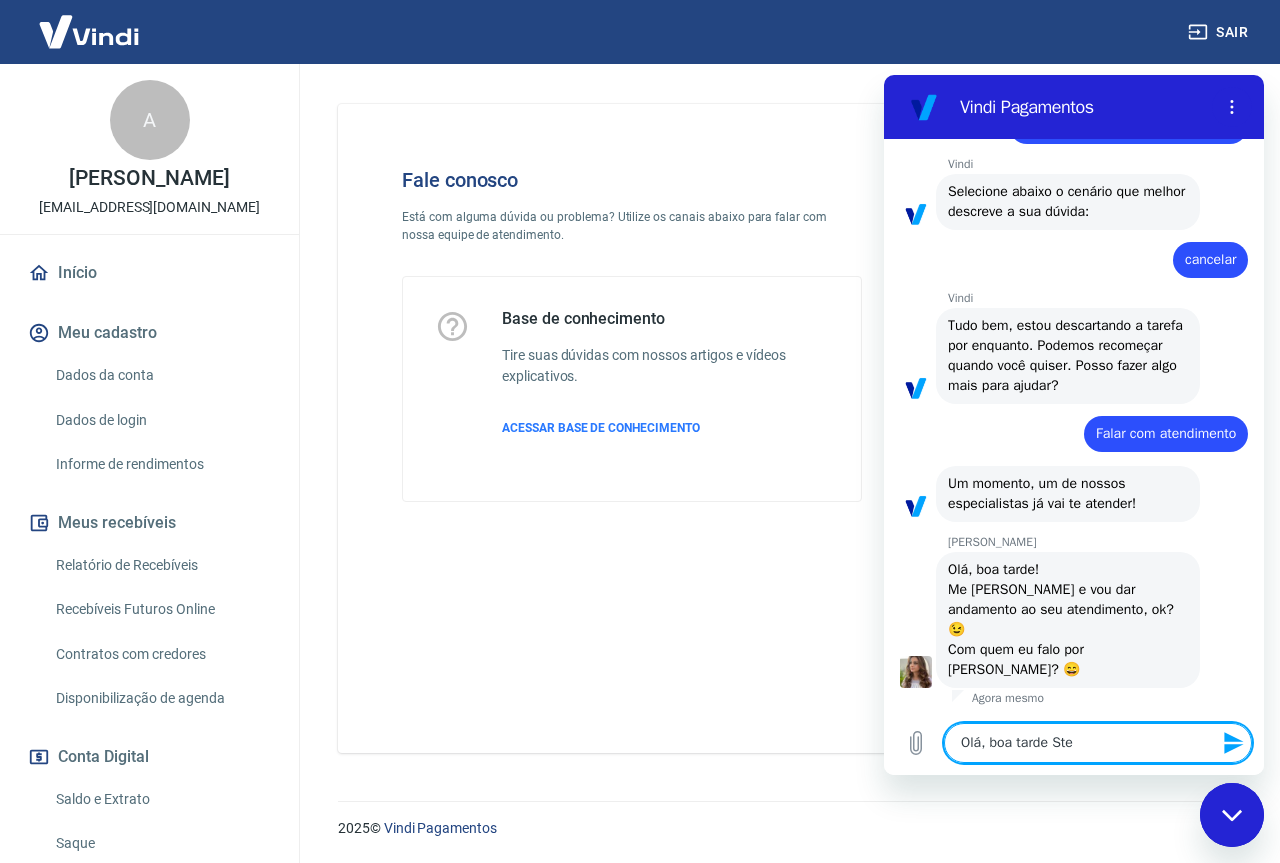 type on "Olá, boa tarde Stef" 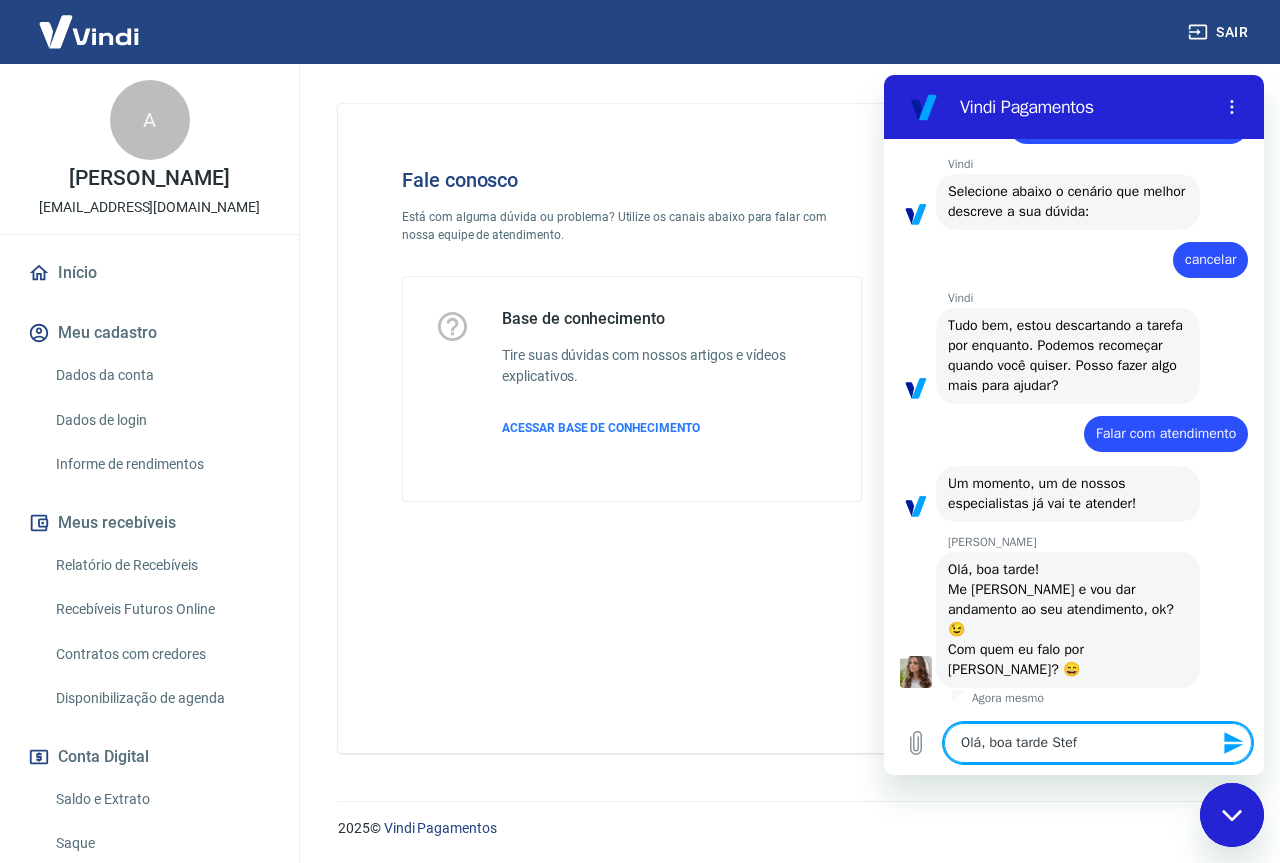 type on "Olá, boa tarde Steff" 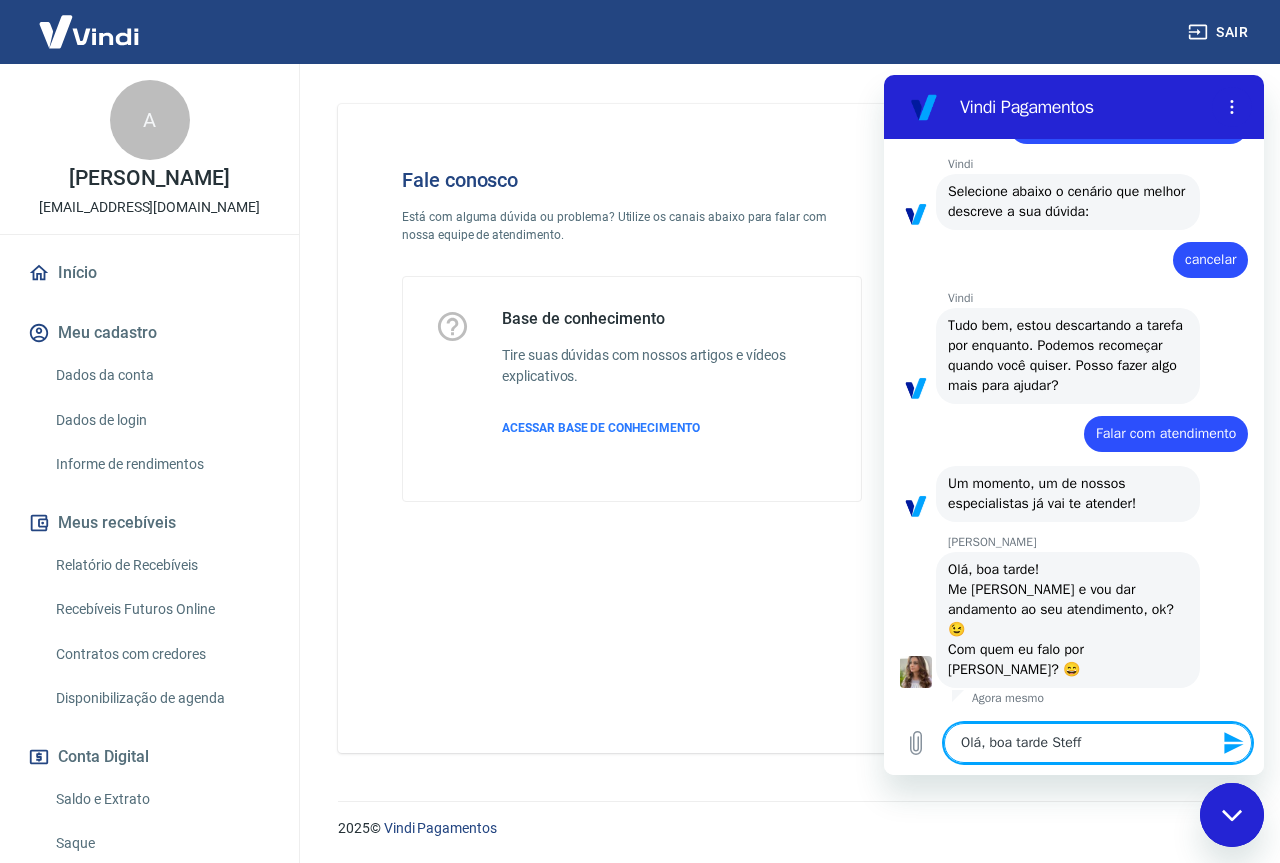 type on "Olá, boa tarde Steffa" 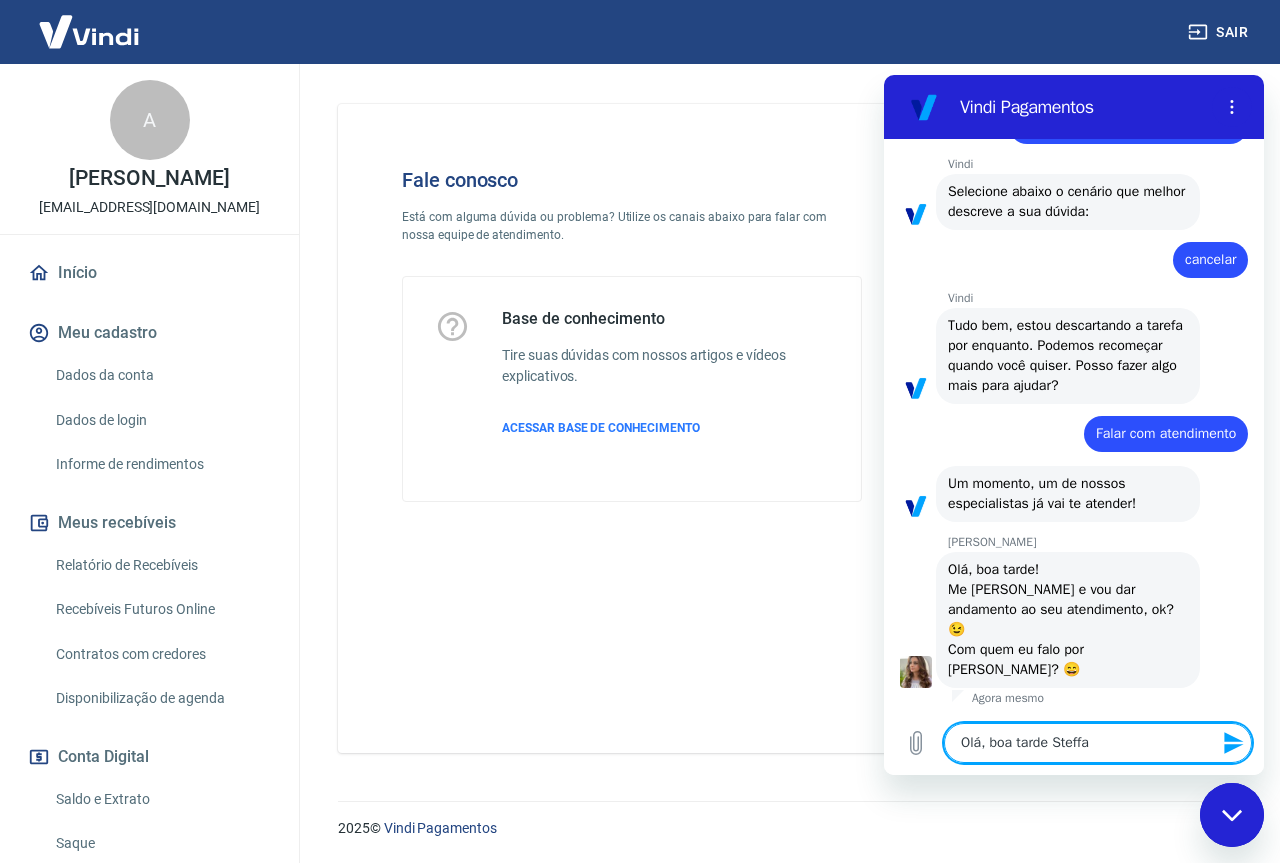 type on "Olá, boa tarde [PERSON_NAME]" 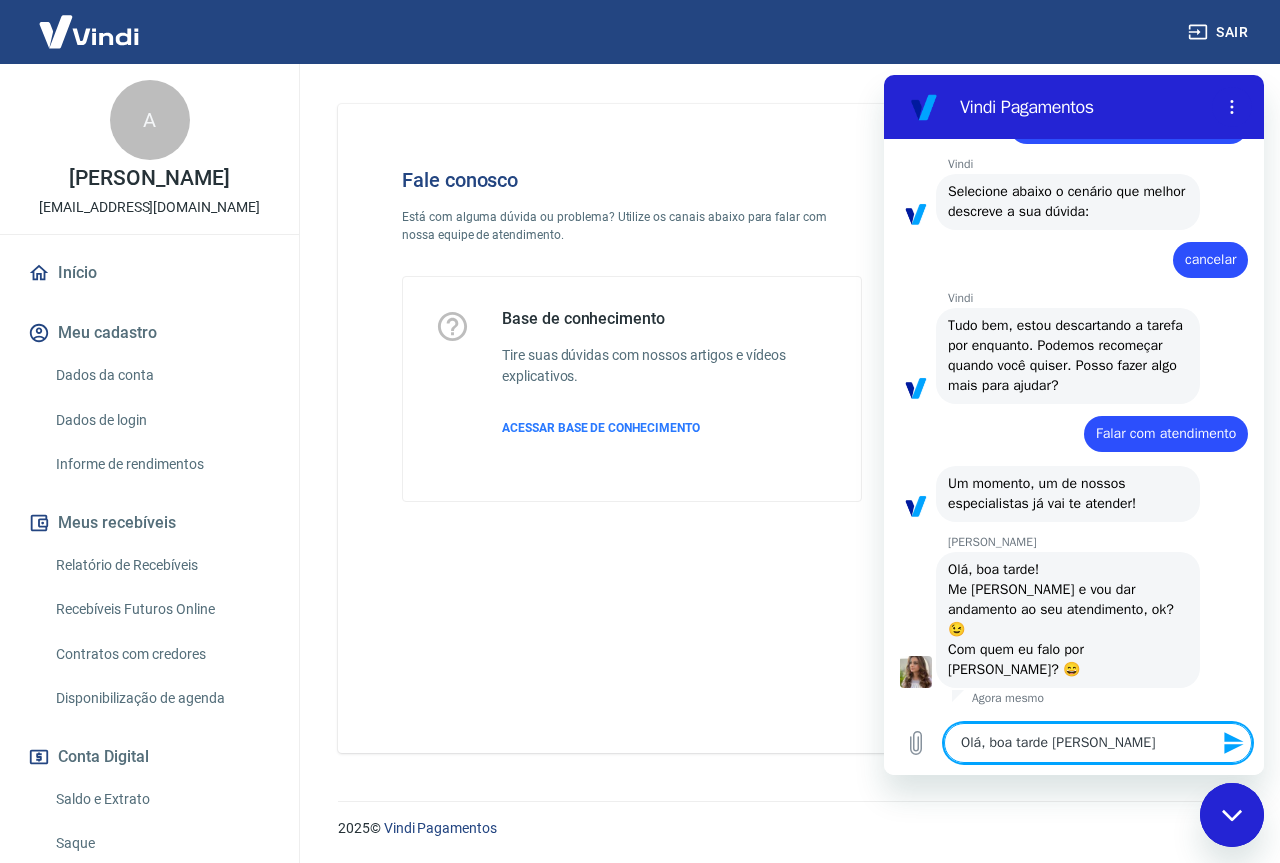 type on "Olá, boa tarde [PERSON_NAME]" 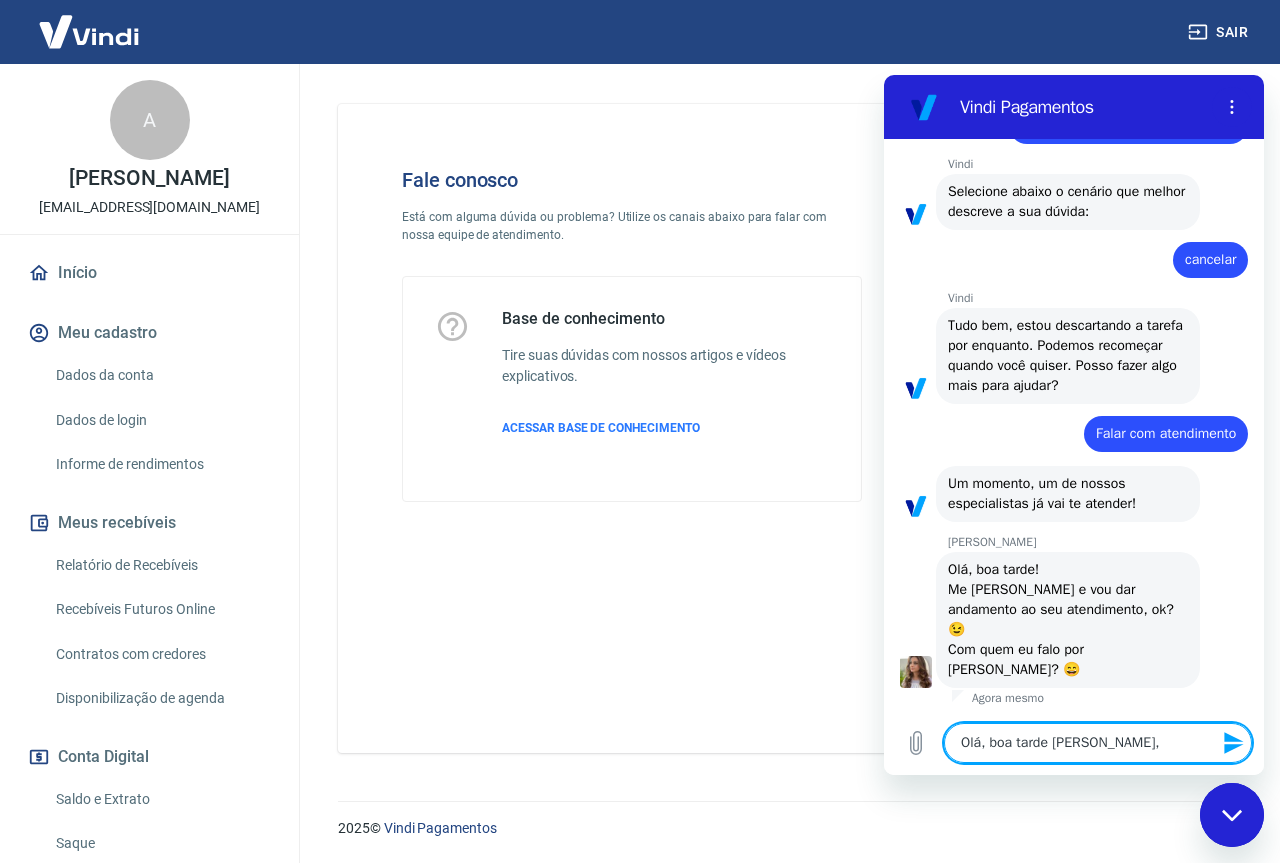 type on "Olá, boa tarde [PERSON_NAME]," 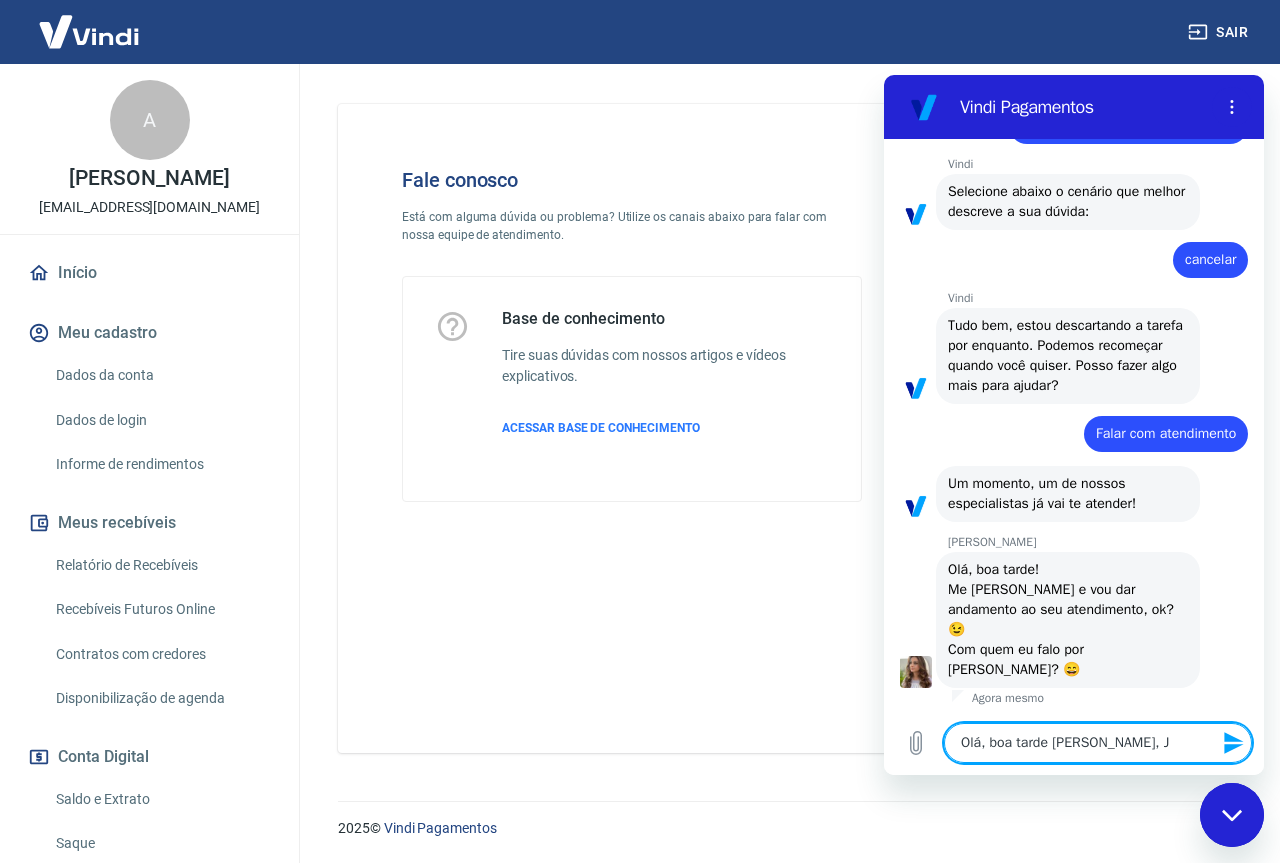 type on "Olá, boa tarde [PERSON_NAME], Jo" 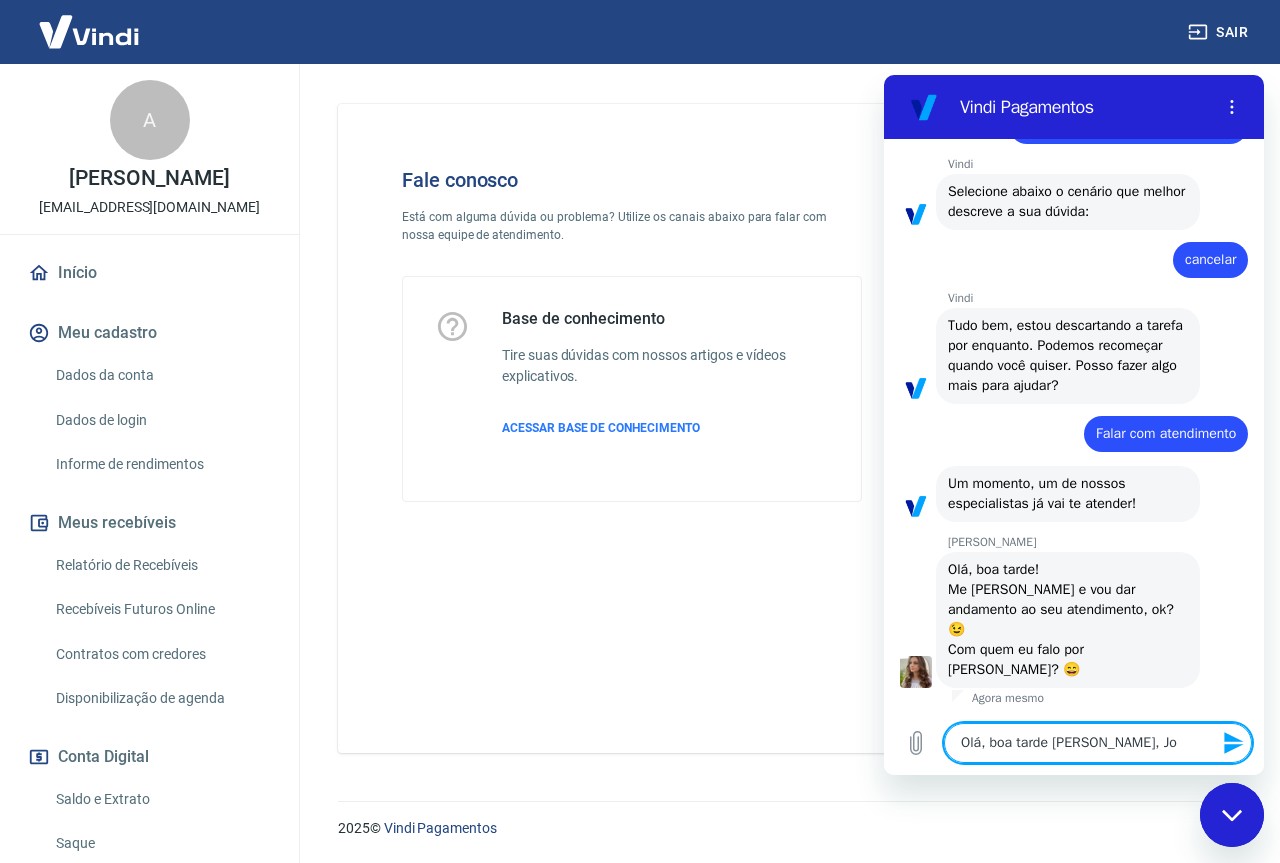 type on "x" 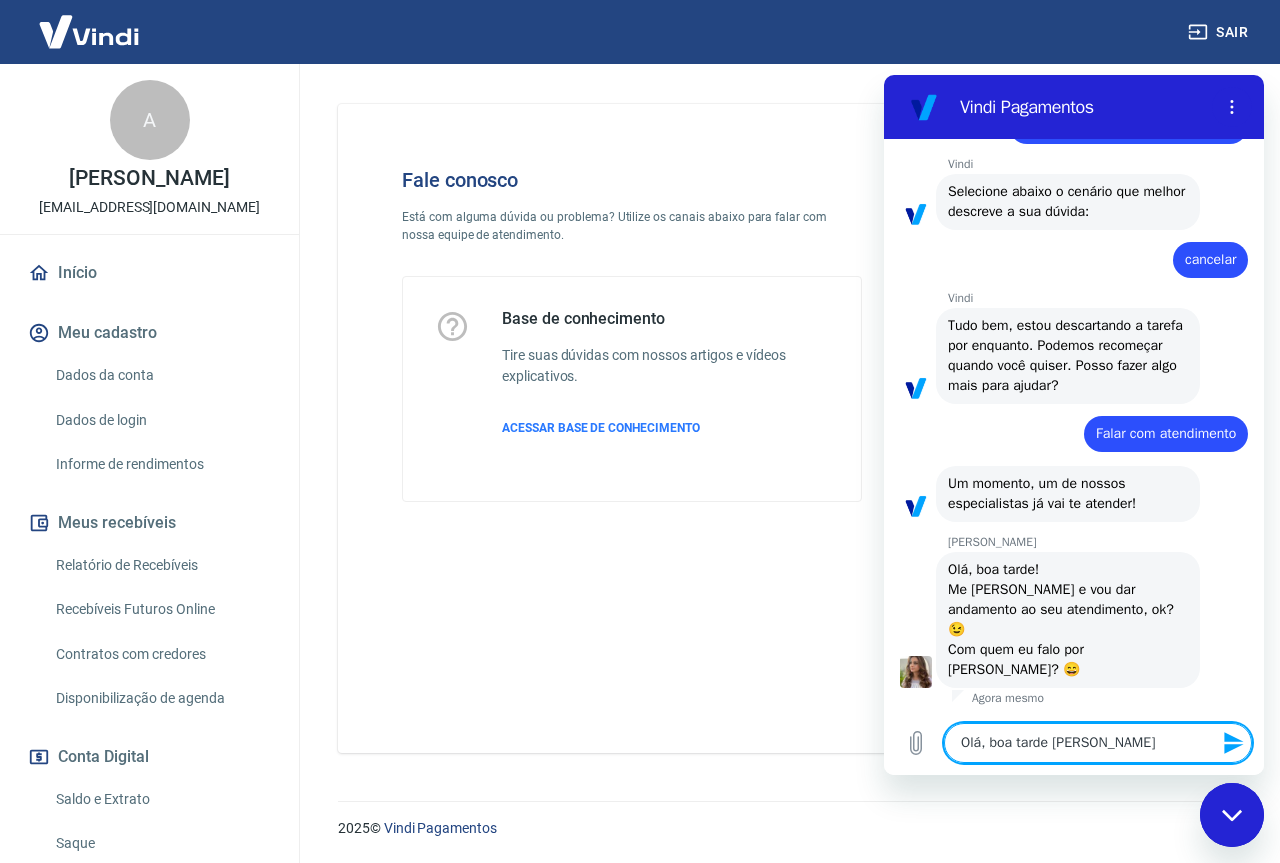 type on "Olá, boa tarde [PERSON_NAME]" 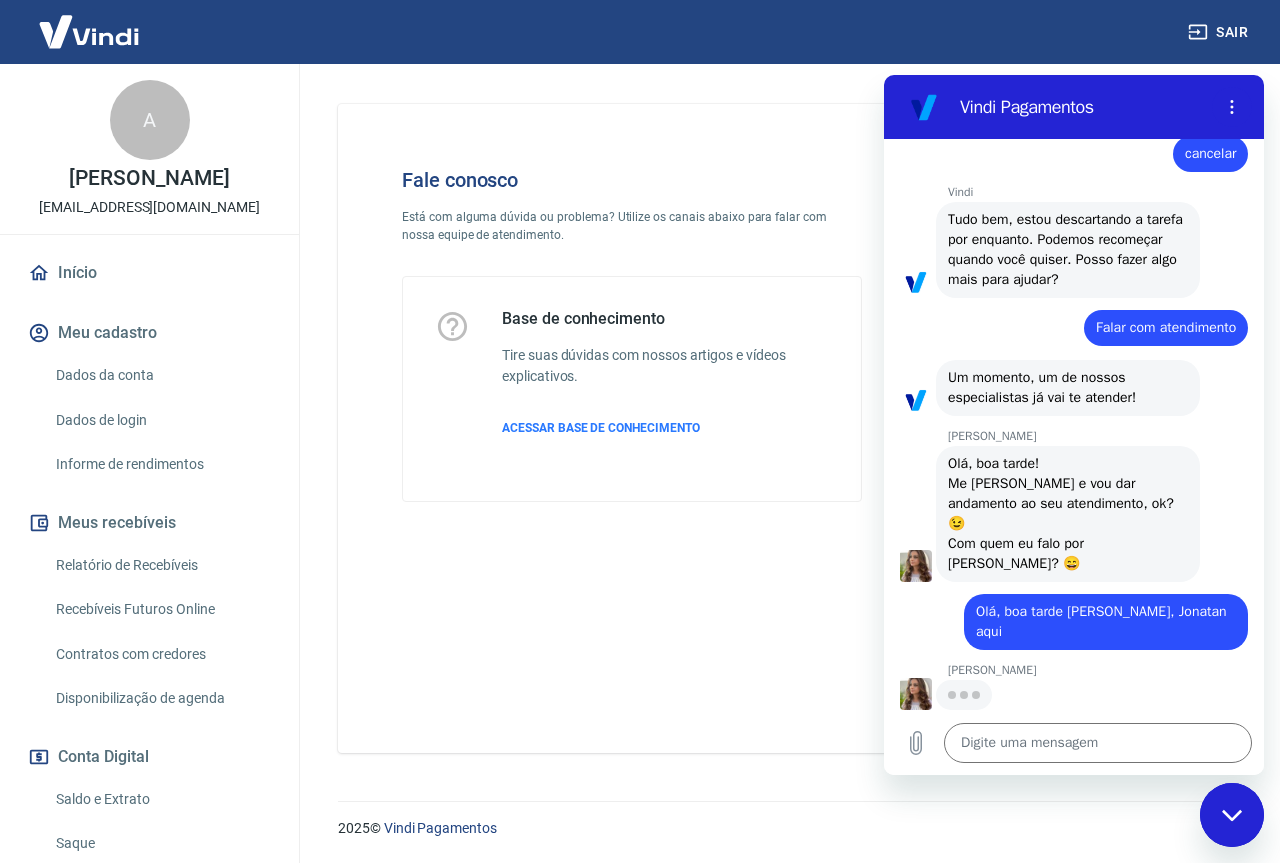 scroll, scrollTop: 1011, scrollLeft: 0, axis: vertical 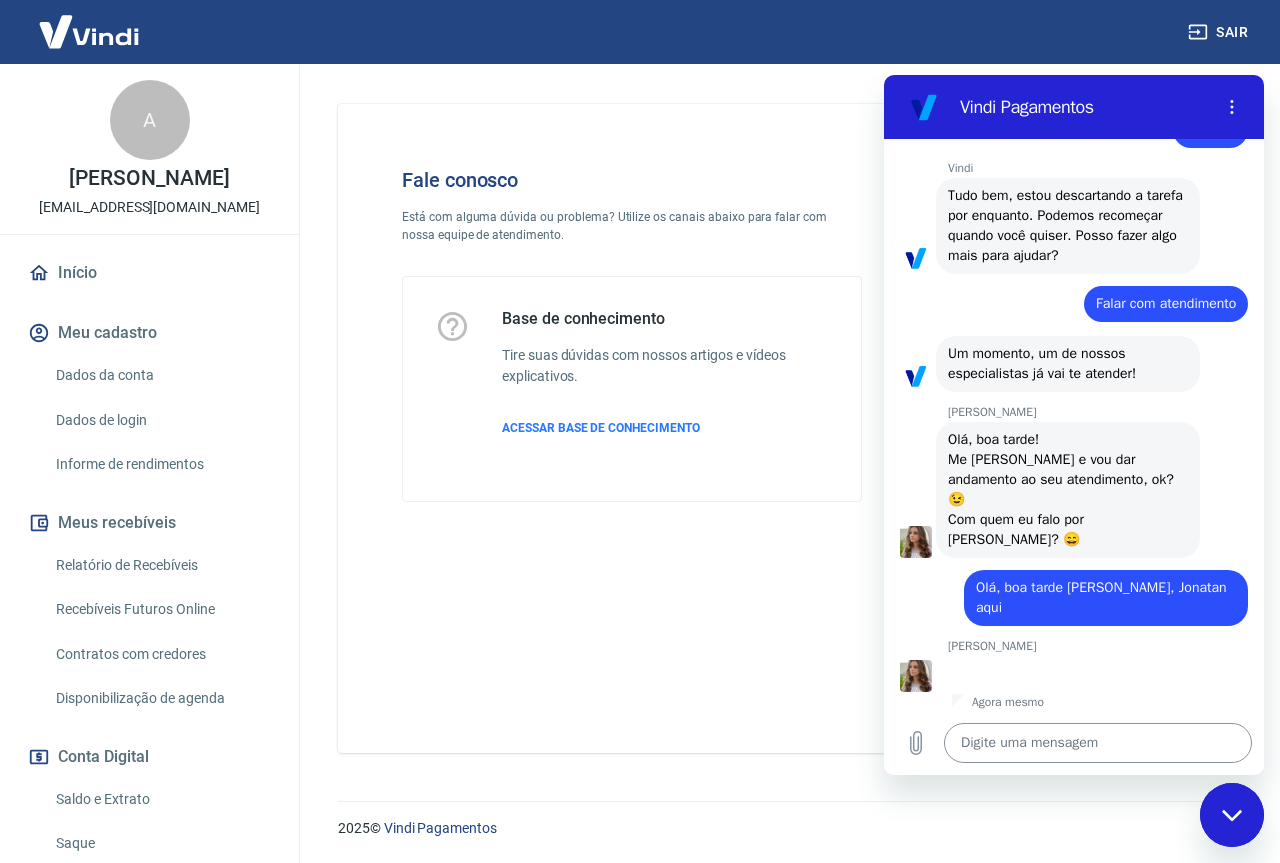 click at bounding box center (1098, 743) 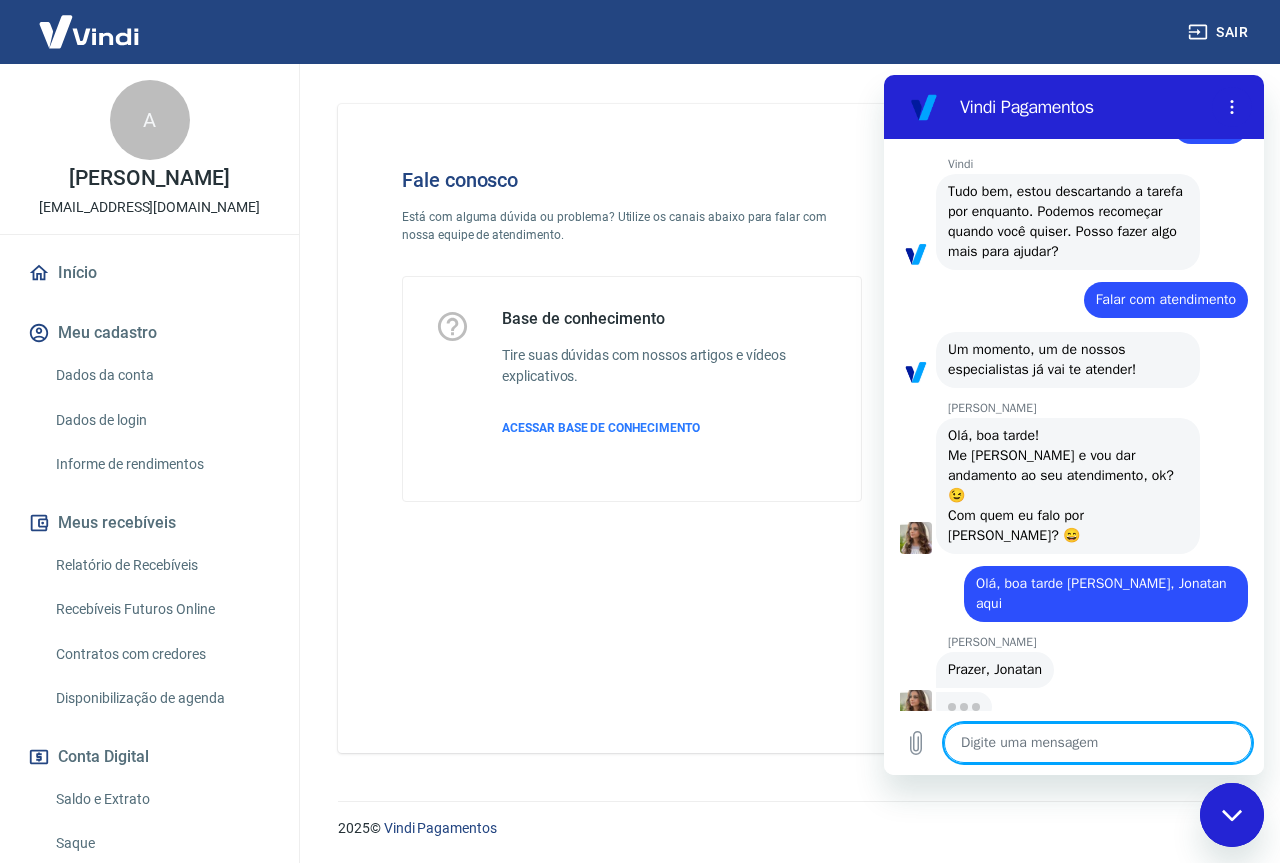 click at bounding box center [1098, 743] 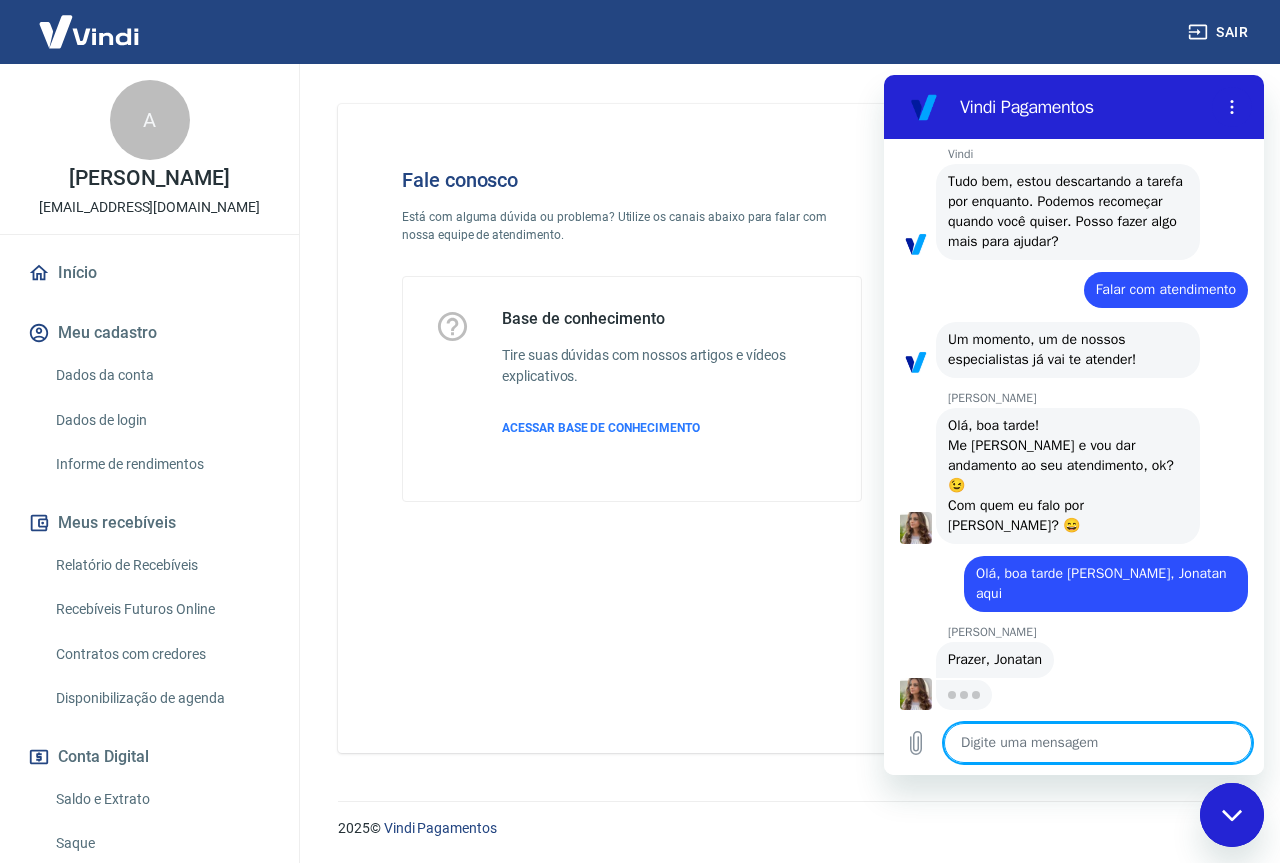 scroll, scrollTop: 1049, scrollLeft: 0, axis: vertical 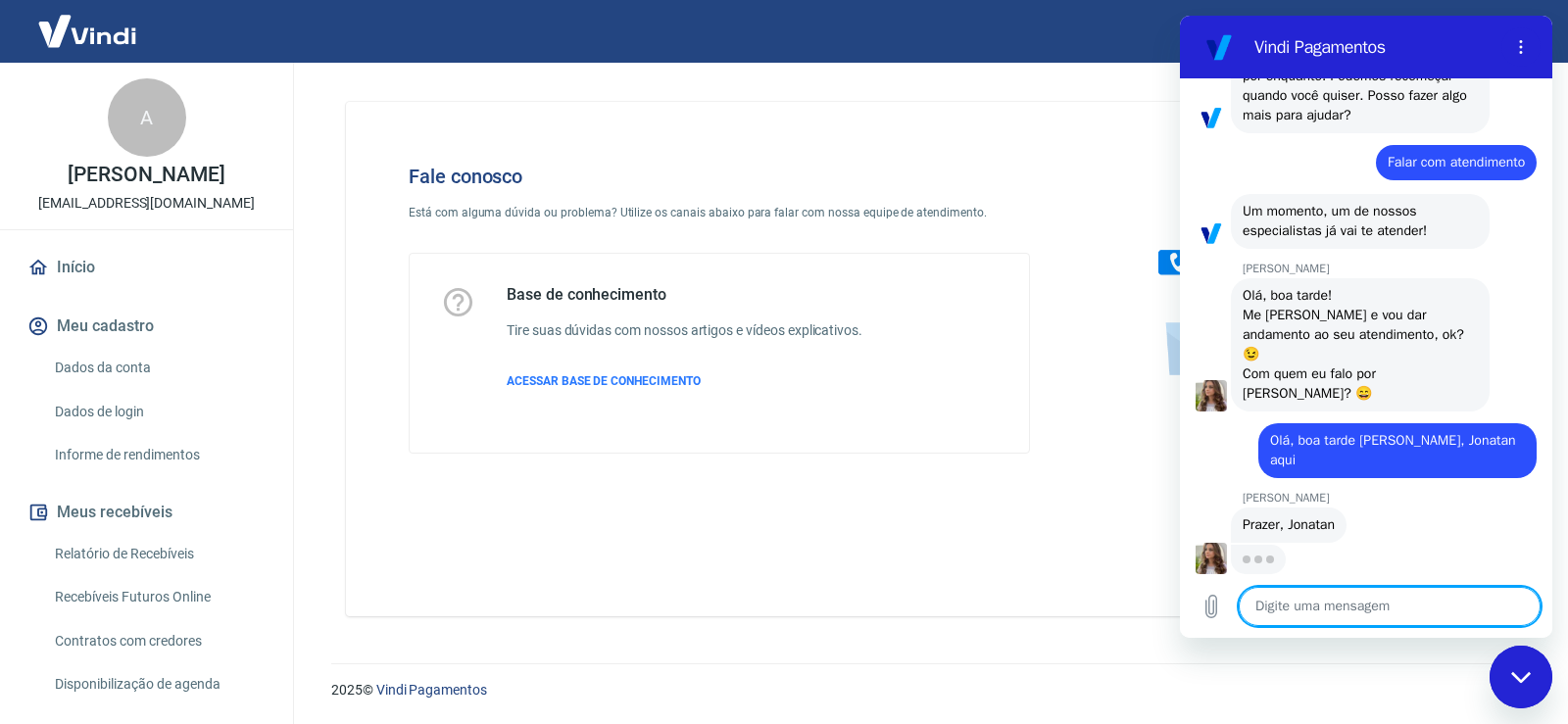 click at bounding box center [1390, 606] 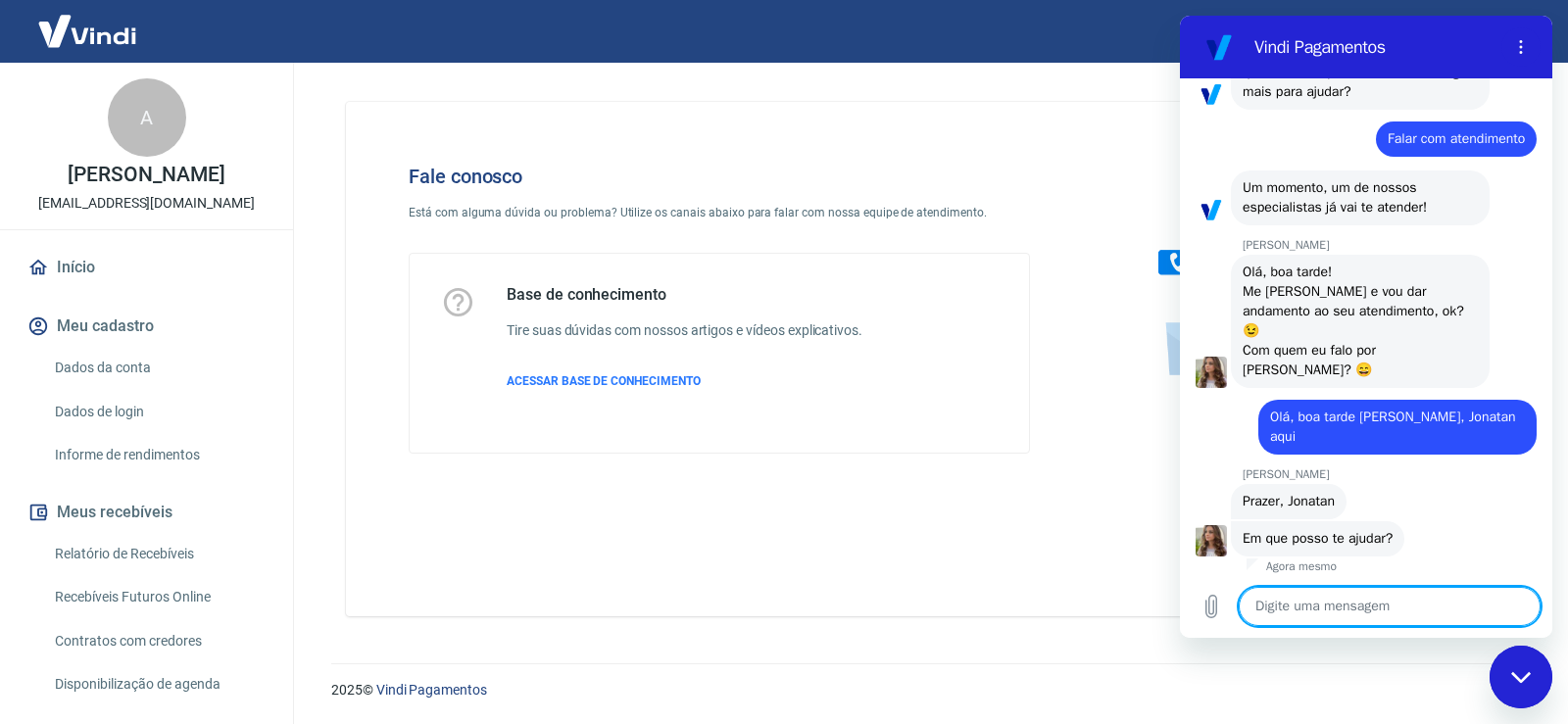 scroll, scrollTop: 1119, scrollLeft: 0, axis: vertical 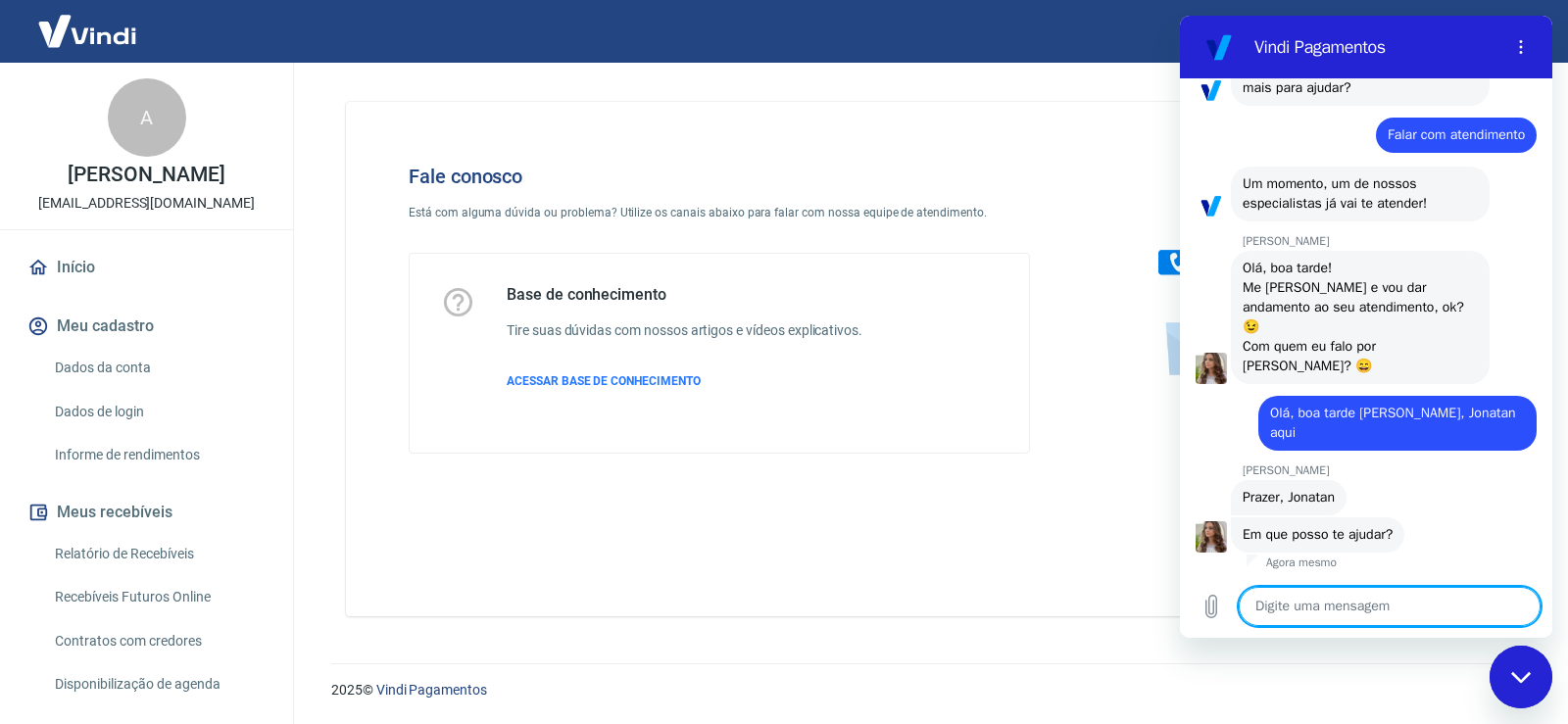 click at bounding box center (1390, 606) 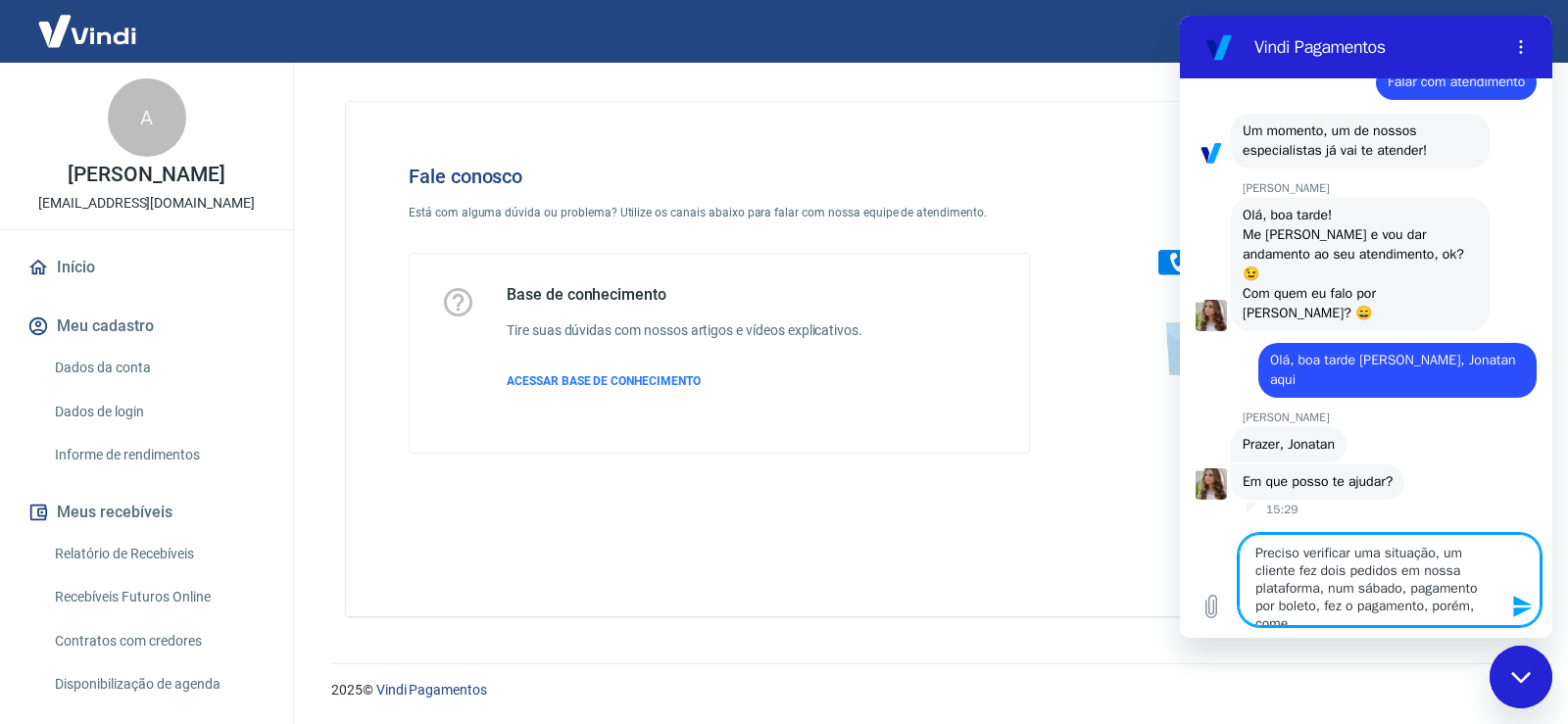 scroll, scrollTop: 1189, scrollLeft: 0, axis: vertical 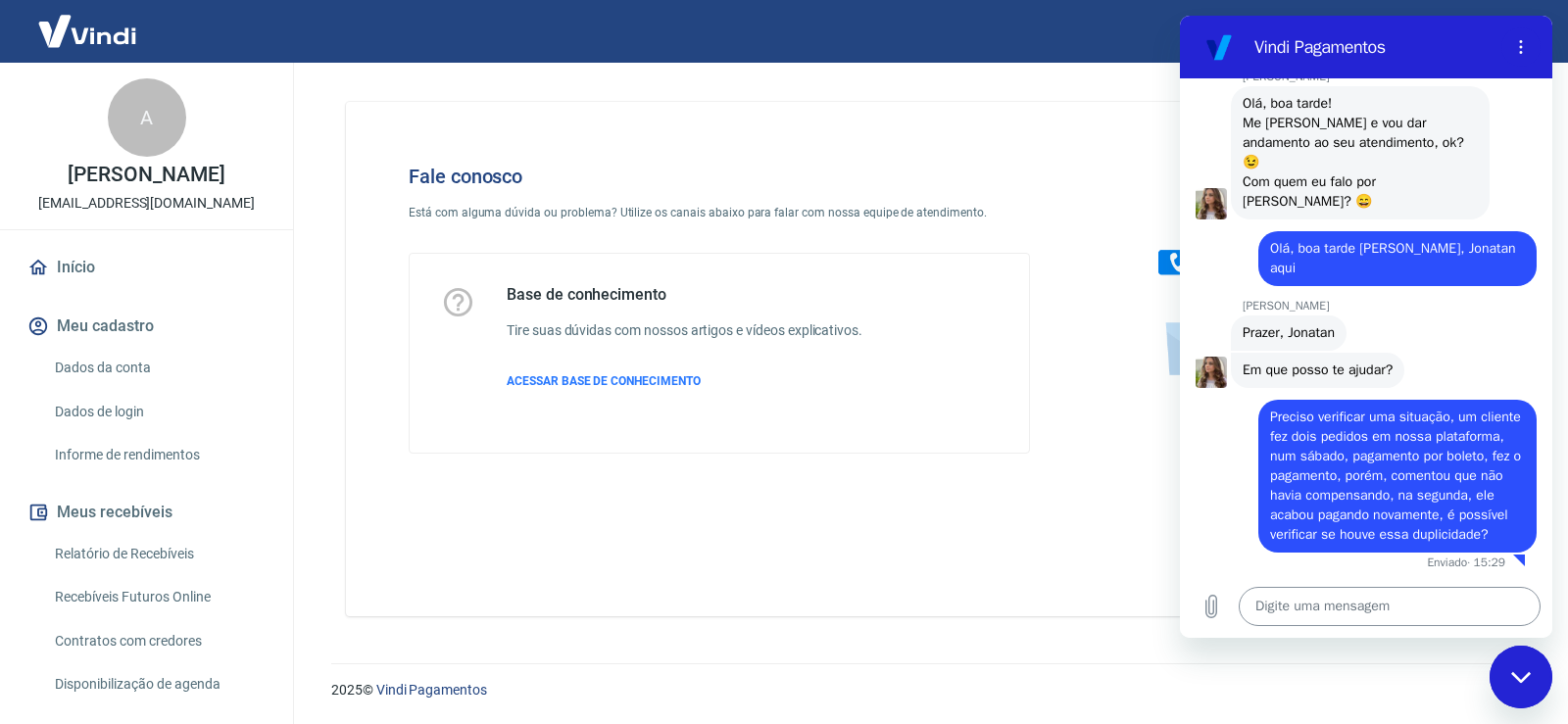 click at bounding box center [1390, 606] 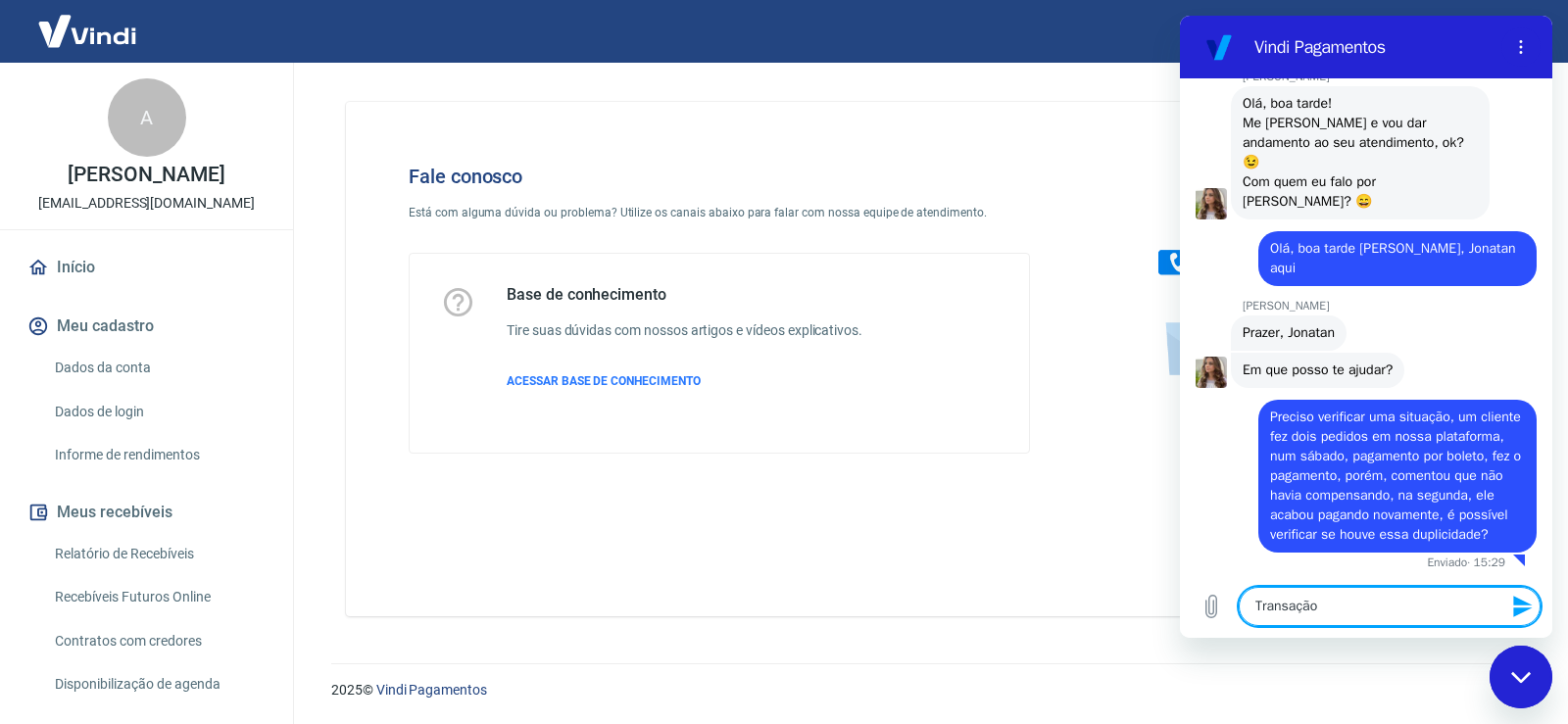 click on "Transação" at bounding box center (1390, 606) 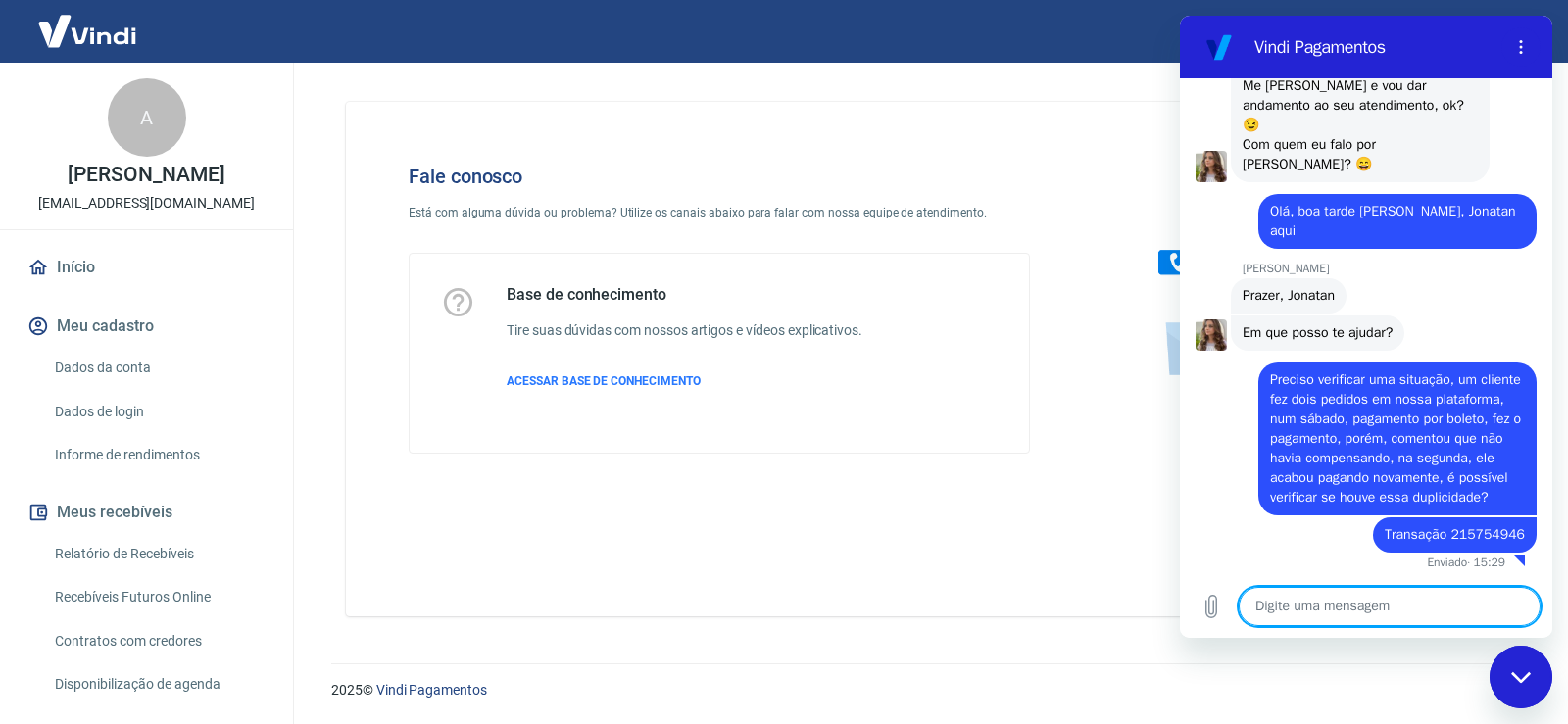 scroll, scrollTop: 1340, scrollLeft: 0, axis: vertical 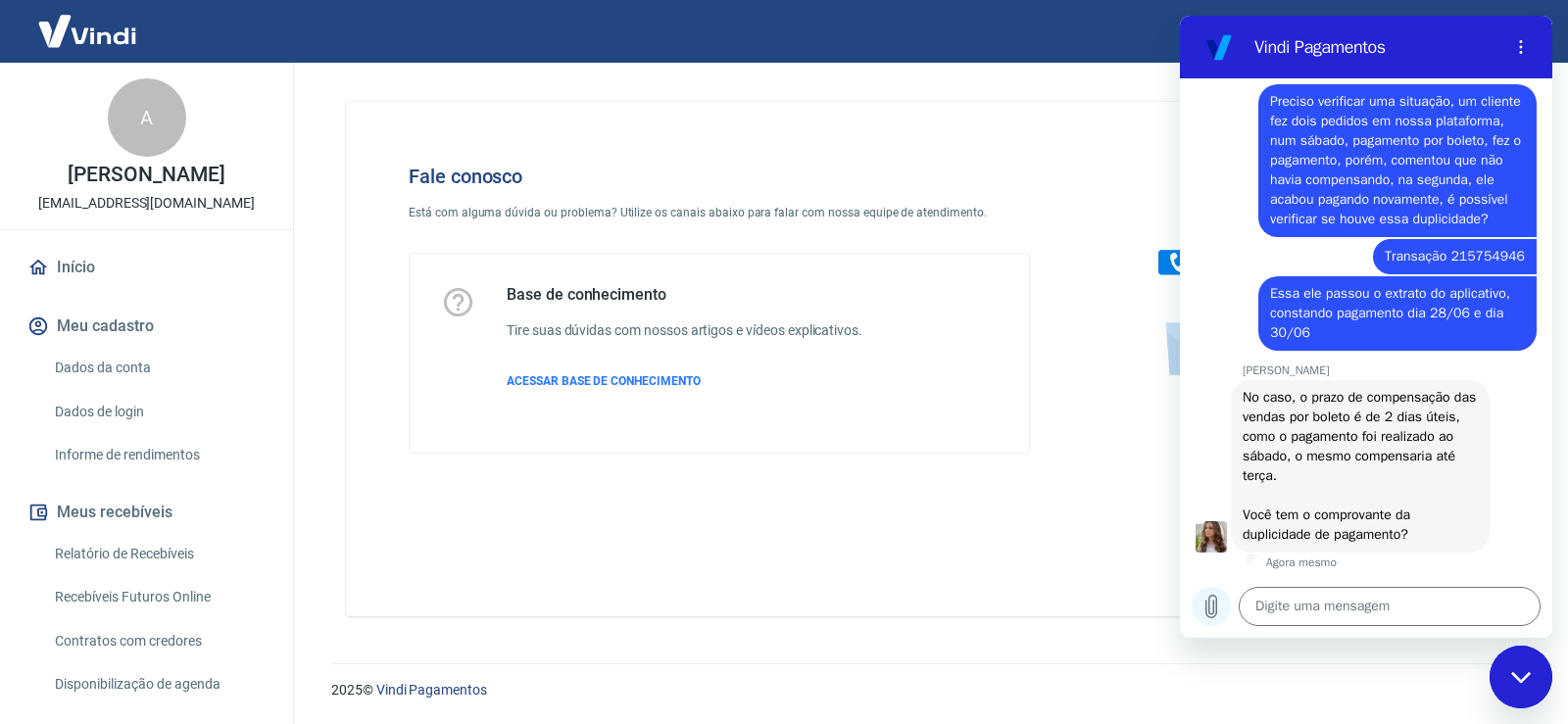 click 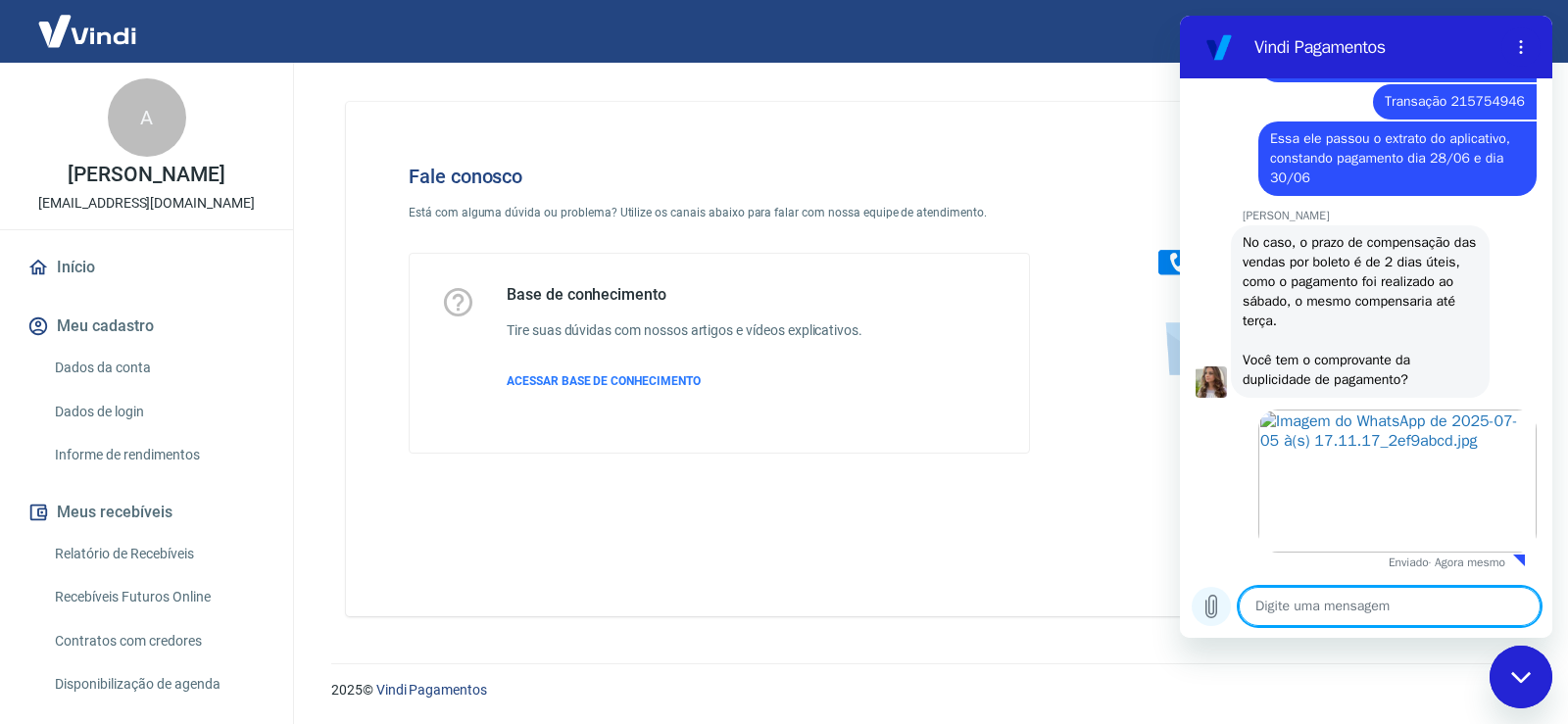 scroll, scrollTop: 1773, scrollLeft: 0, axis: vertical 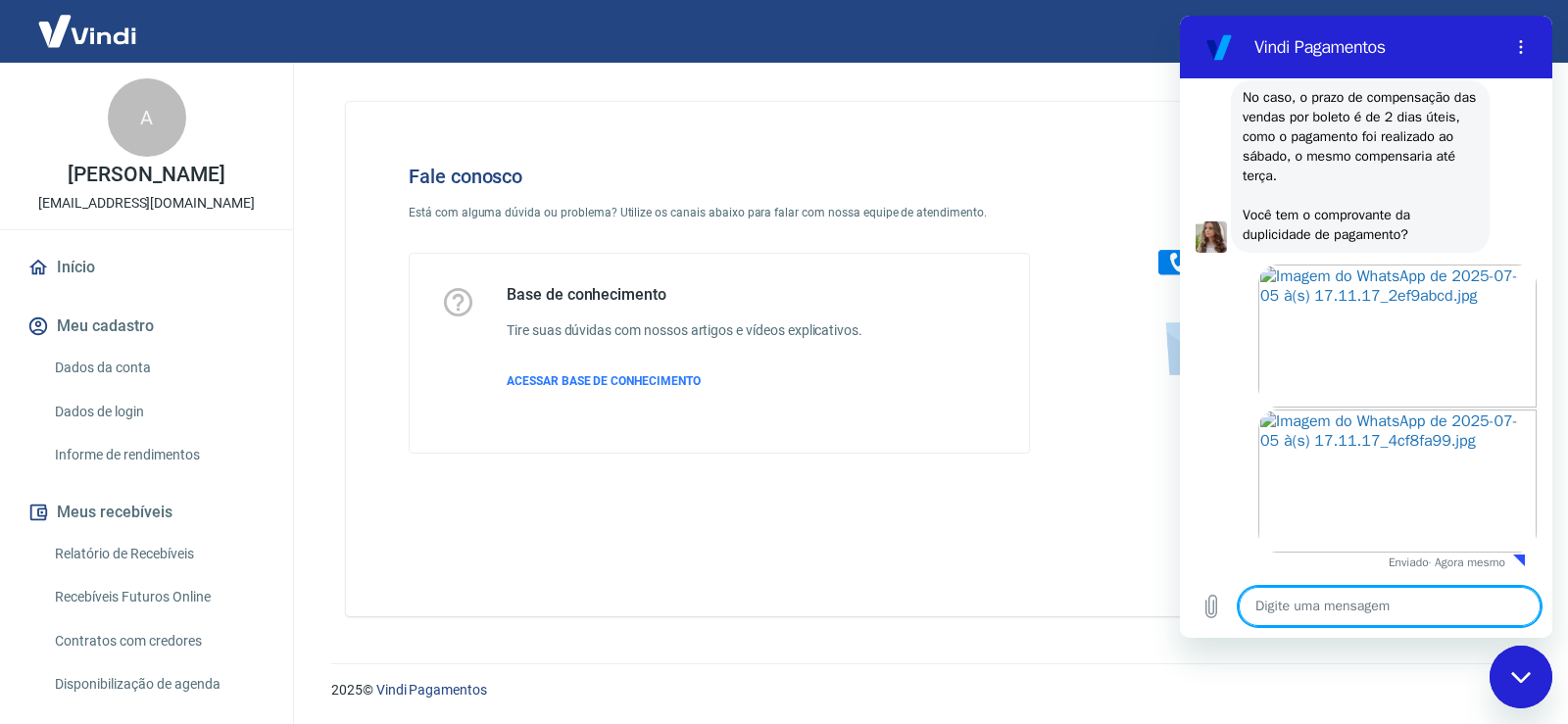 click at bounding box center [1390, 606] 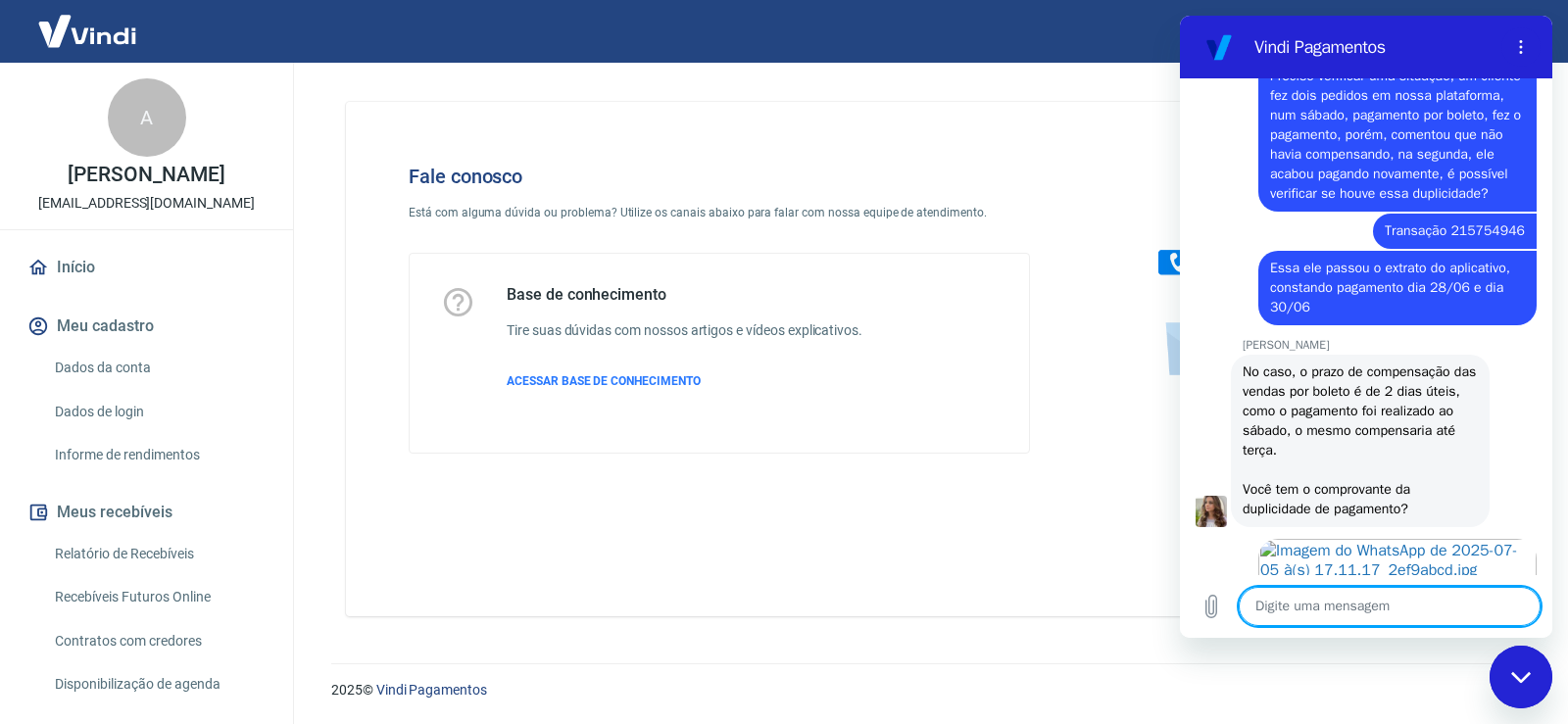 scroll, scrollTop: 1918, scrollLeft: 0, axis: vertical 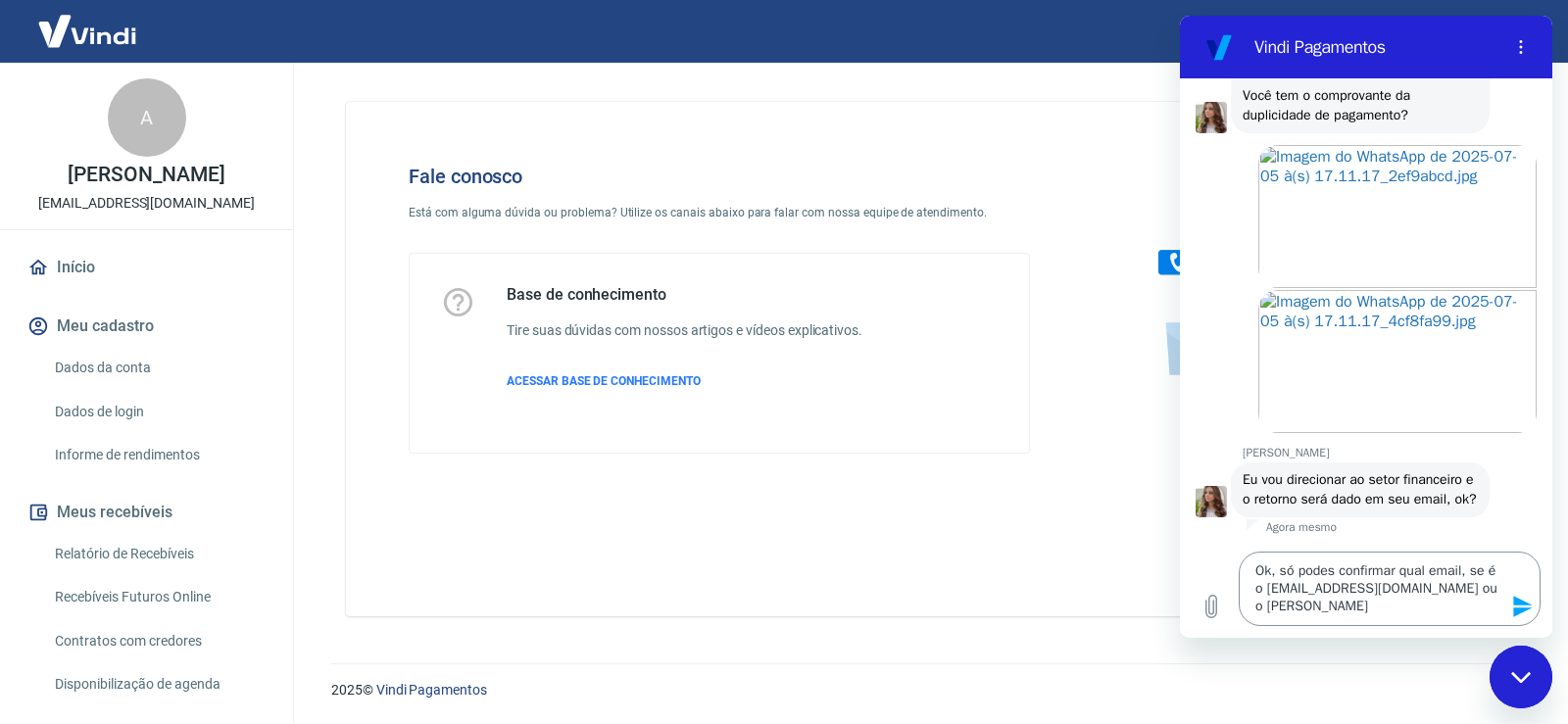 click on "Ok, só podes confirmar qual email, se é o [EMAIL_ADDRESS][DOMAIN_NAME] ou o [PERSON_NAME]" at bounding box center [1390, 589] 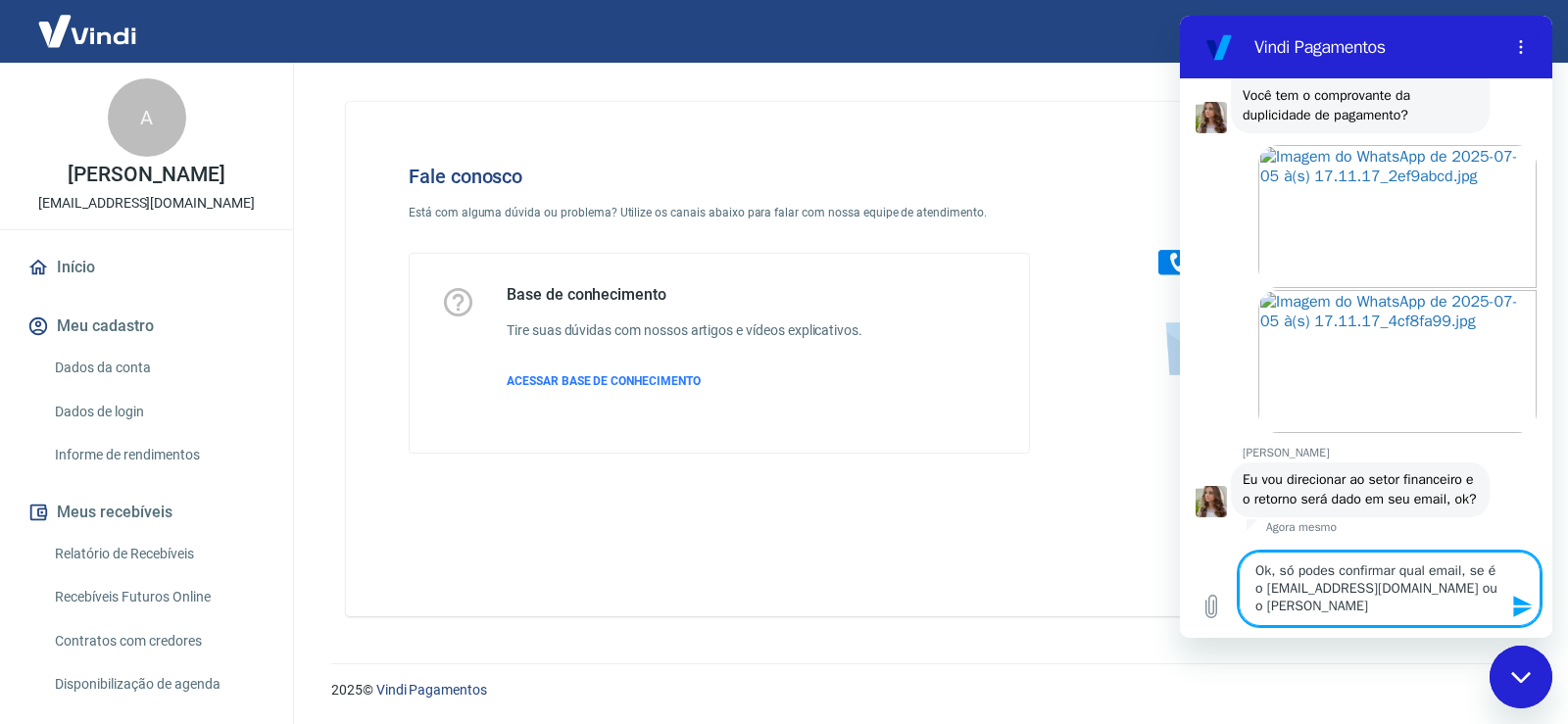 drag, startPoint x: 1294, startPoint y: 605, endPoint x: 1250, endPoint y: 610, distance: 44.28318 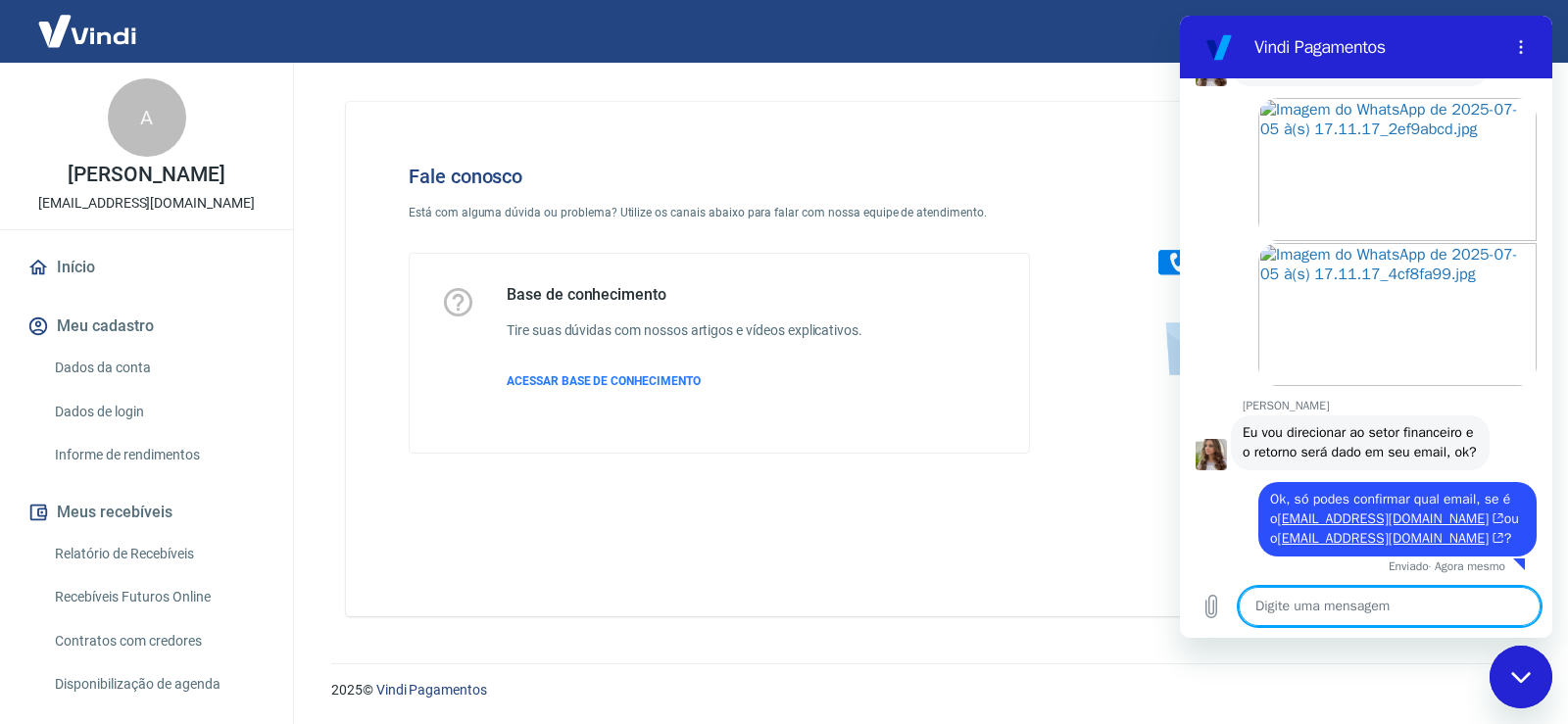 scroll, scrollTop: 2108, scrollLeft: 0, axis: vertical 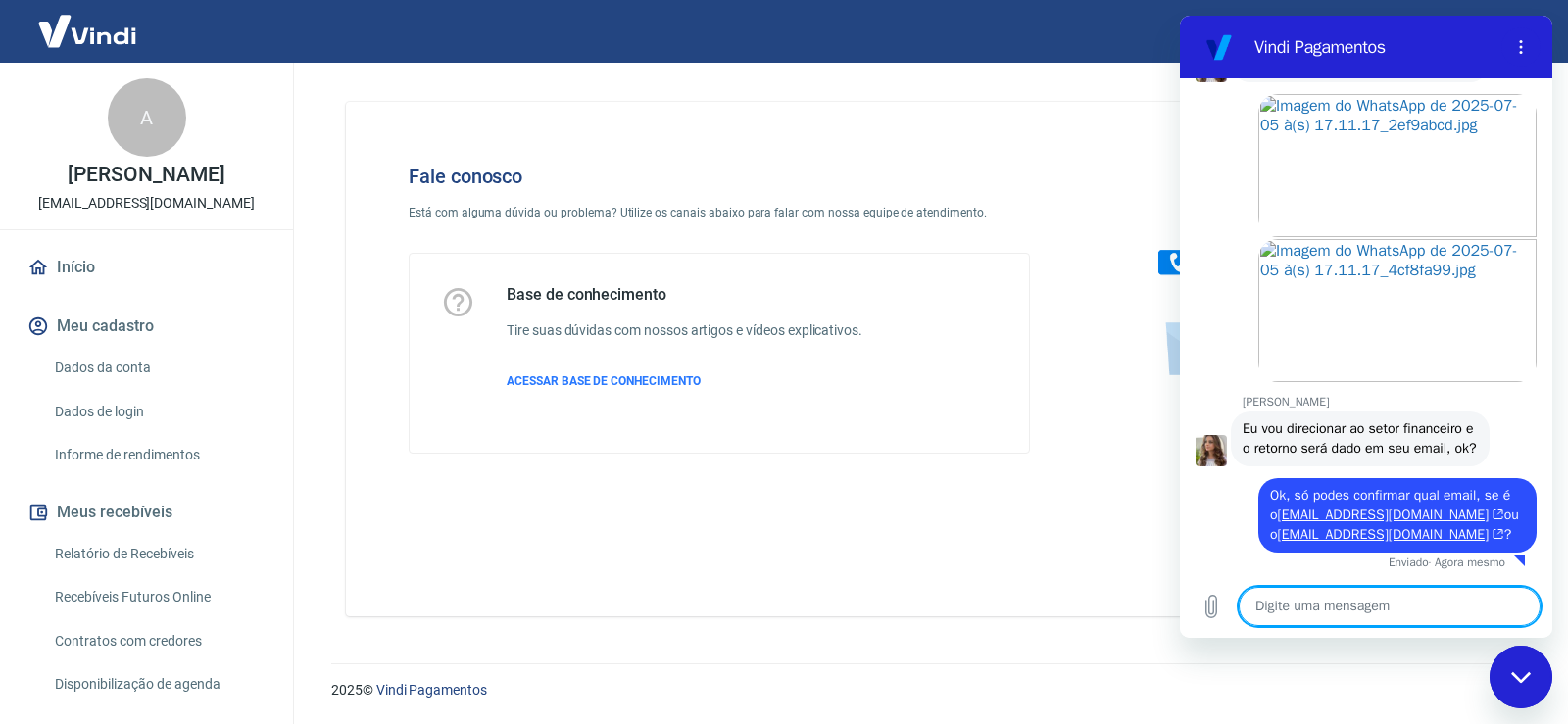 click at bounding box center [1390, 606] 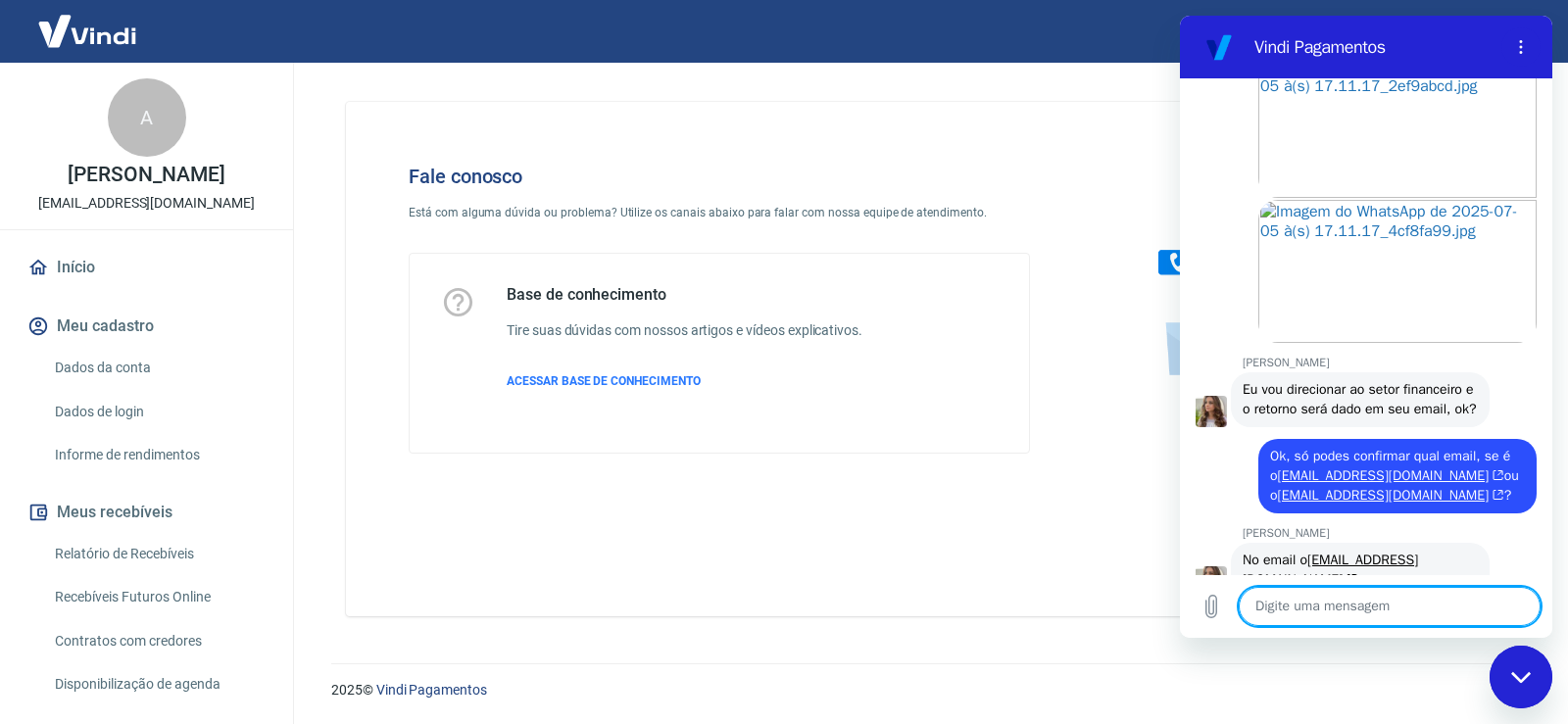 scroll, scrollTop: 2193, scrollLeft: 0, axis: vertical 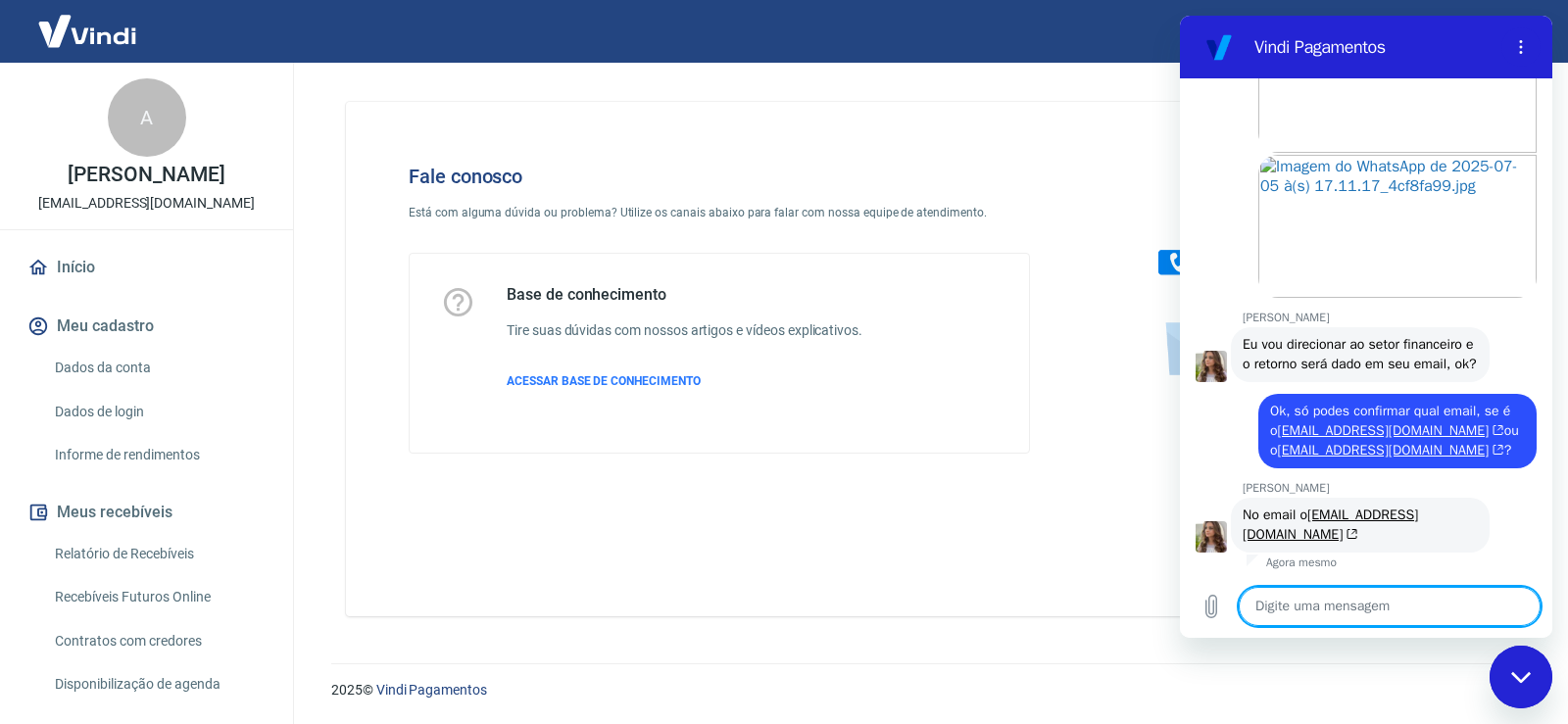 click at bounding box center (1390, 606) 